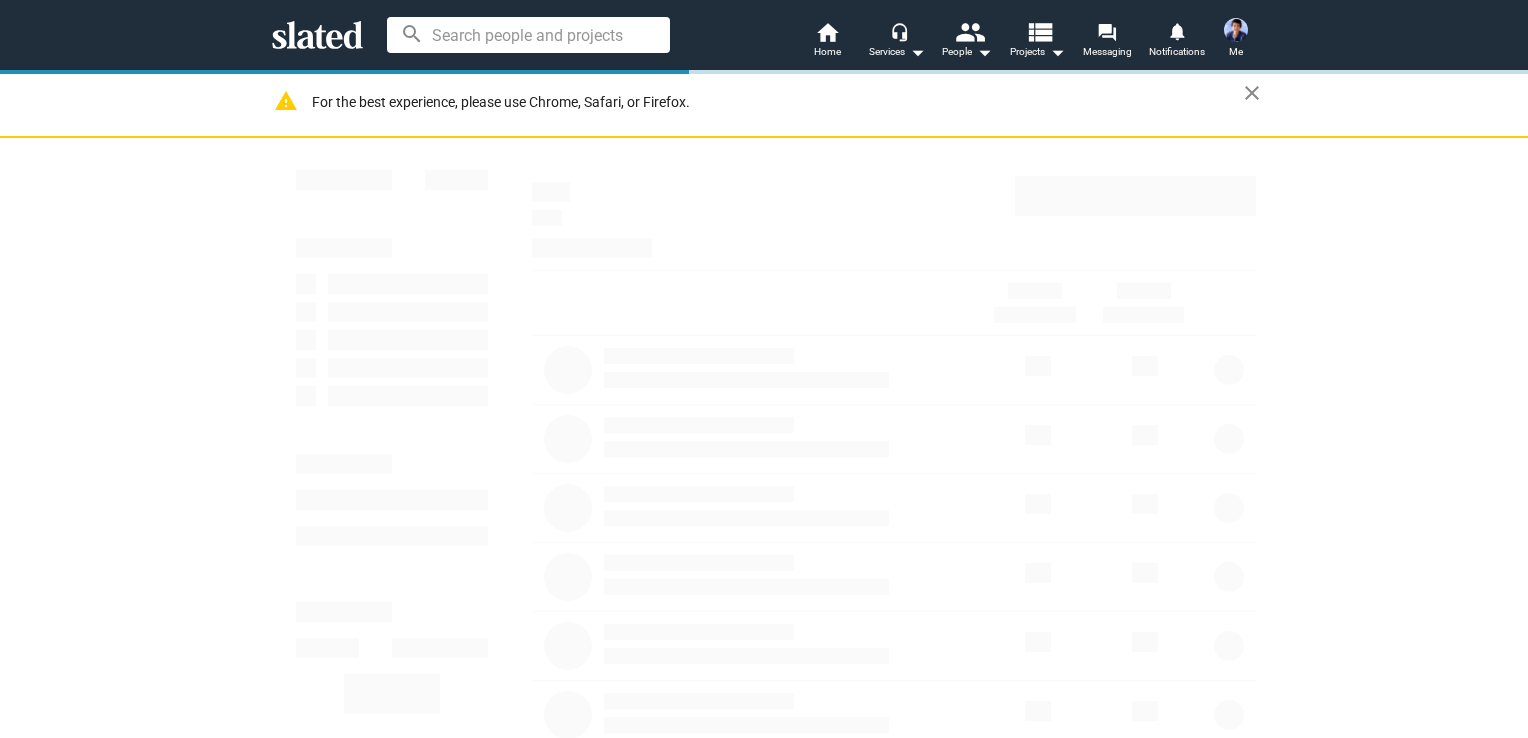 scroll, scrollTop: 0, scrollLeft: 0, axis: both 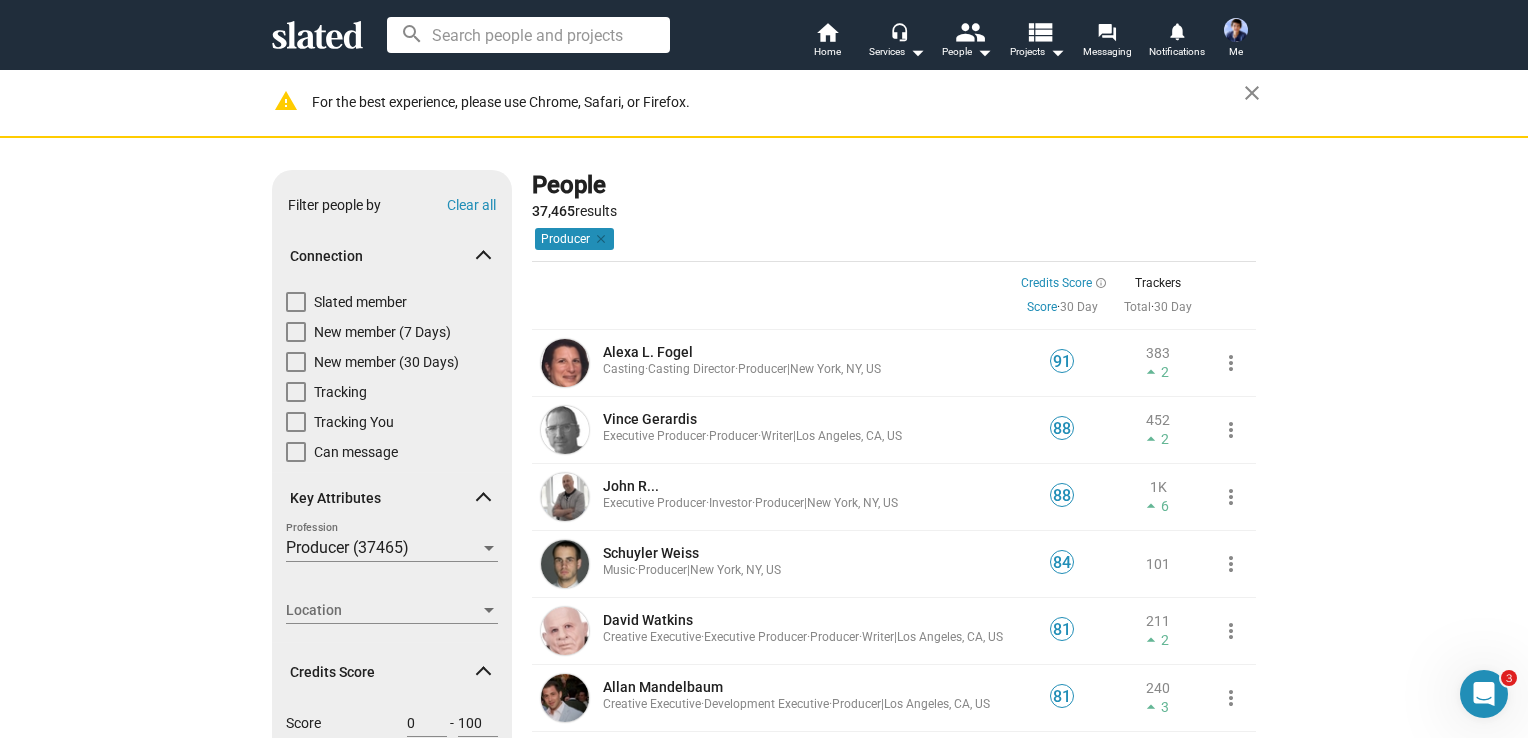 click at bounding box center [1236, 30] 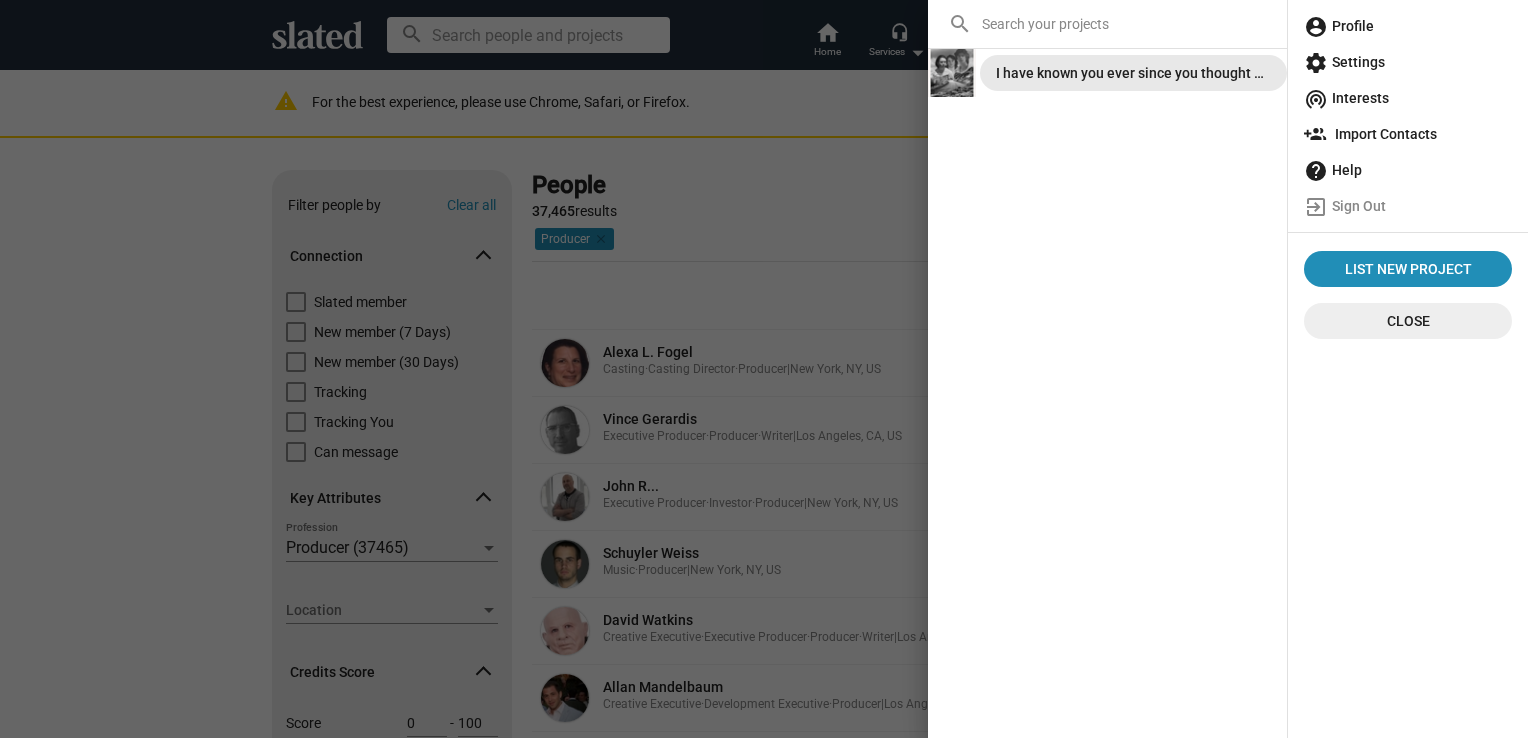click on "I have known you ever since you thought of me" 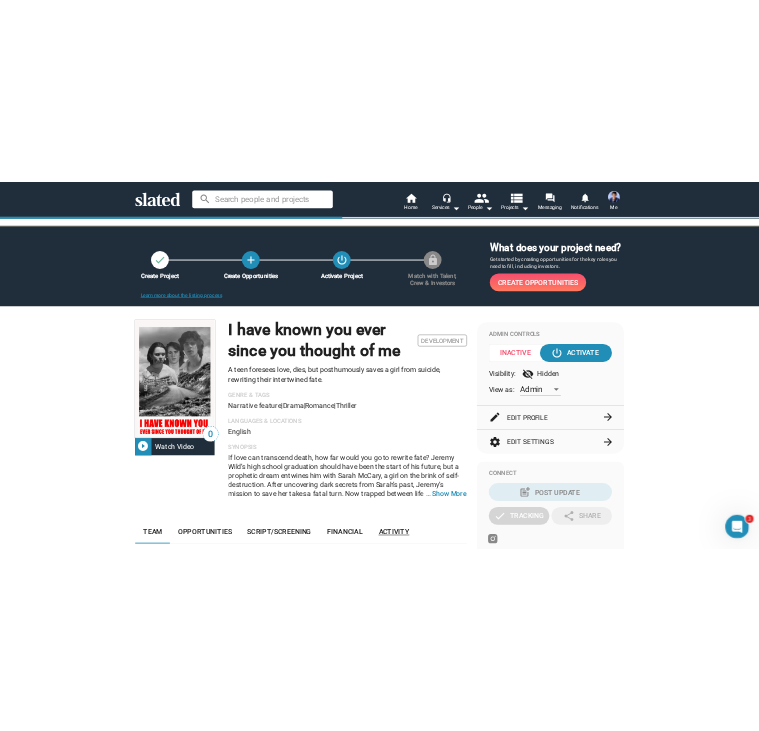 scroll, scrollTop: 400, scrollLeft: 0, axis: vertical 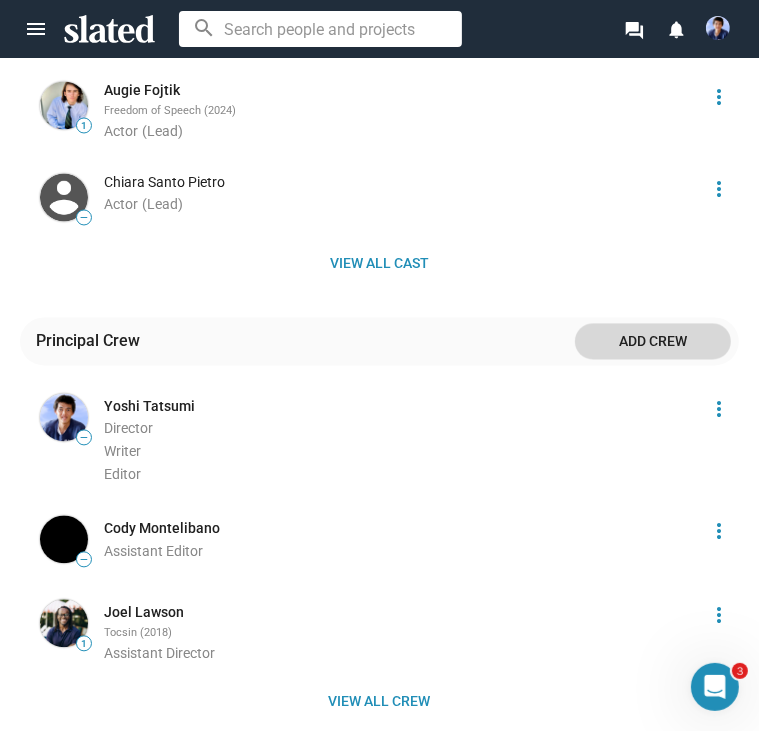 click on "Add crew" 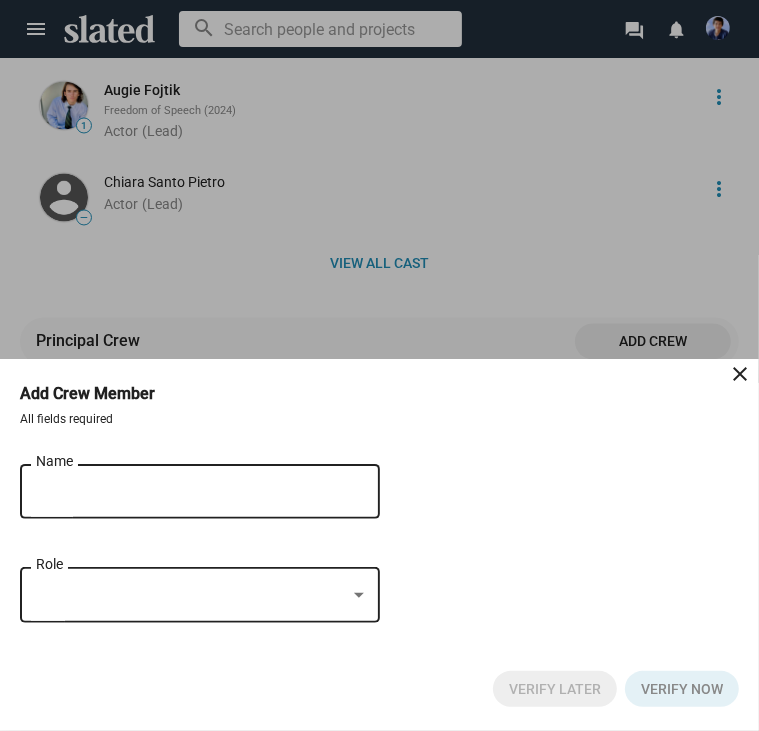 click on "Name" at bounding box center (186, 489) 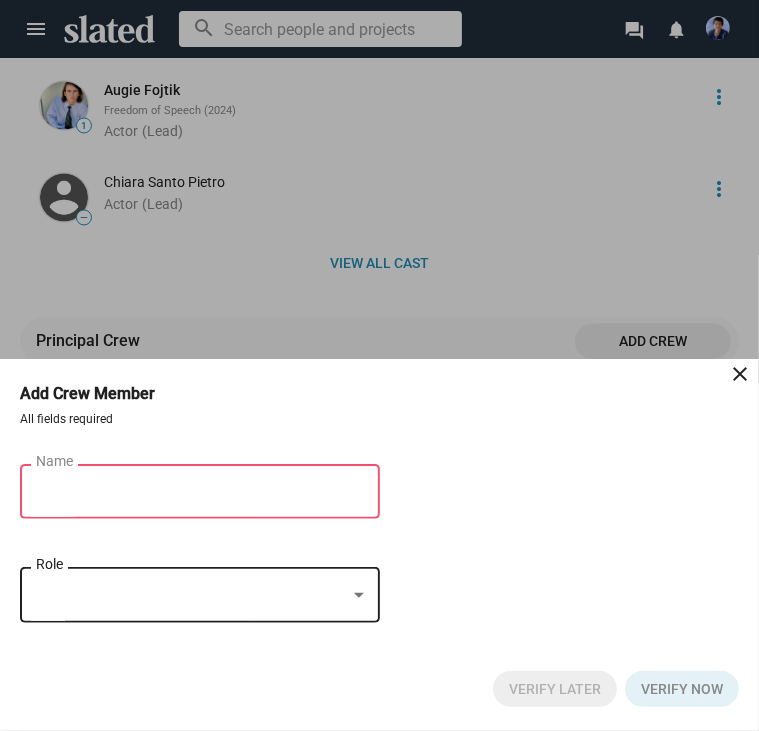 click on "Name" at bounding box center (186, 489) 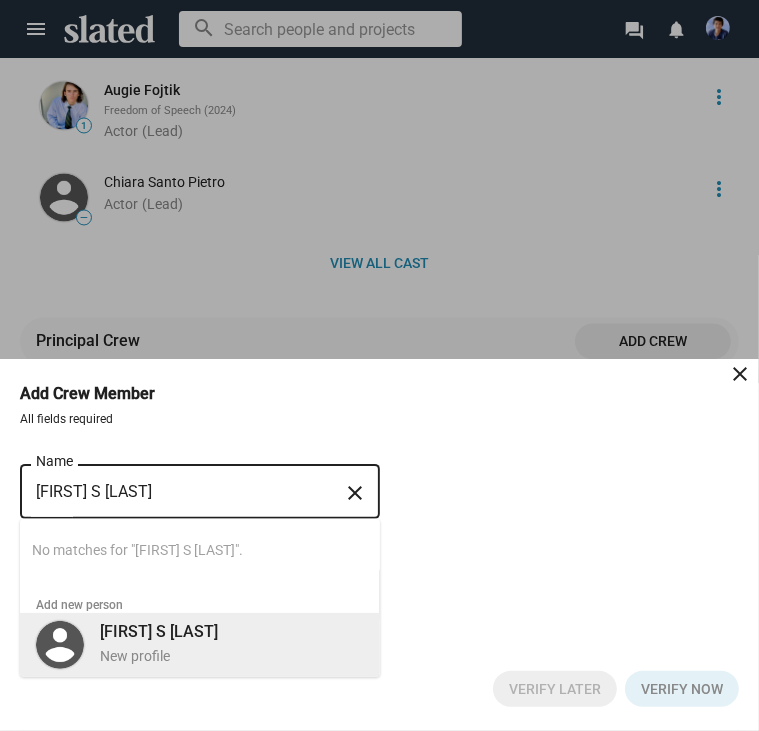 type on "[FIRST] S [LAST]" 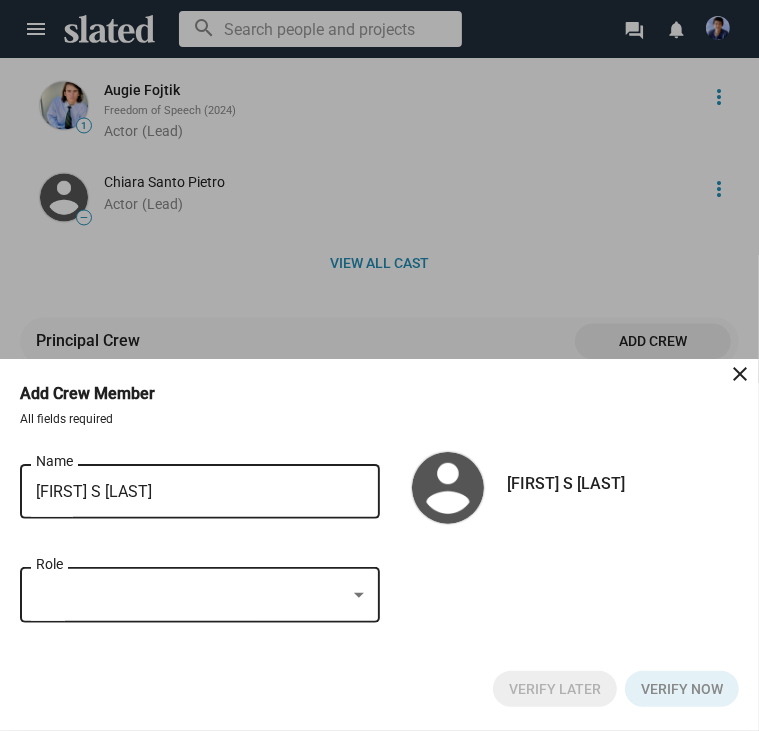 click at bounding box center [191, 595] 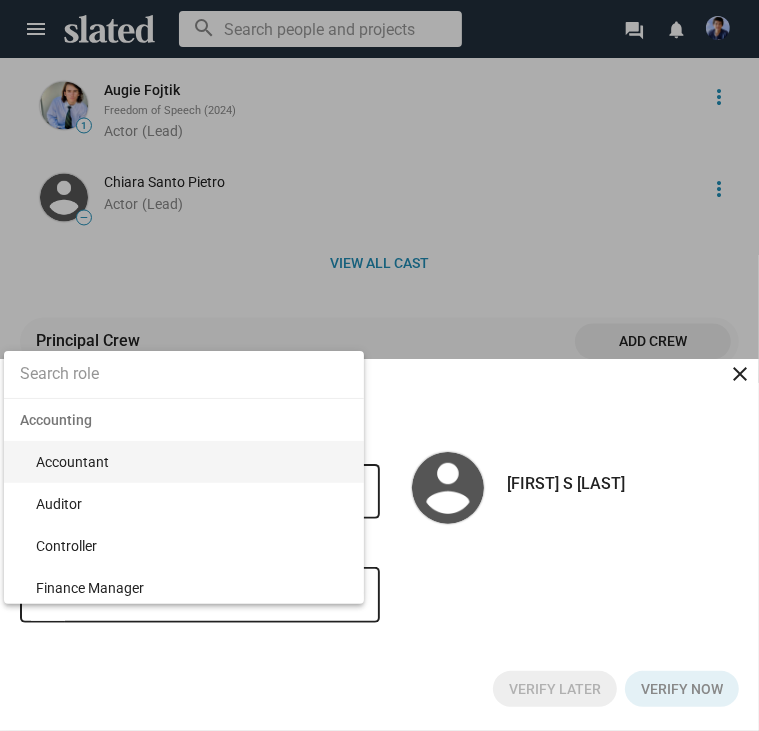 click at bounding box center [184, 374] 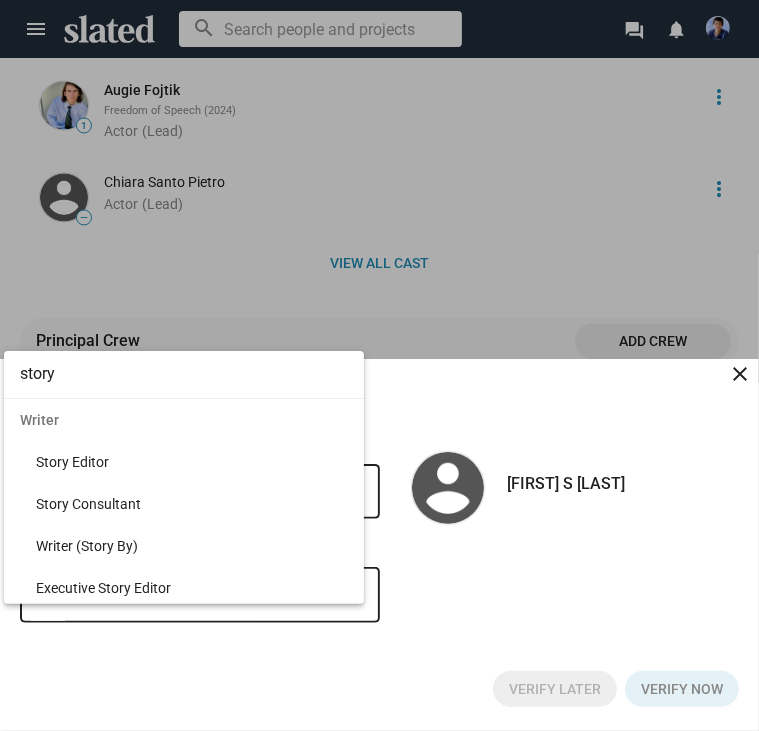 type on "story" 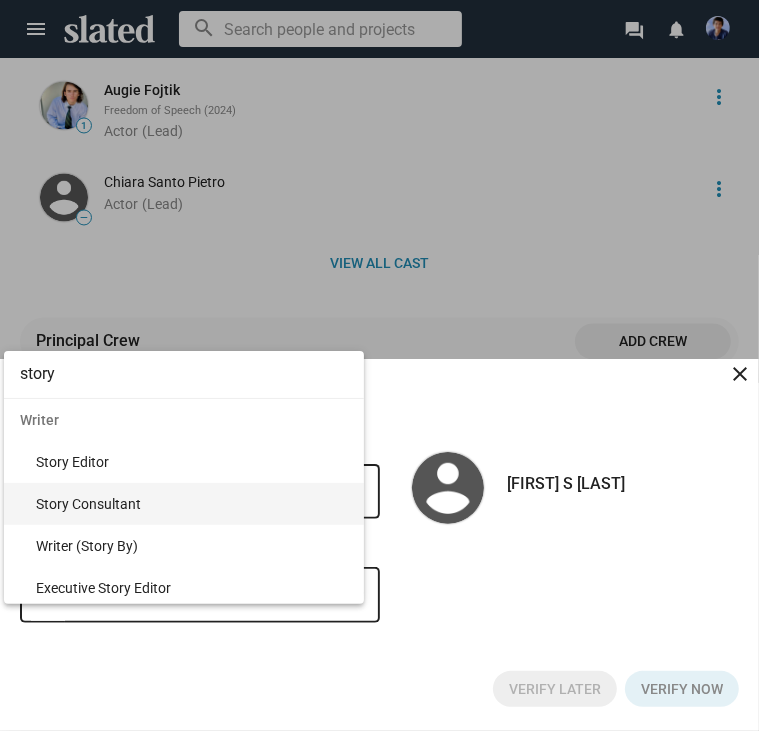 click on "Story Consultant" at bounding box center [192, 504] 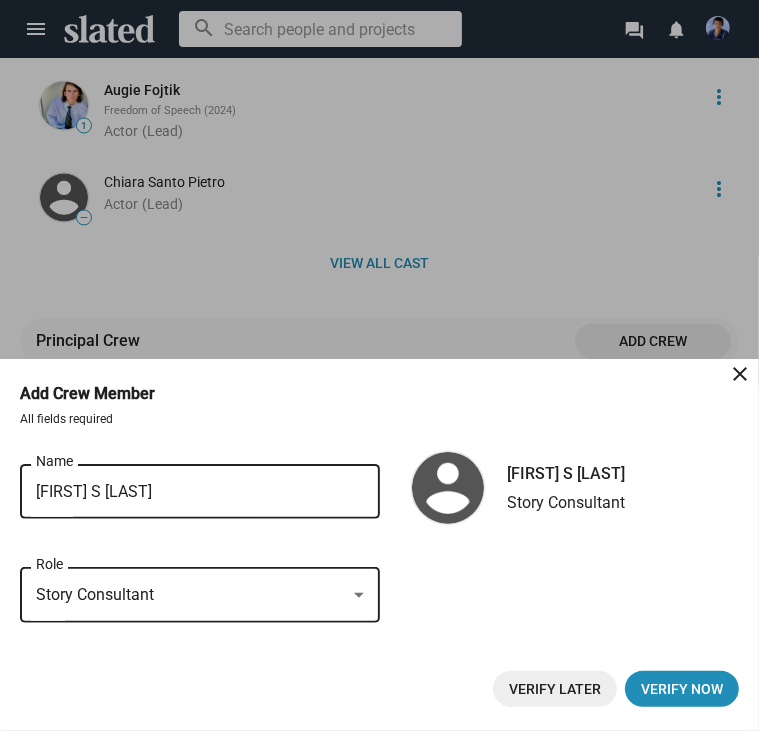 click on "Verify Later" at bounding box center [555, 689] 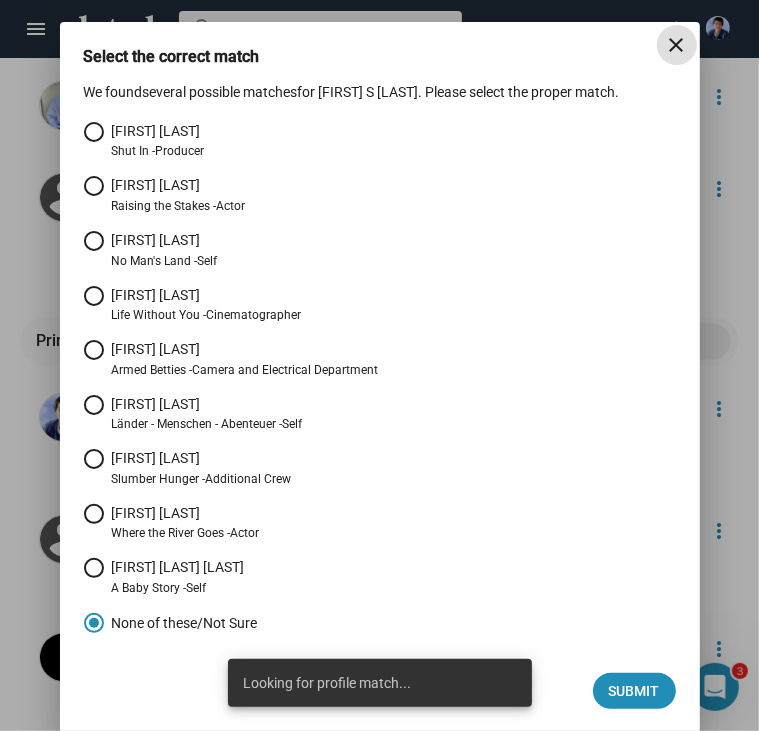 scroll, scrollTop: 28, scrollLeft: 0, axis: vertical 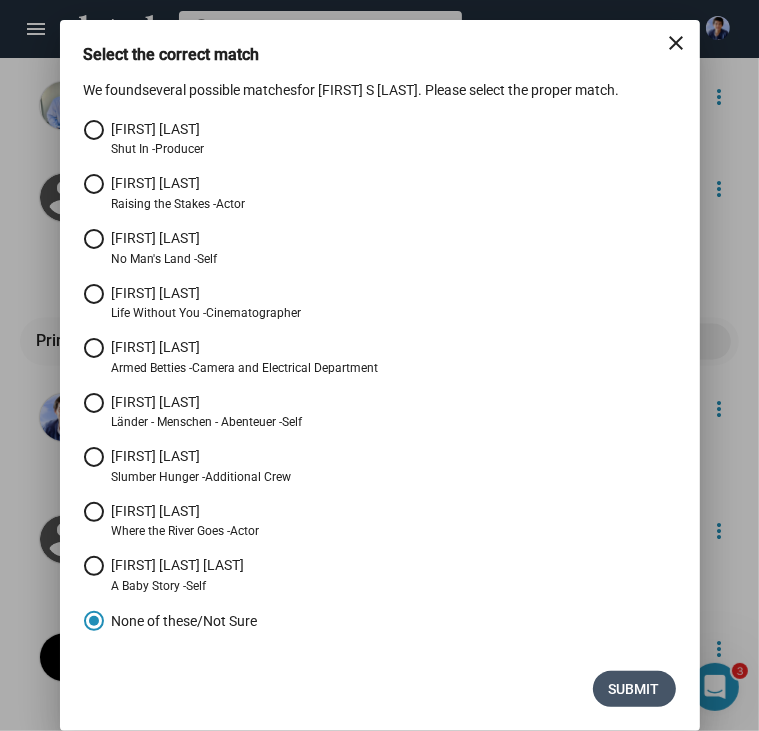 click on "Submit" at bounding box center (634, 689) 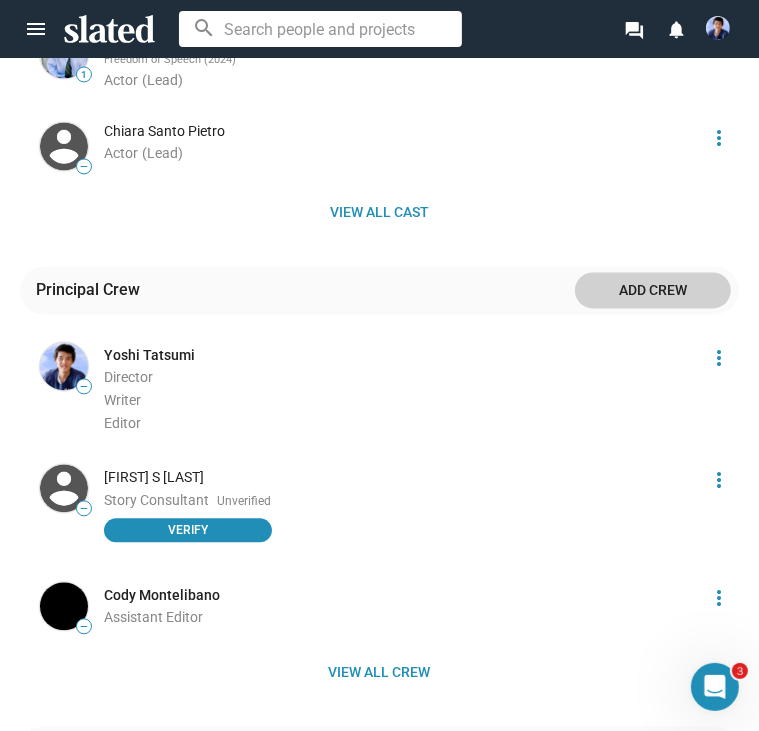scroll, scrollTop: 2100, scrollLeft: 0, axis: vertical 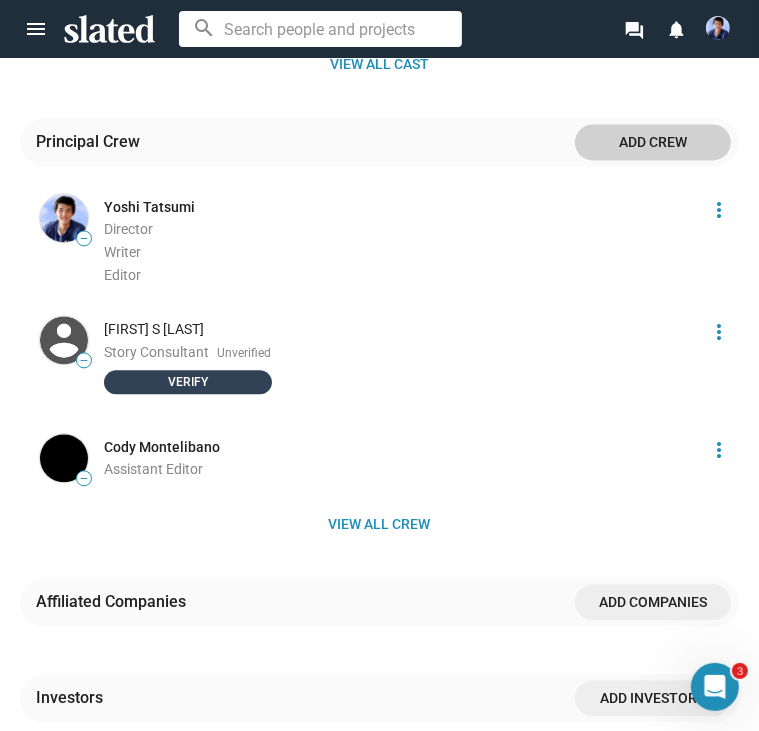click on "Verify" 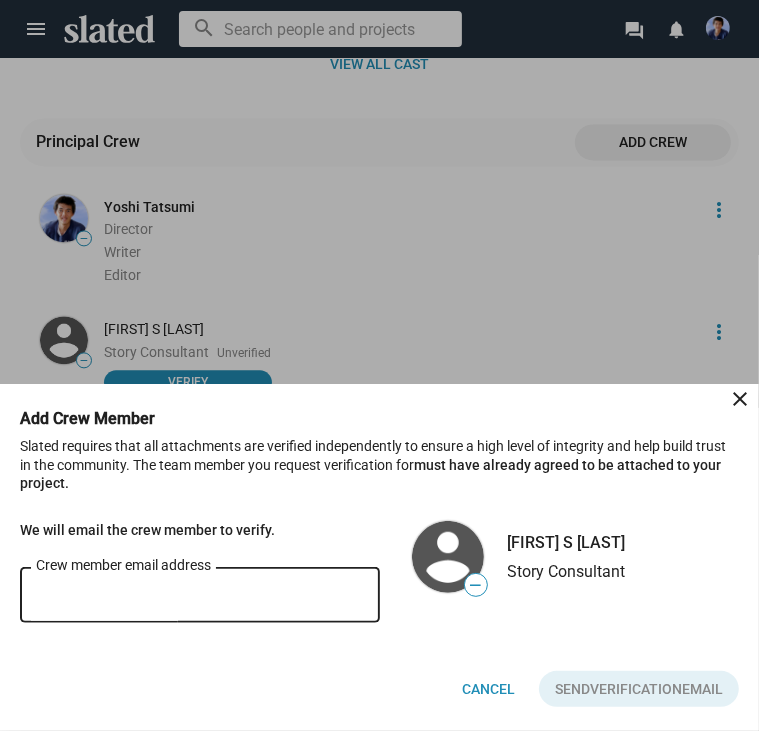 click on "Crew member email address" at bounding box center [200, 596] 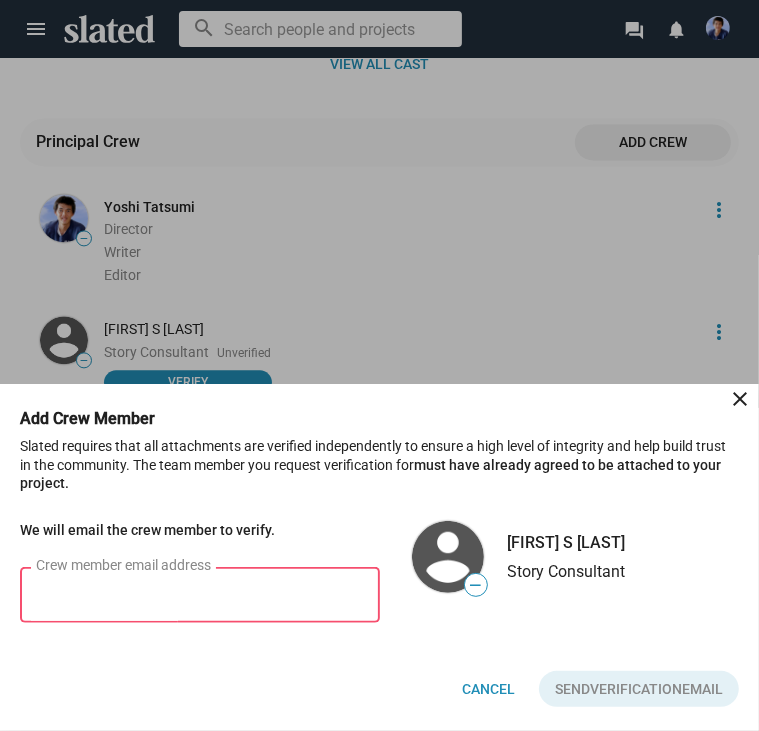 click on "Crew member email address" at bounding box center [200, 593] 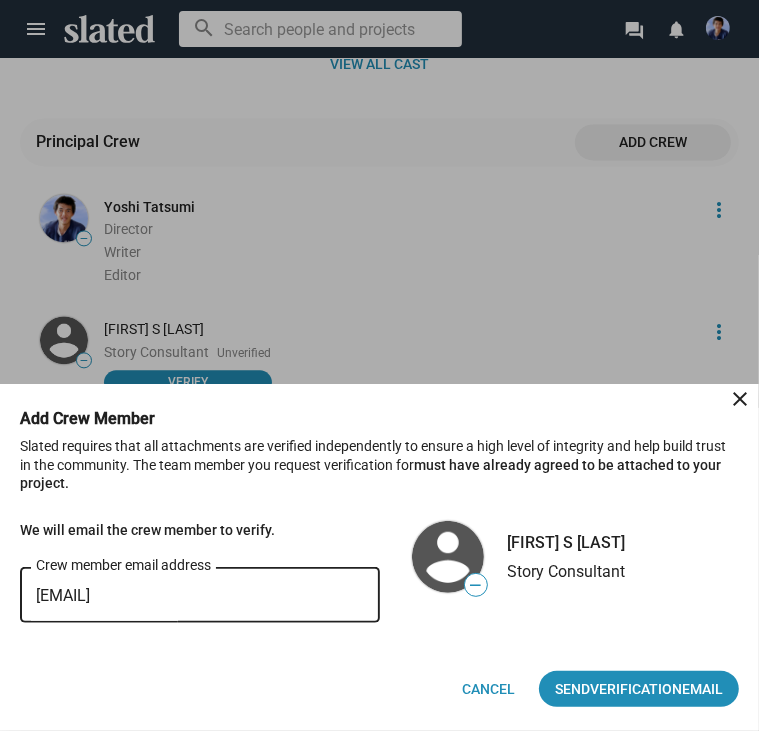 click on "Caleb.s.robinson@gmail.com" at bounding box center (200, 596) 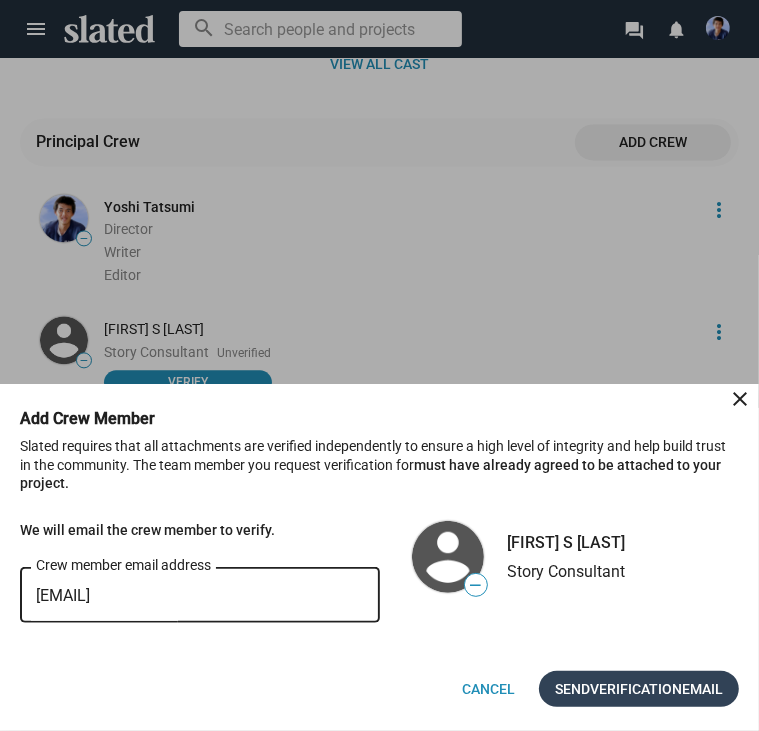 type on "caleb.s.robinson@gmail.com" 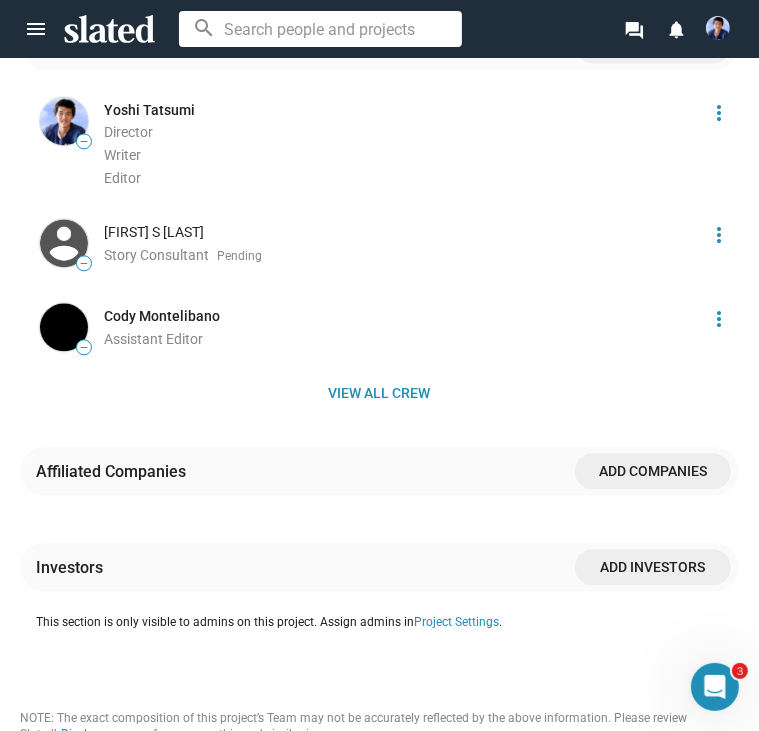 scroll, scrollTop: 2200, scrollLeft: 0, axis: vertical 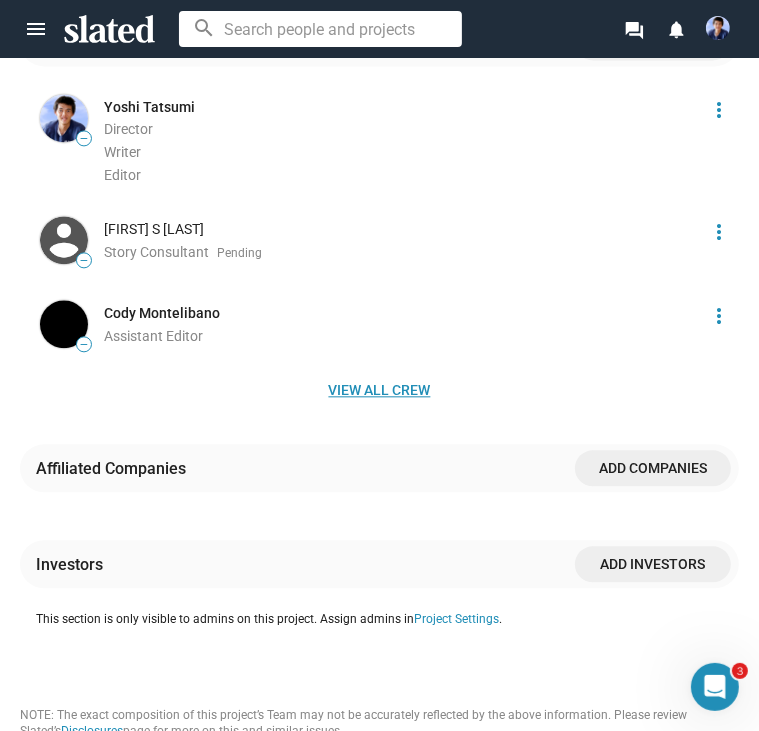 click on "View all crew" 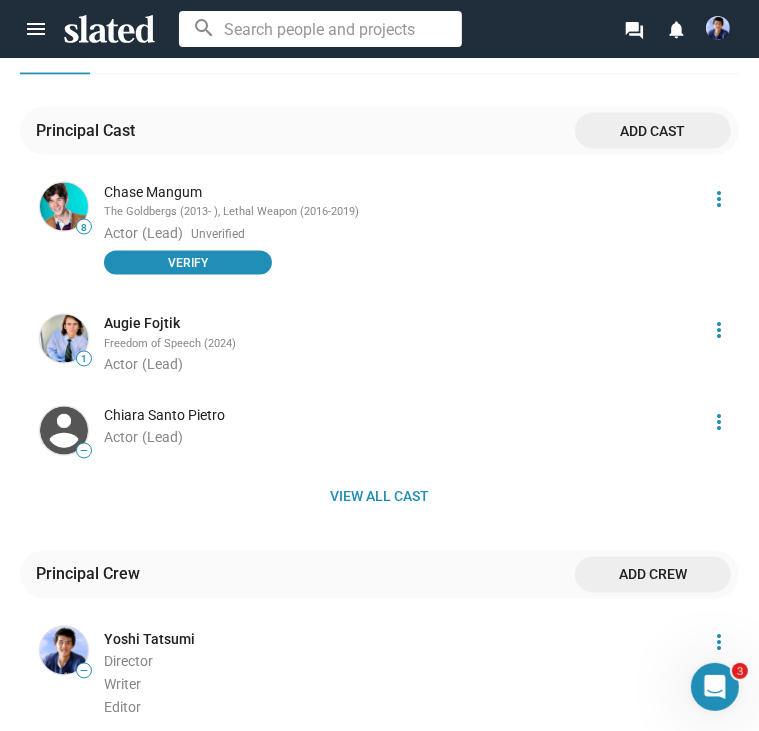 scroll, scrollTop: 1700, scrollLeft: 0, axis: vertical 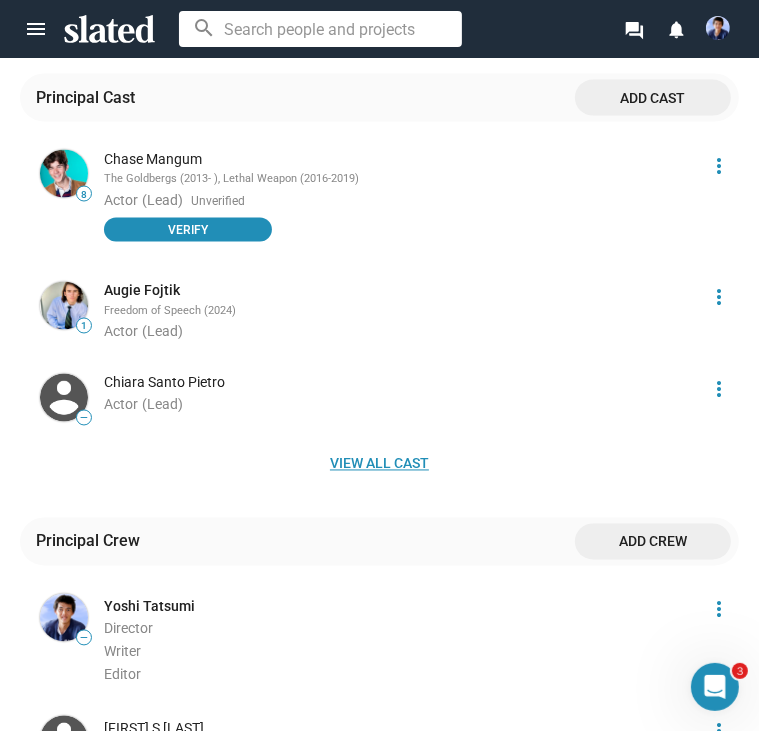 click on "View all cast" 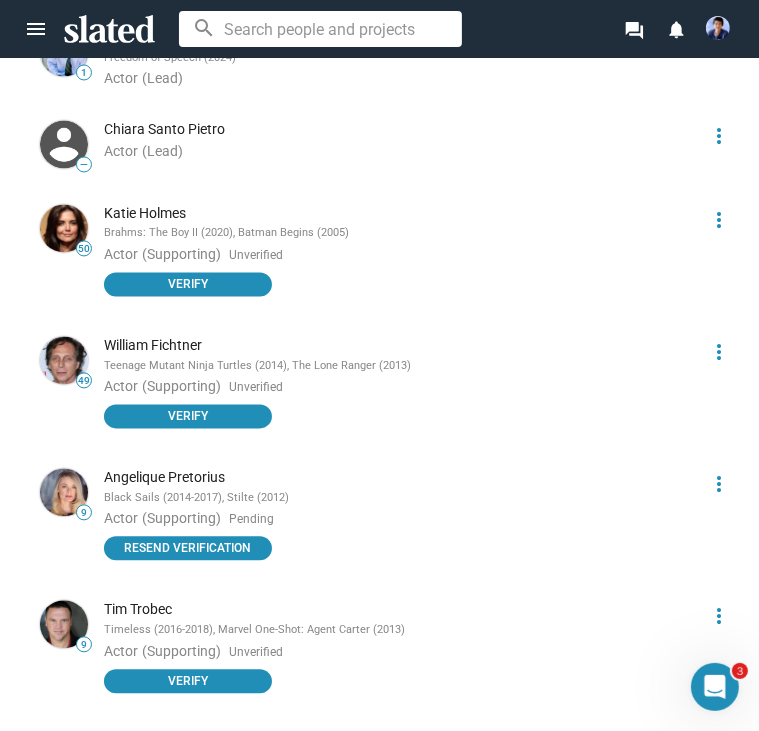 scroll, scrollTop: 2000, scrollLeft: 0, axis: vertical 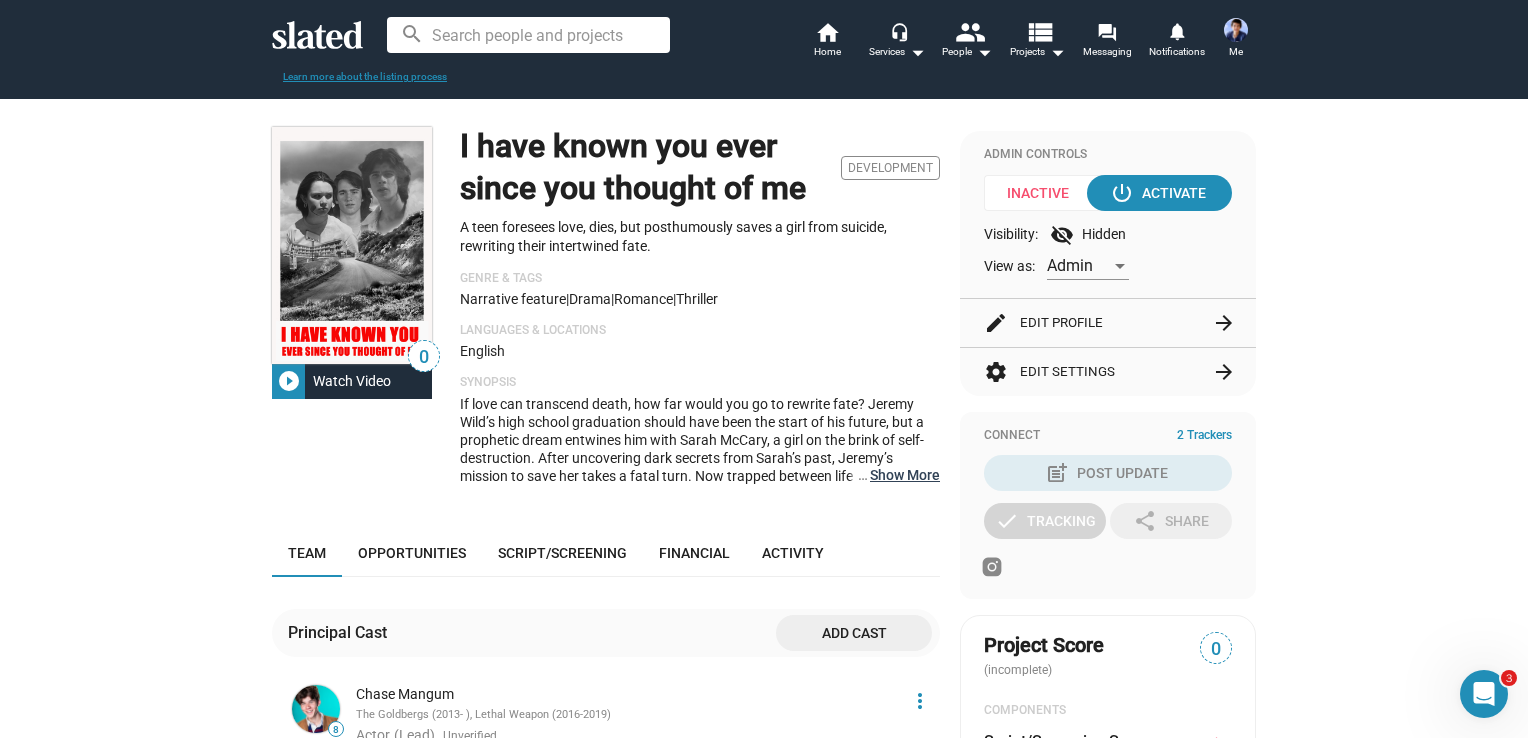 click on "… Show More" 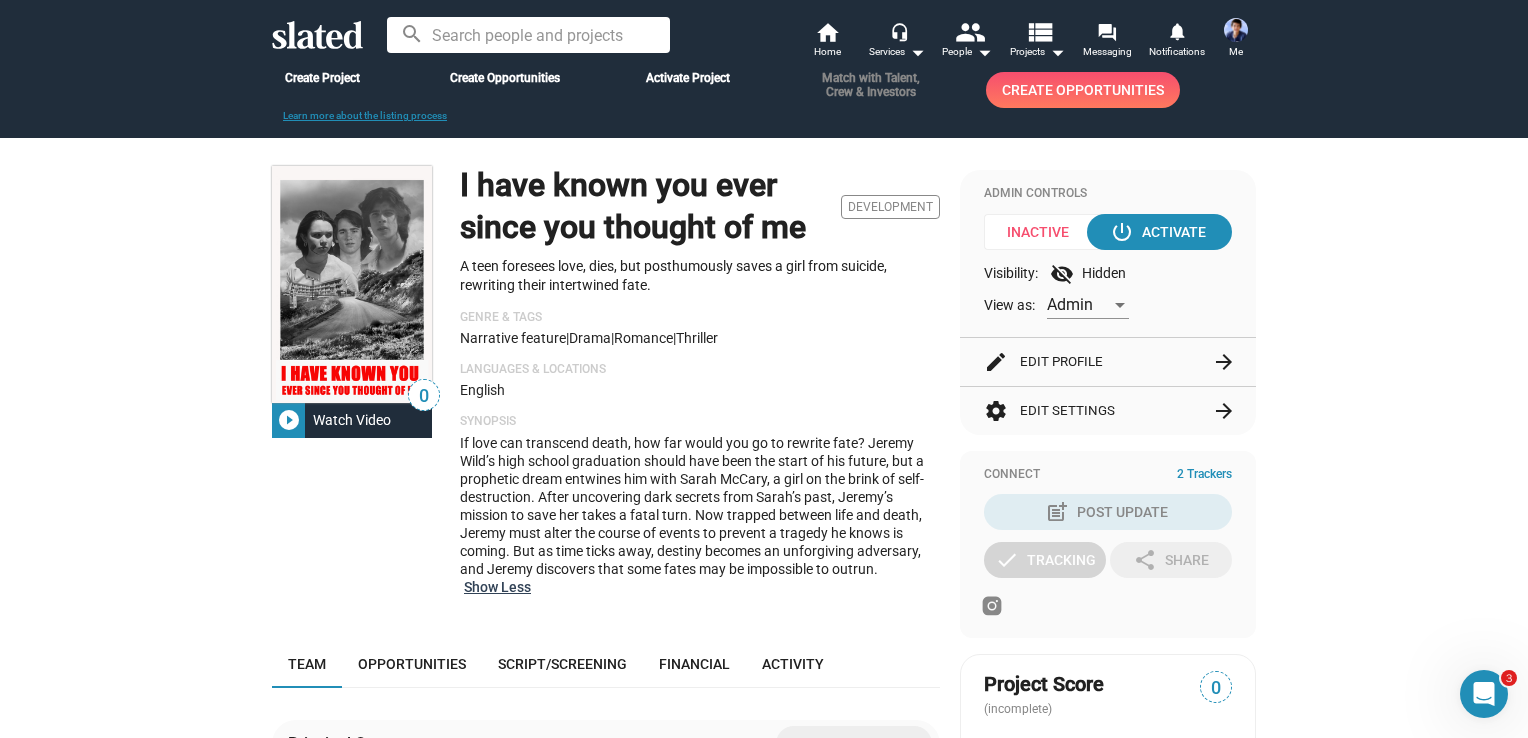 scroll, scrollTop: 100, scrollLeft: 0, axis: vertical 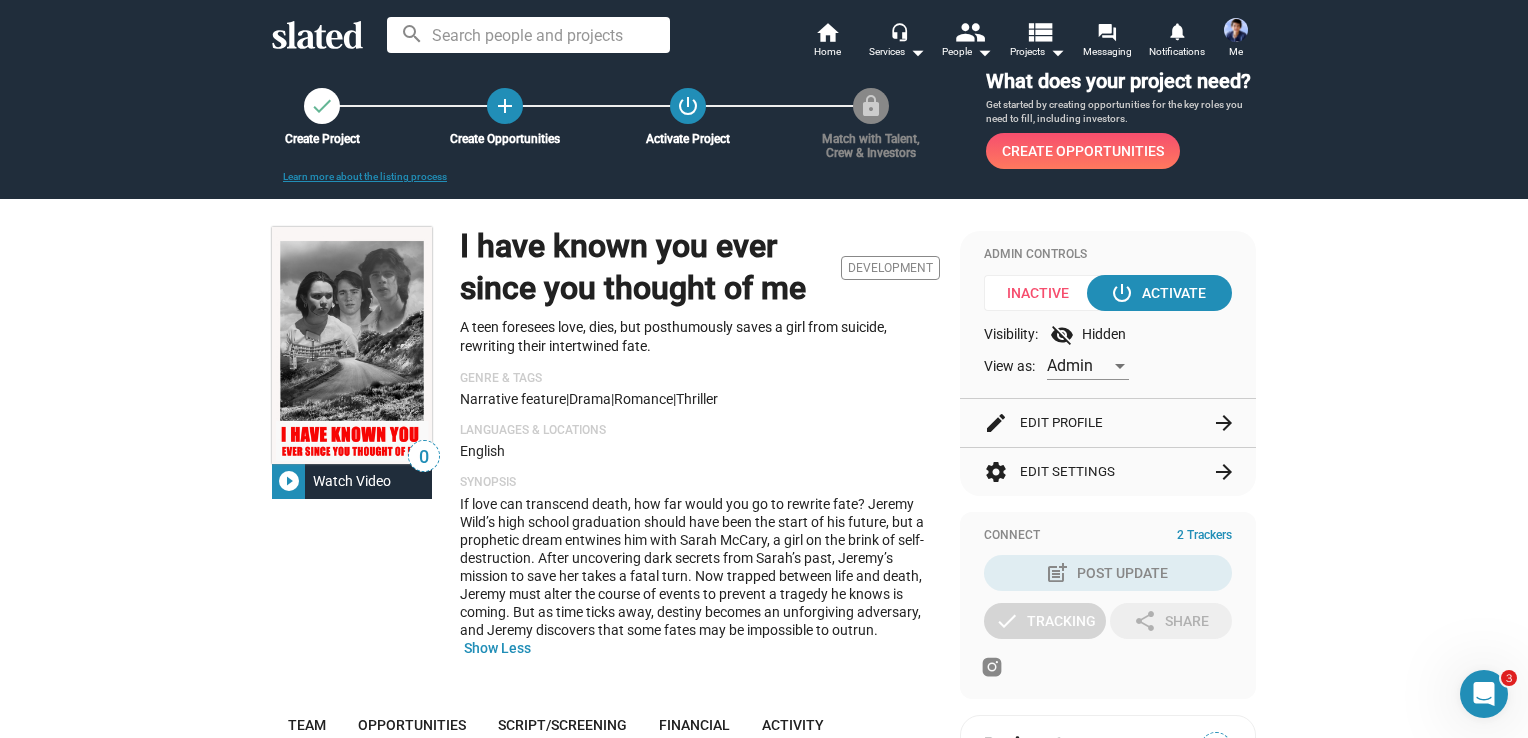 click 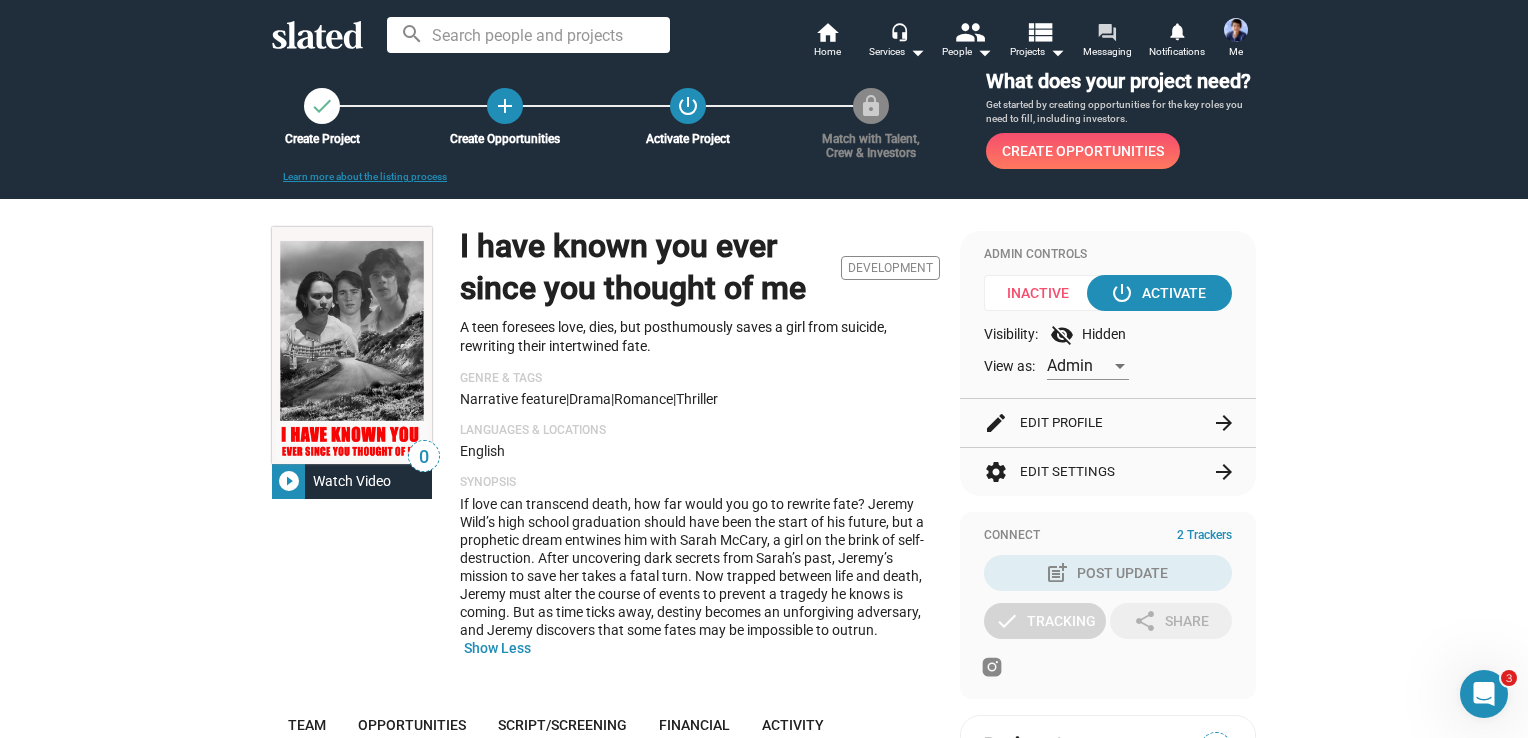 click on "forum" at bounding box center [1106, 31] 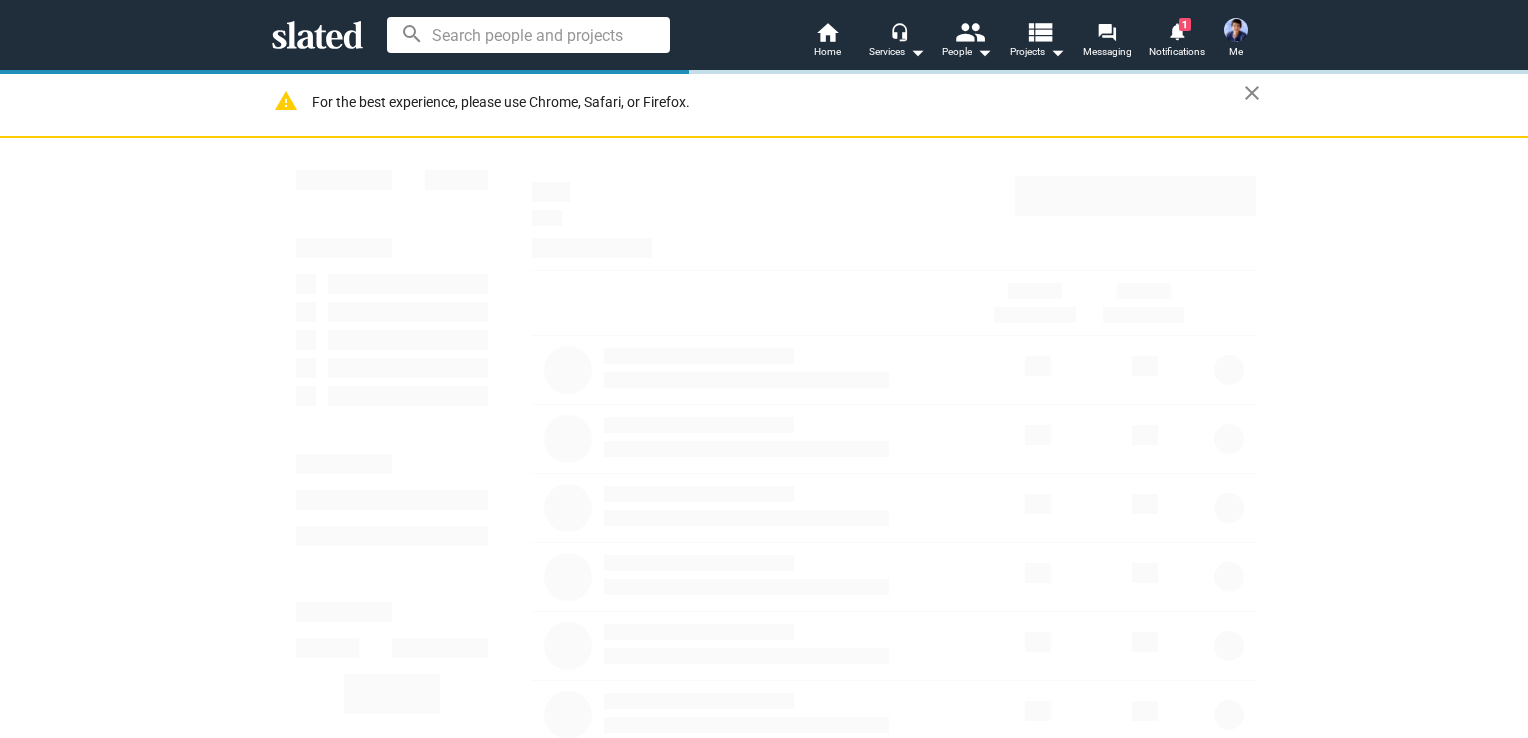 scroll, scrollTop: 0, scrollLeft: 0, axis: both 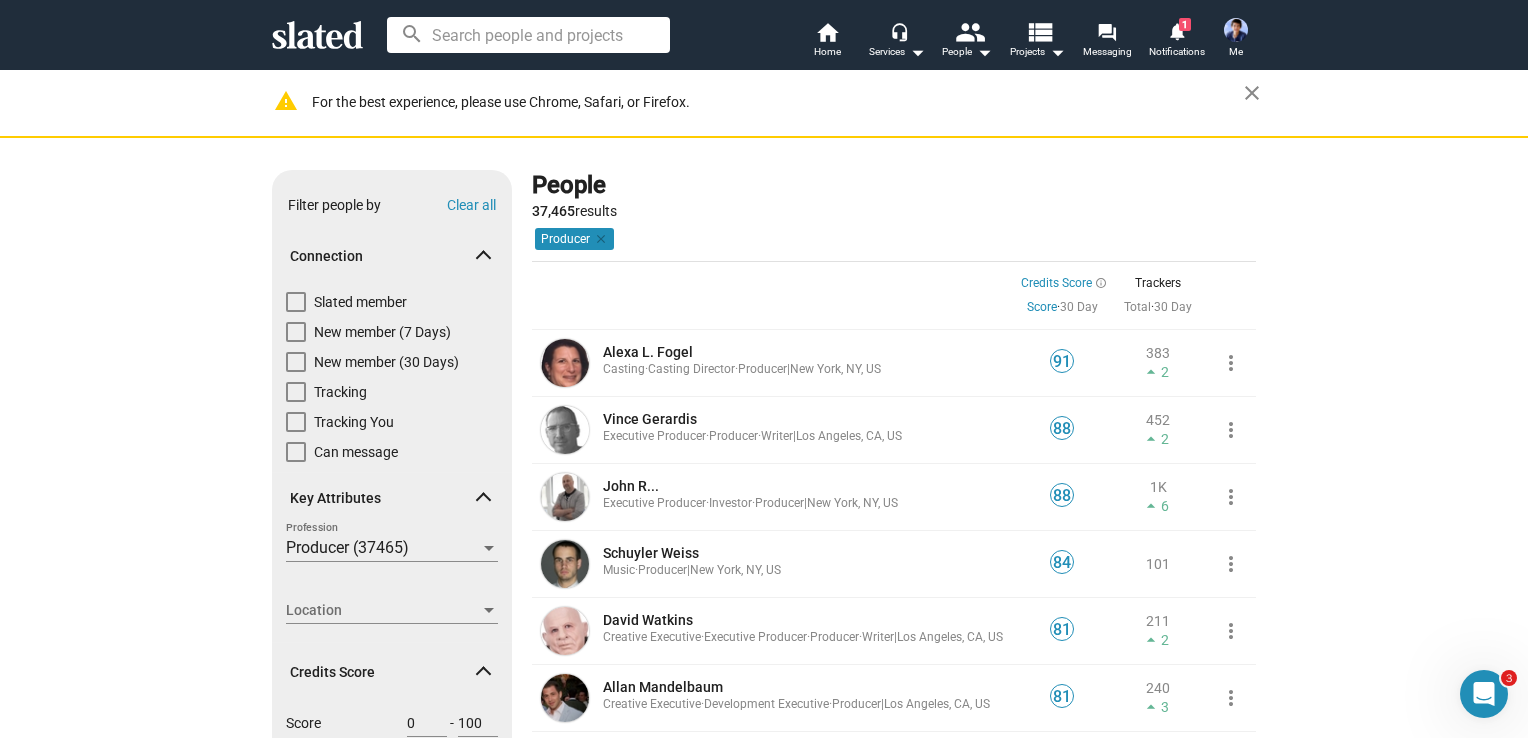 click at bounding box center [1236, 30] 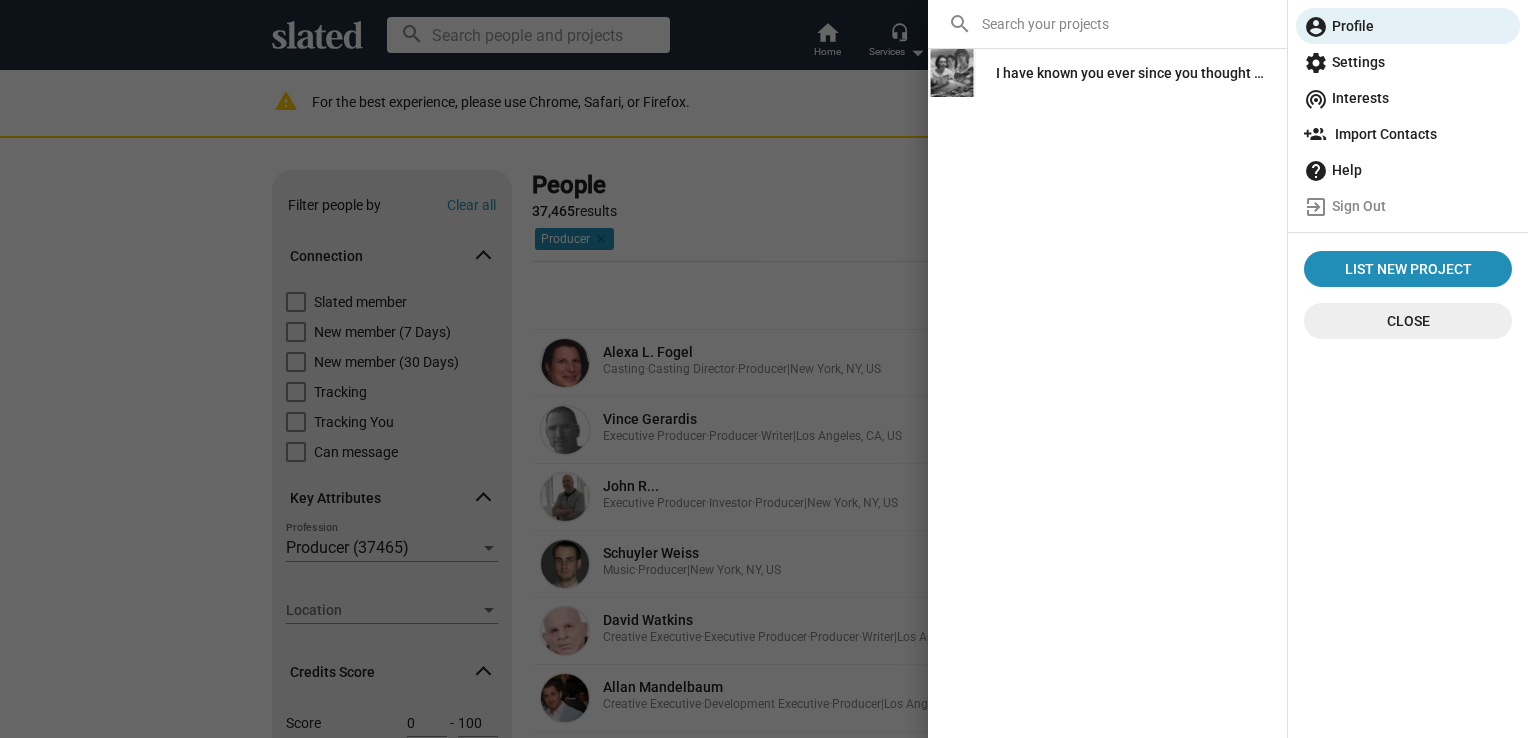 click on "I have known you ever since you thought of me" 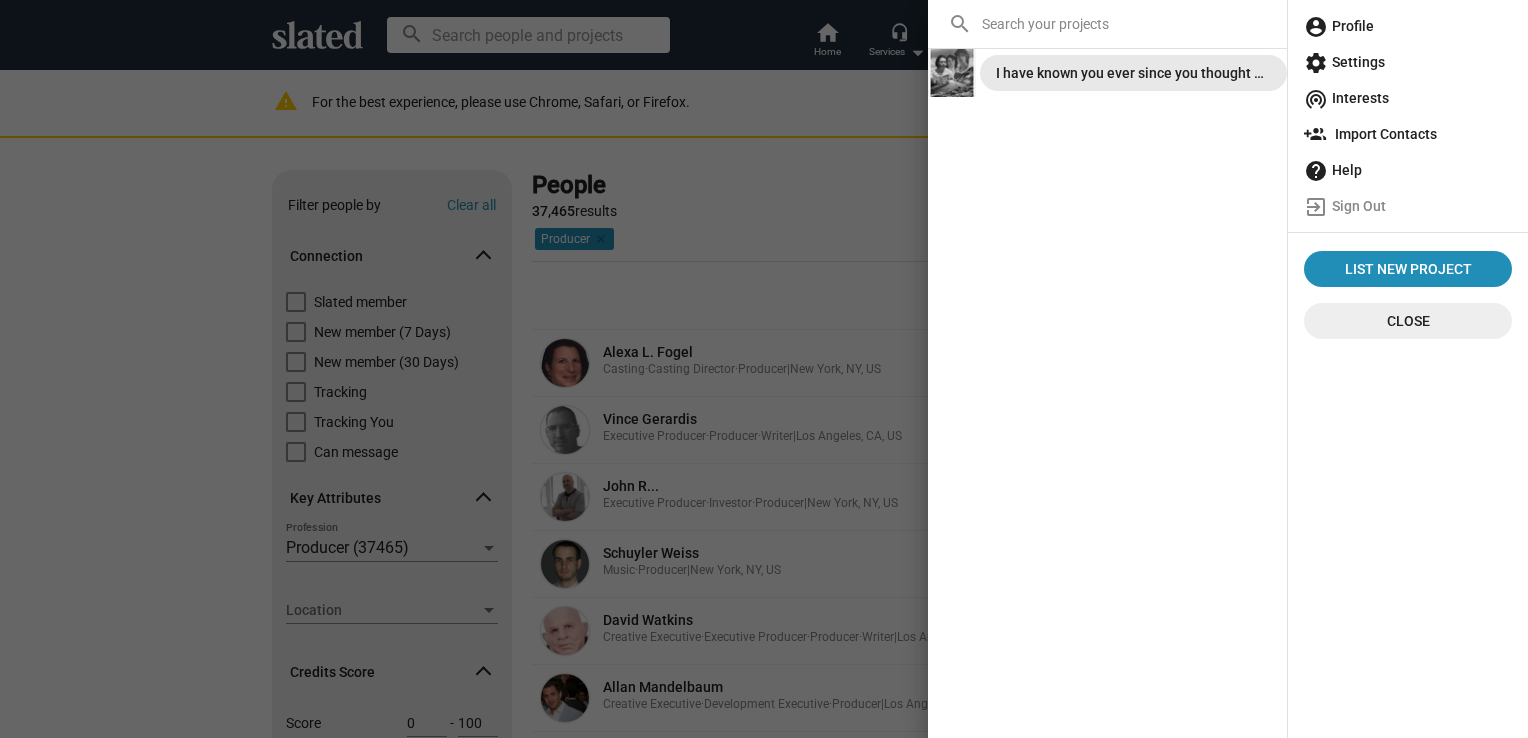 click on "I have known you ever since you thought of me" 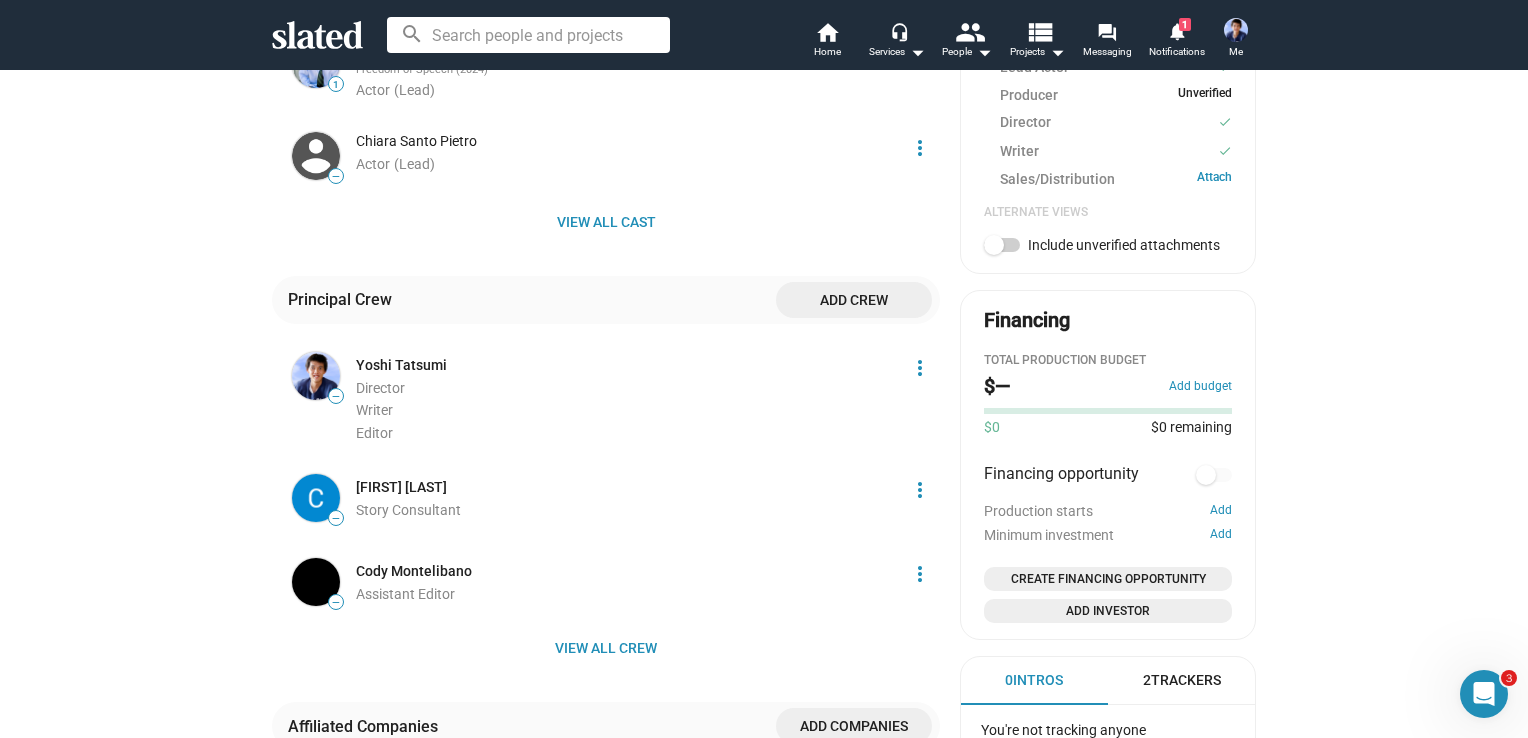 scroll, scrollTop: 848, scrollLeft: 0, axis: vertical 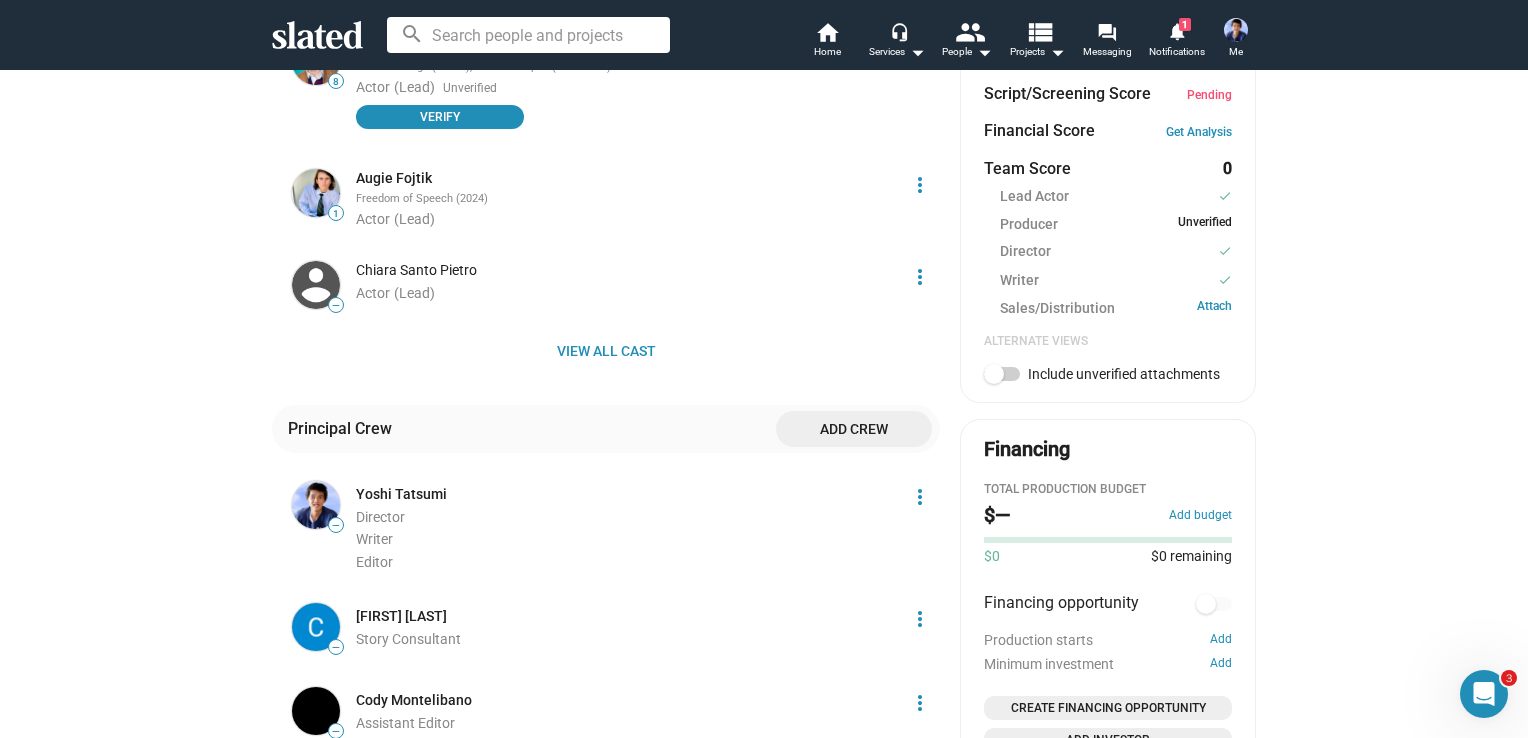 click on "Add crew" 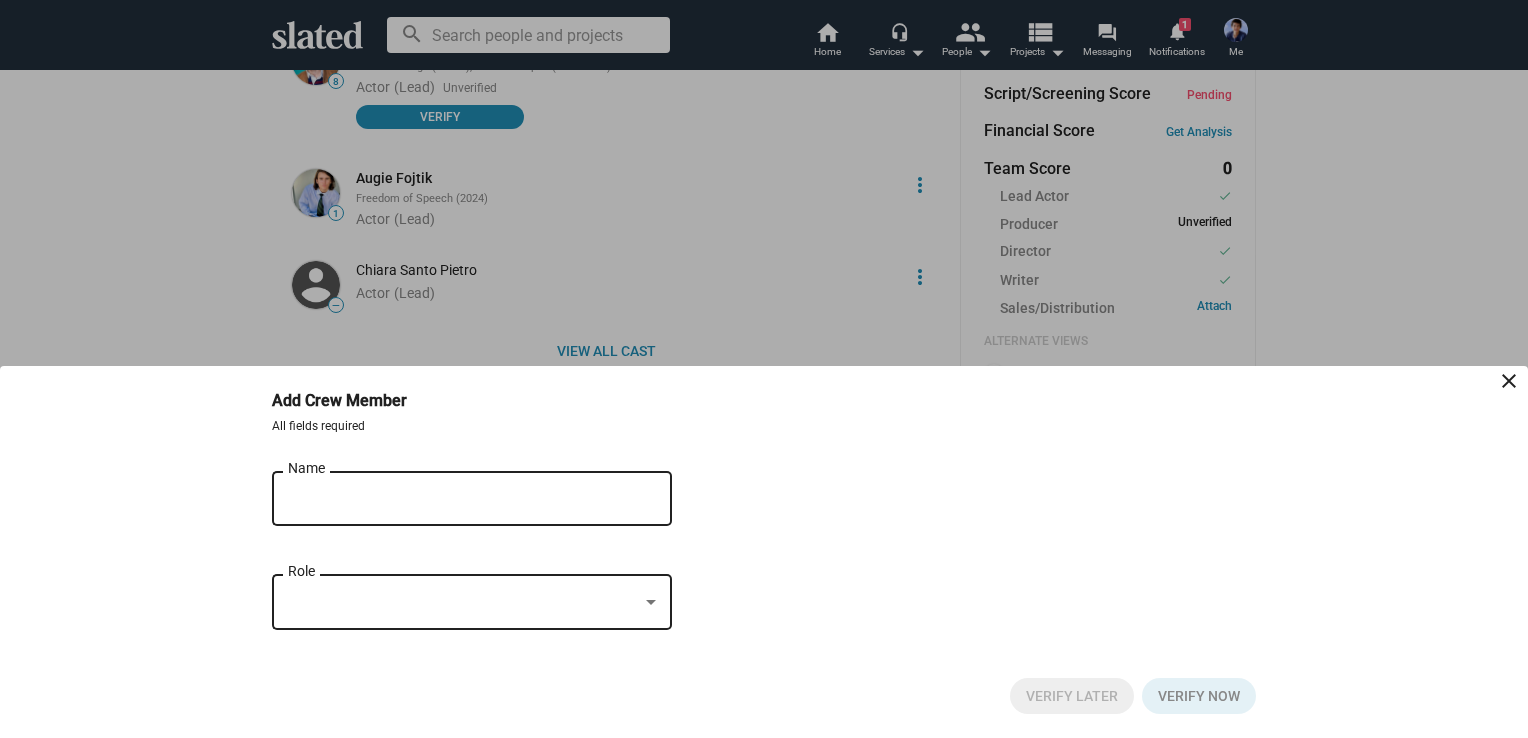 click on "Name" at bounding box center (458, 499) 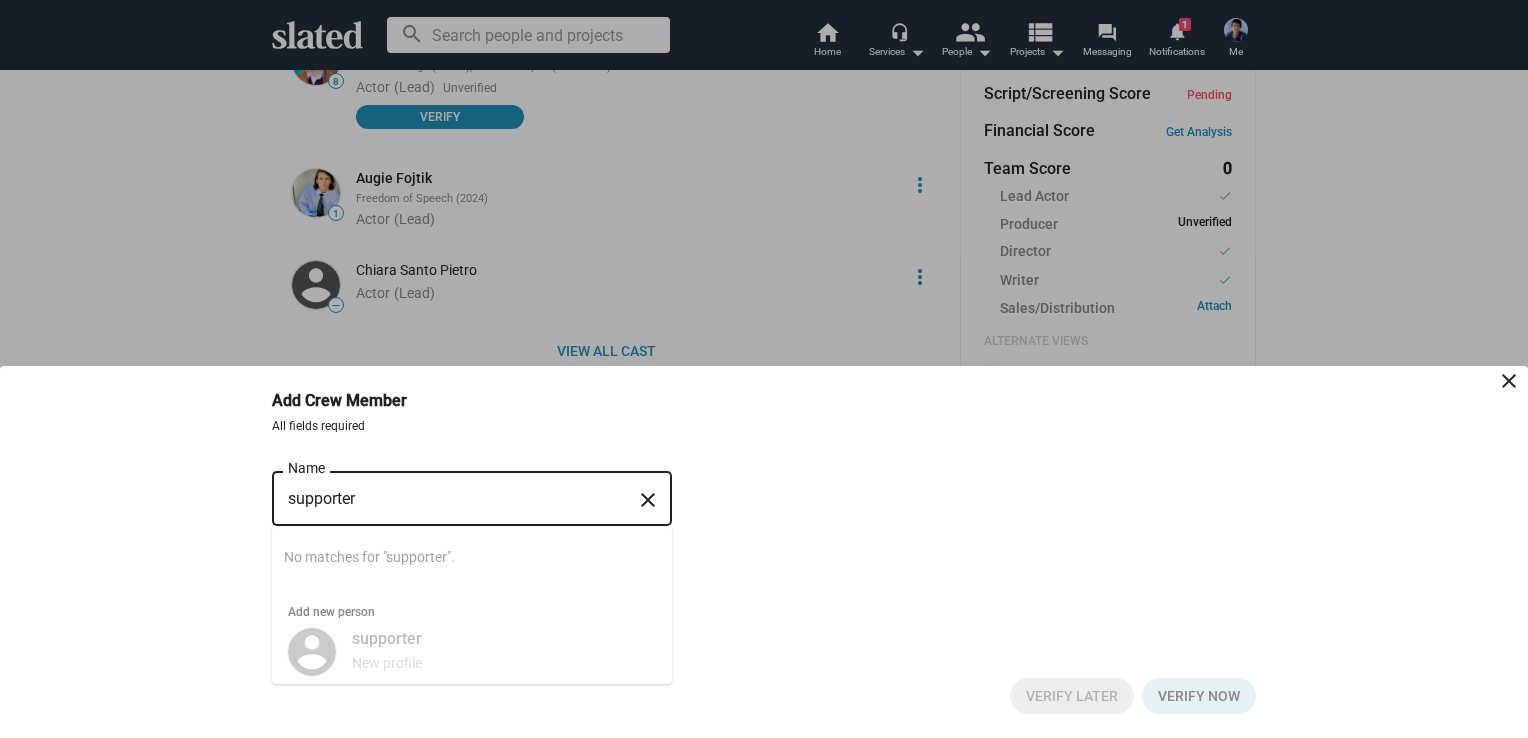 click on "supporter" at bounding box center [458, 499] 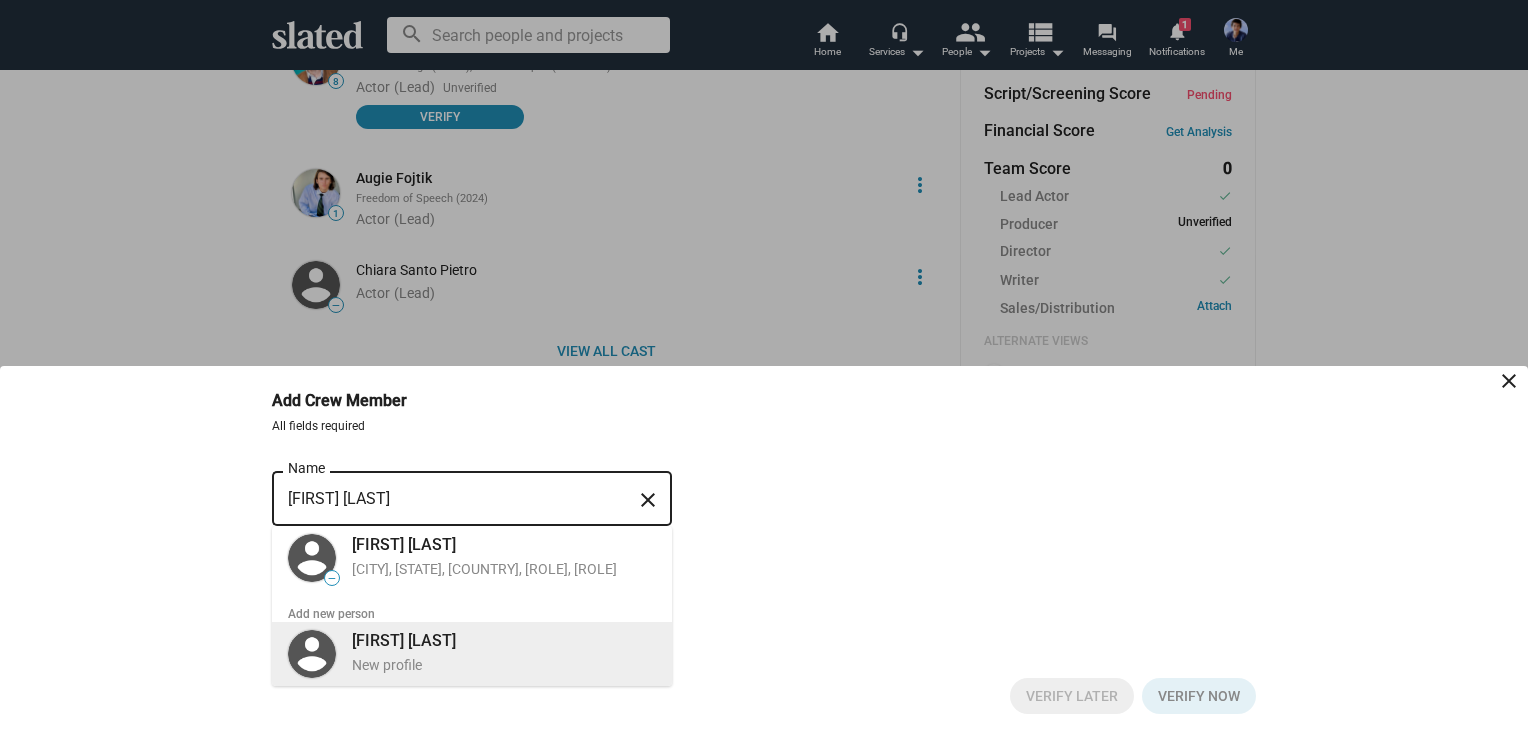 type on "[FIRST] [LAST]" 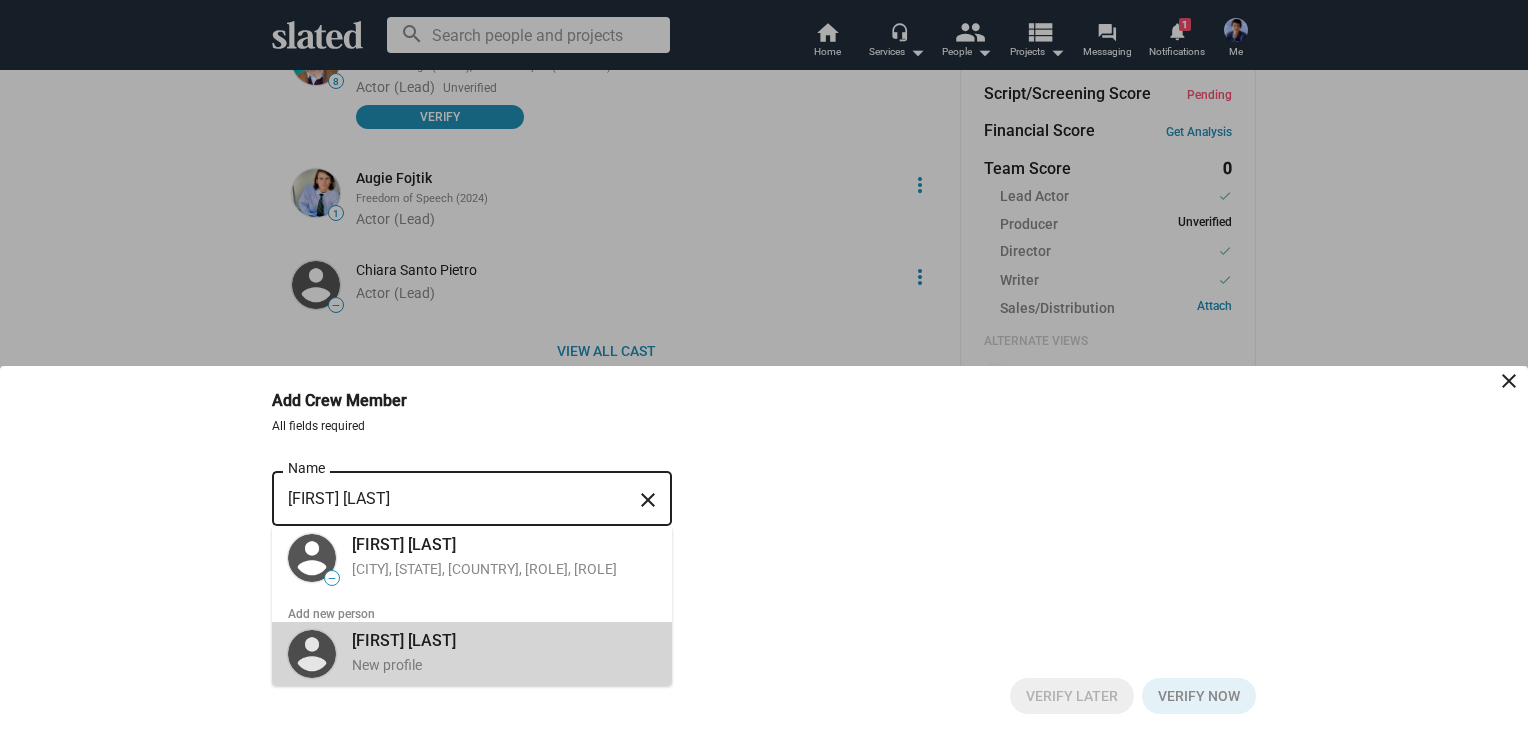 click on "[FIRST] [LAST] New profile" at bounding box center [470, 654] 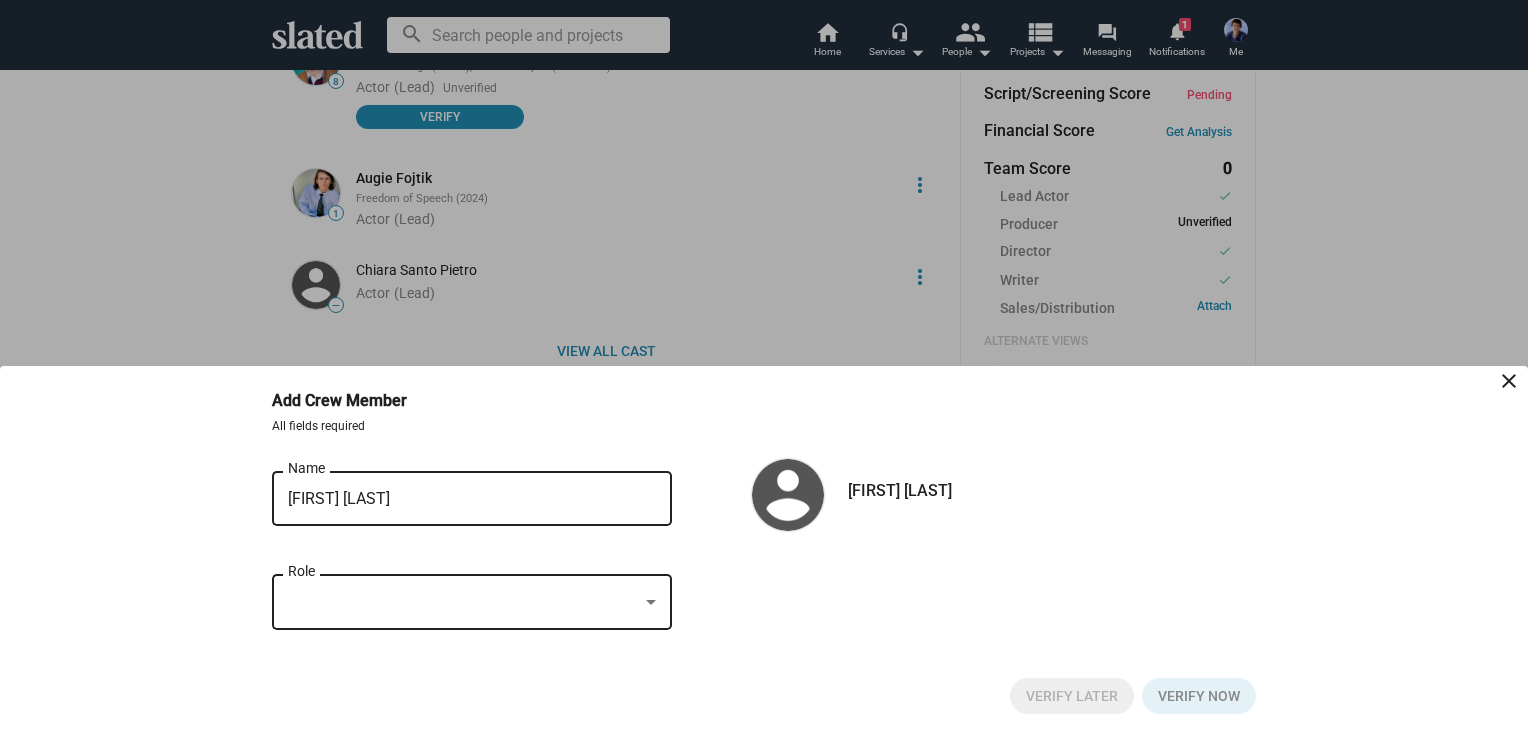 click on "Role" 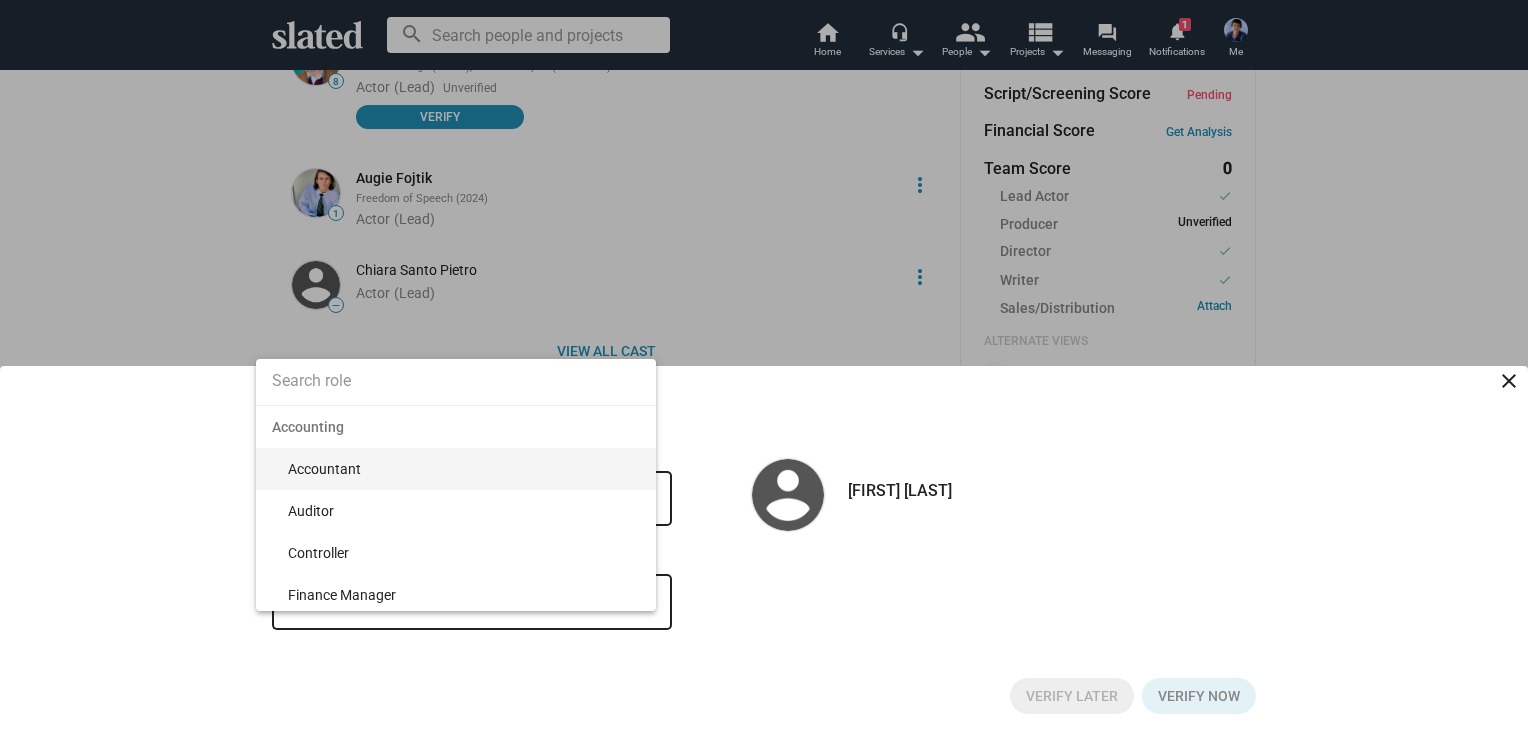 click at bounding box center [456, 381] 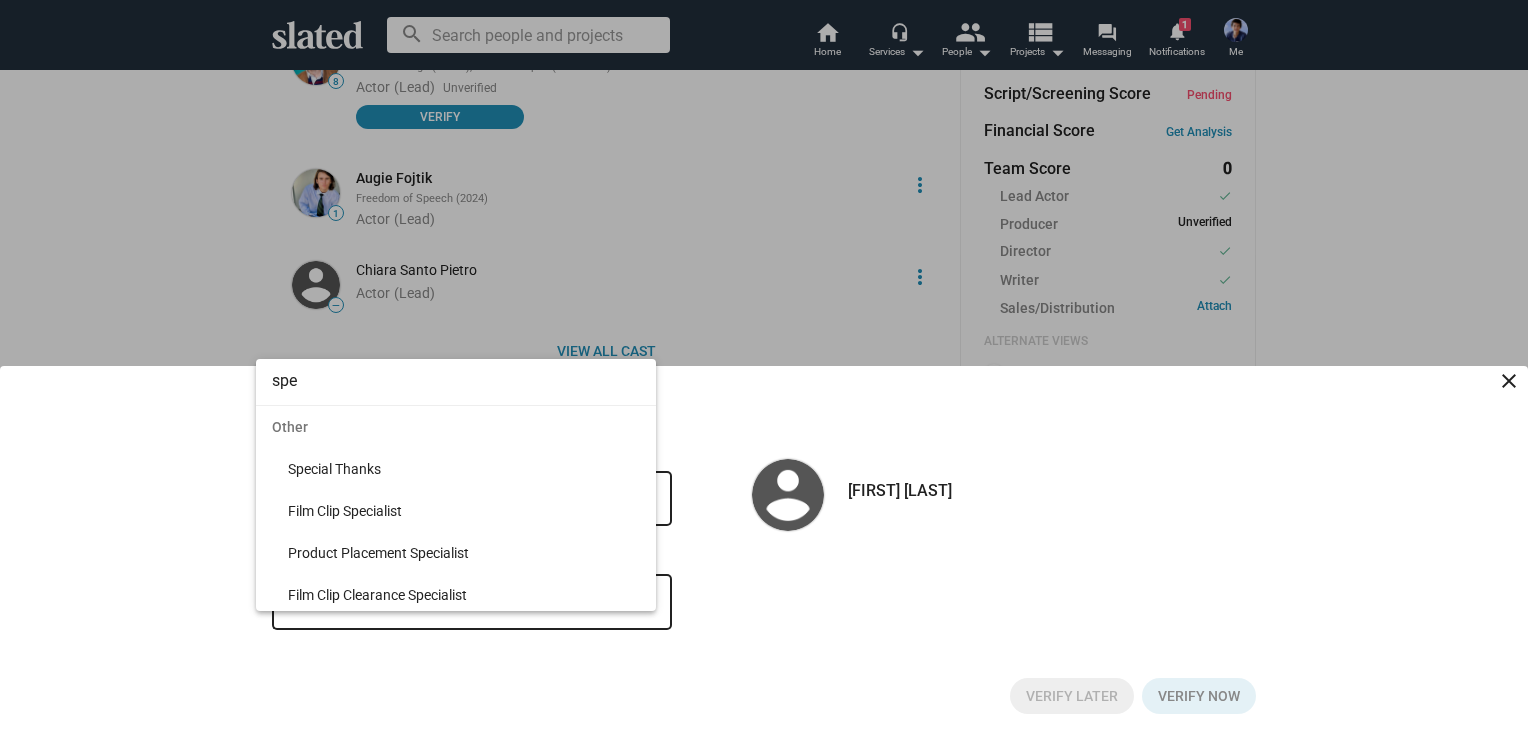 type on "spe" 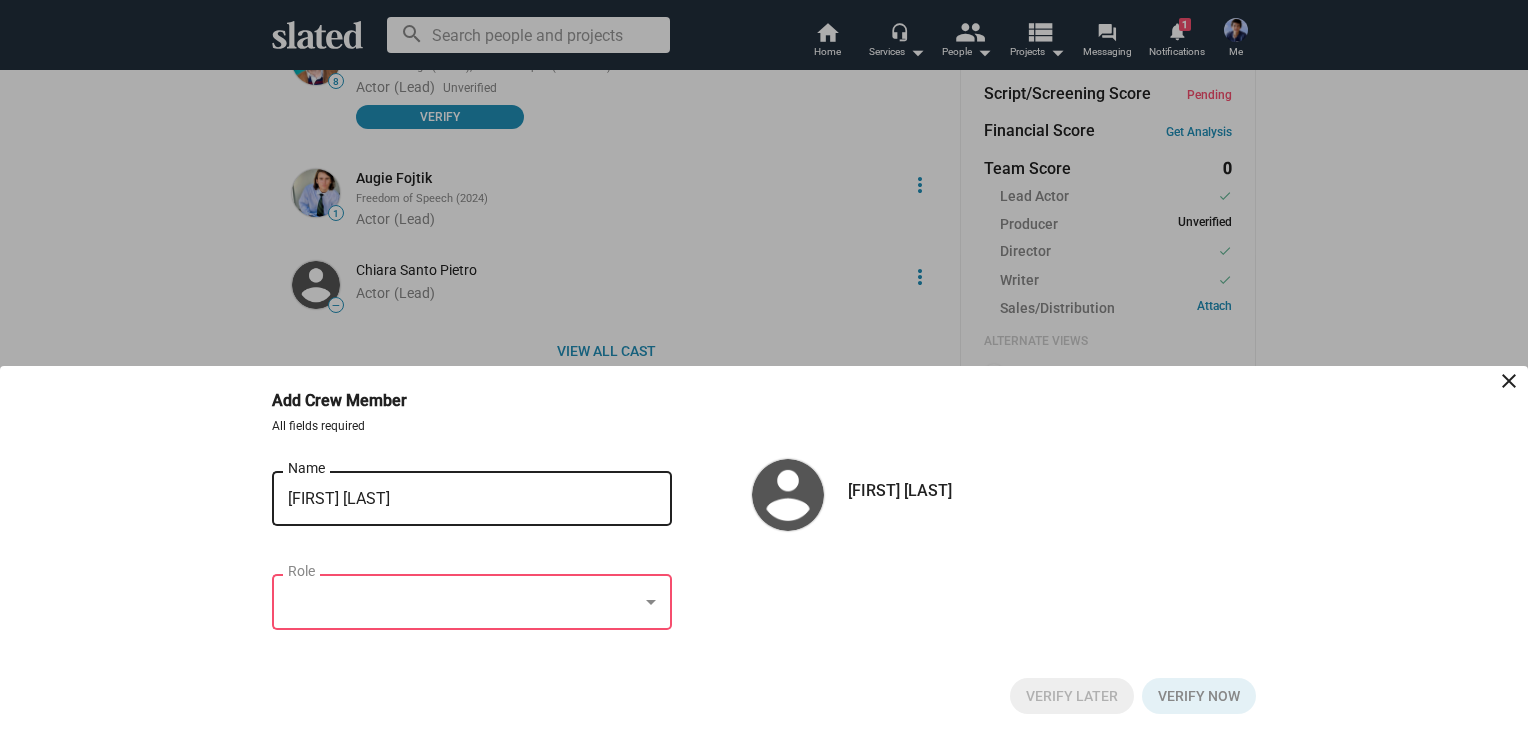 click on "[FIRST] [LAST]" at bounding box center (458, 499) 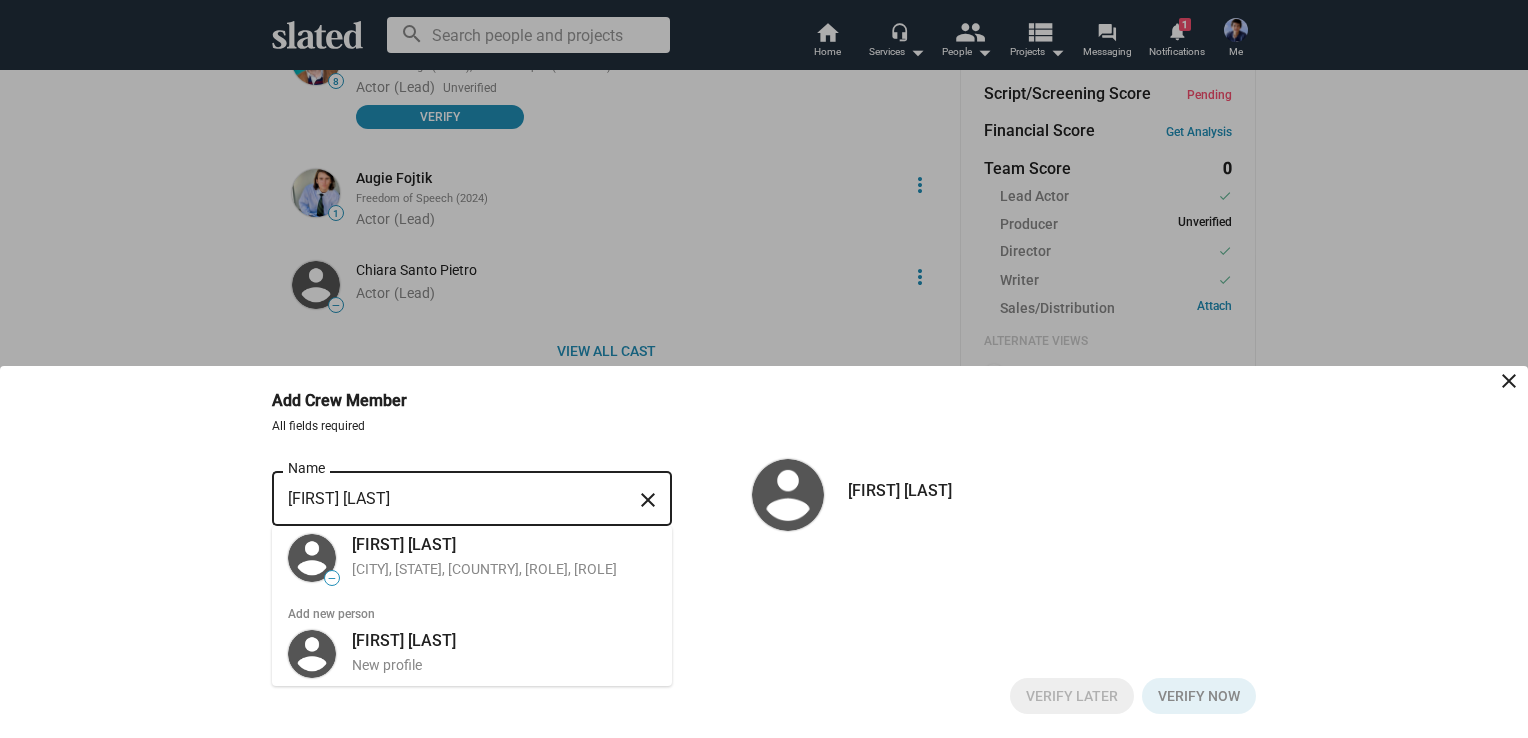click on "[FIRST] [LAST]" at bounding box center (458, 499) 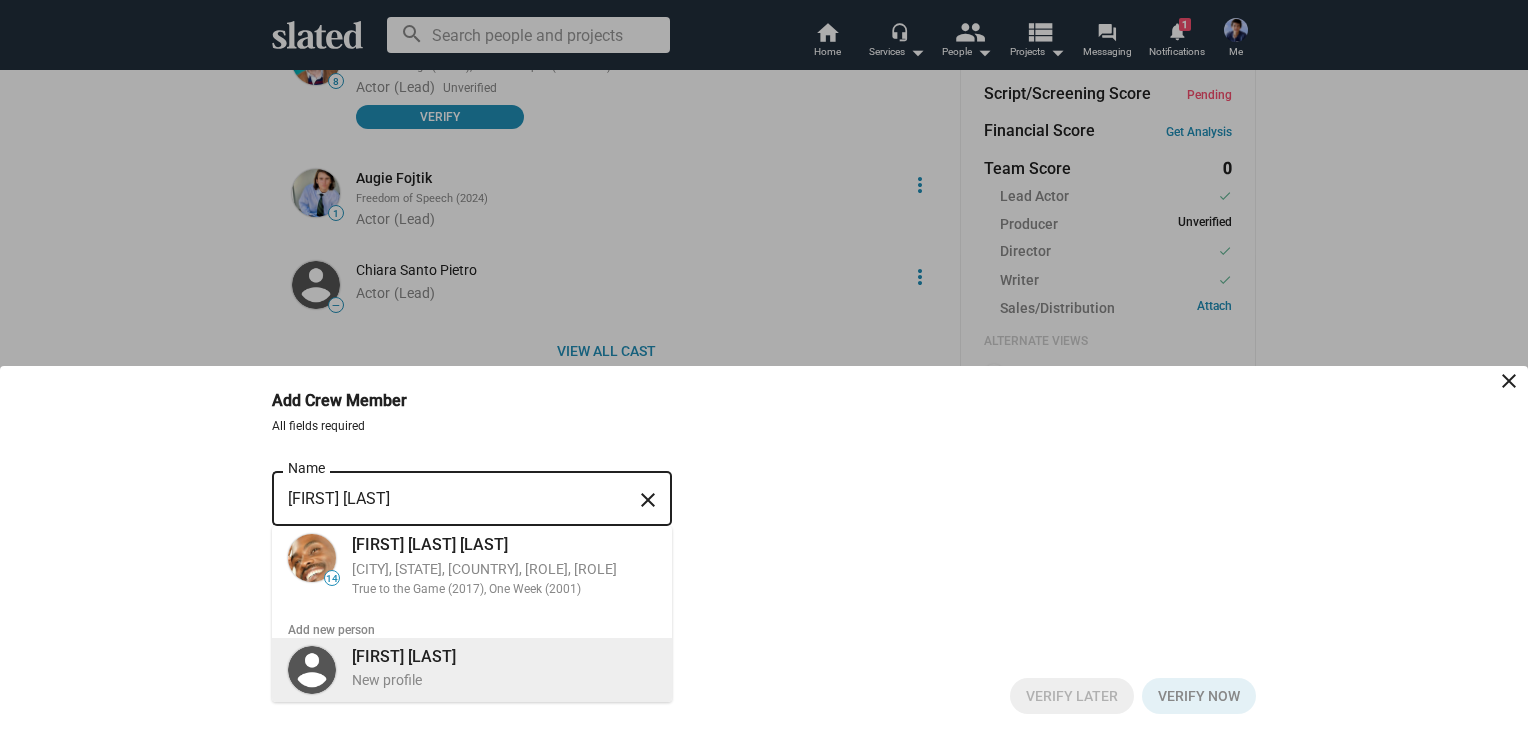 type on "[FIRST] [LAST]" 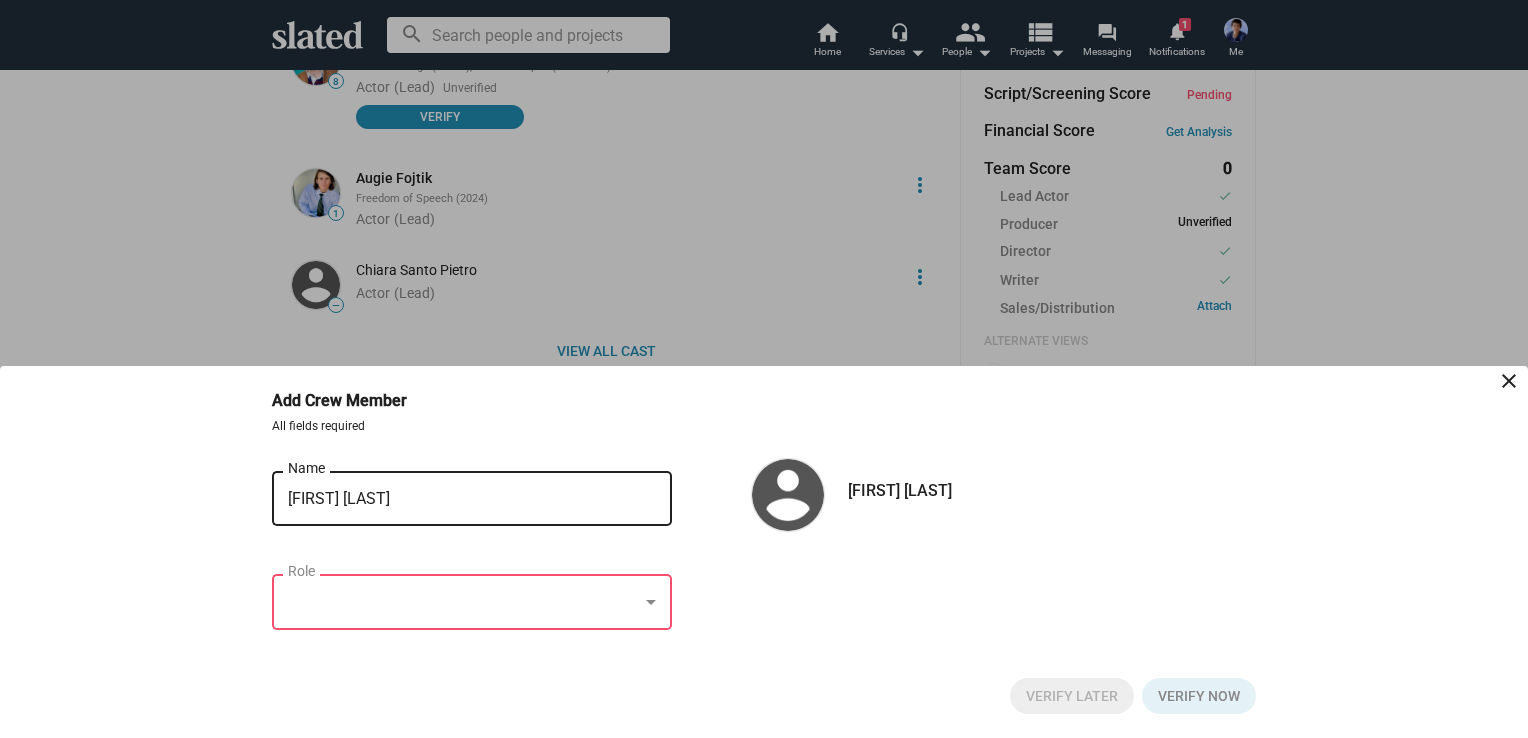 click at bounding box center (463, 602) 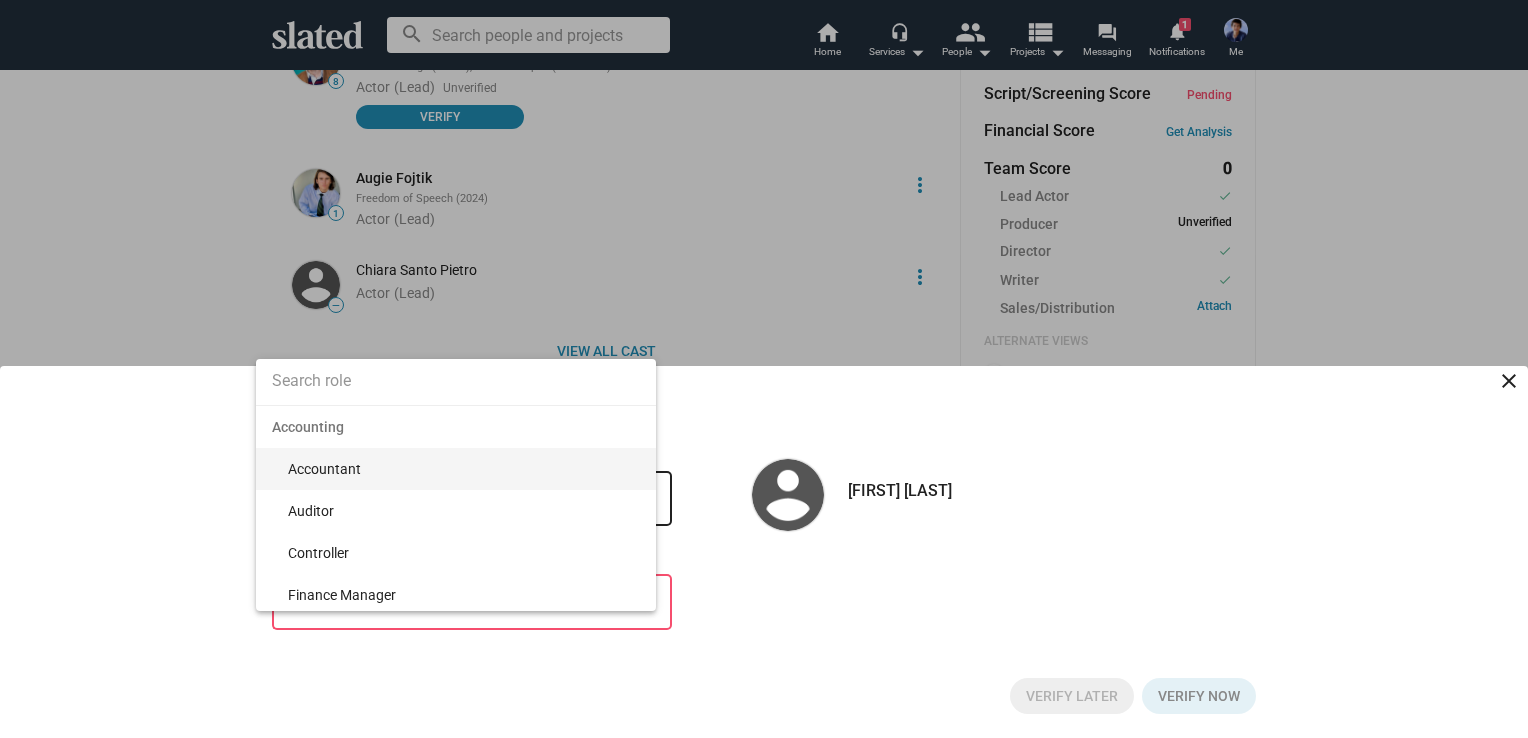 click at bounding box center [456, 381] 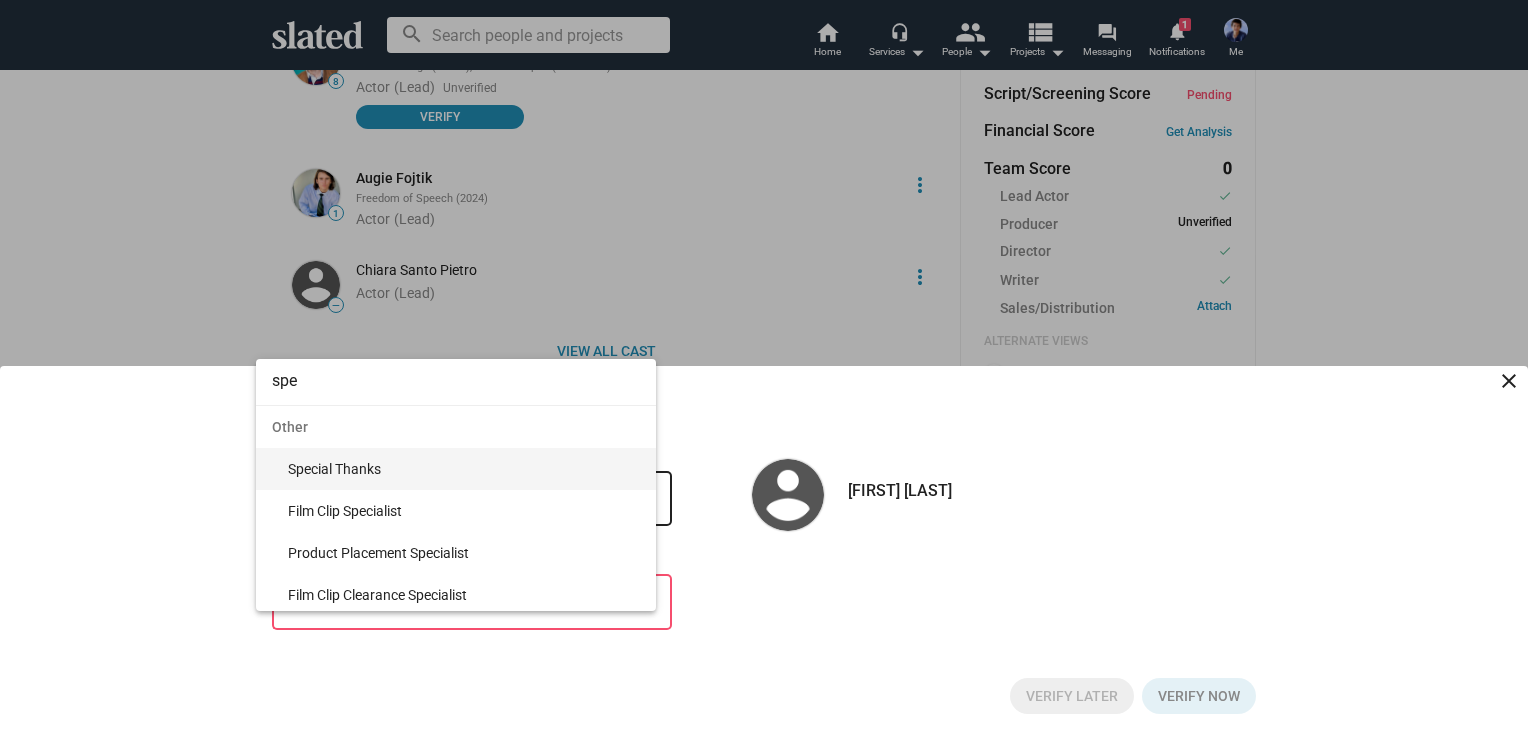 type on "spe" 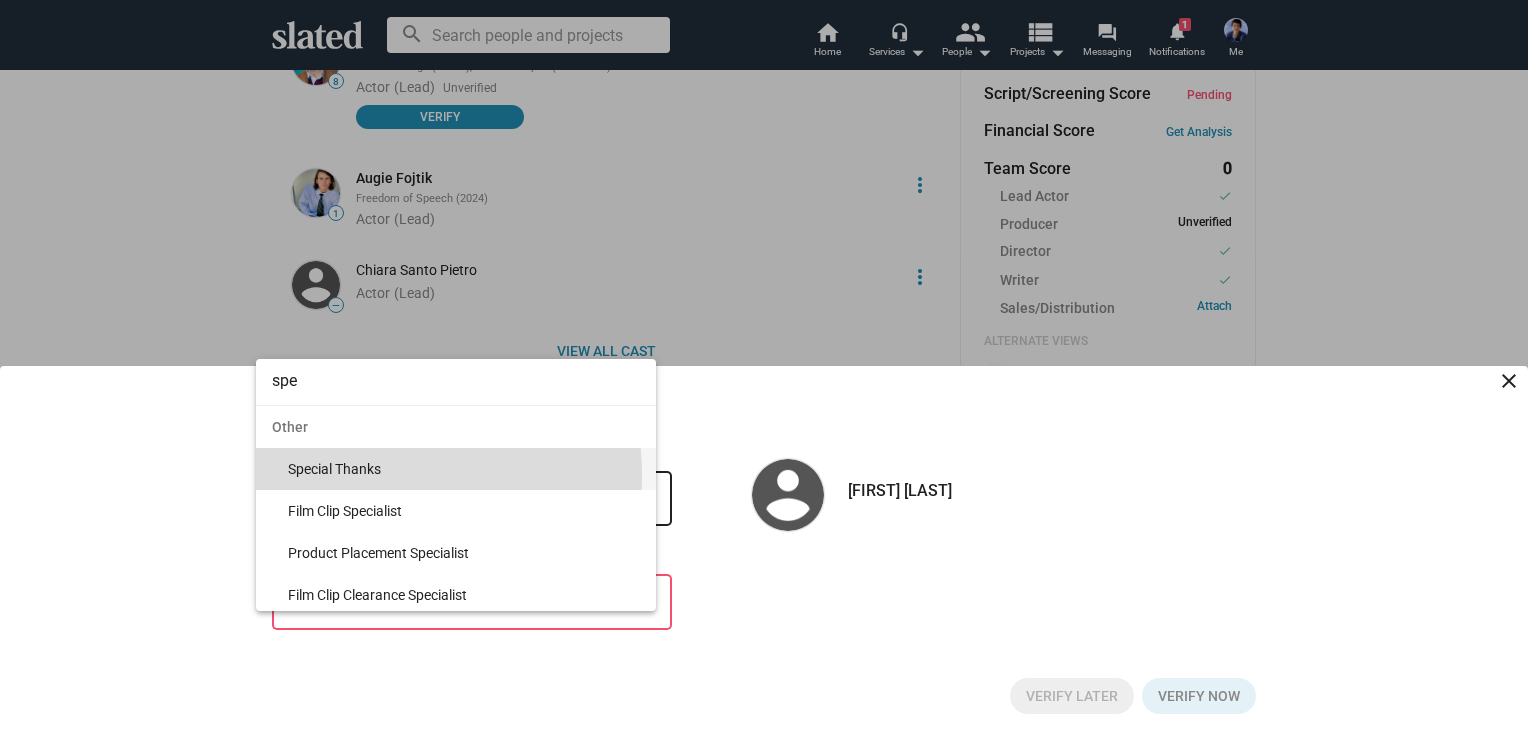 click on "Special Thanks" at bounding box center [464, 469] 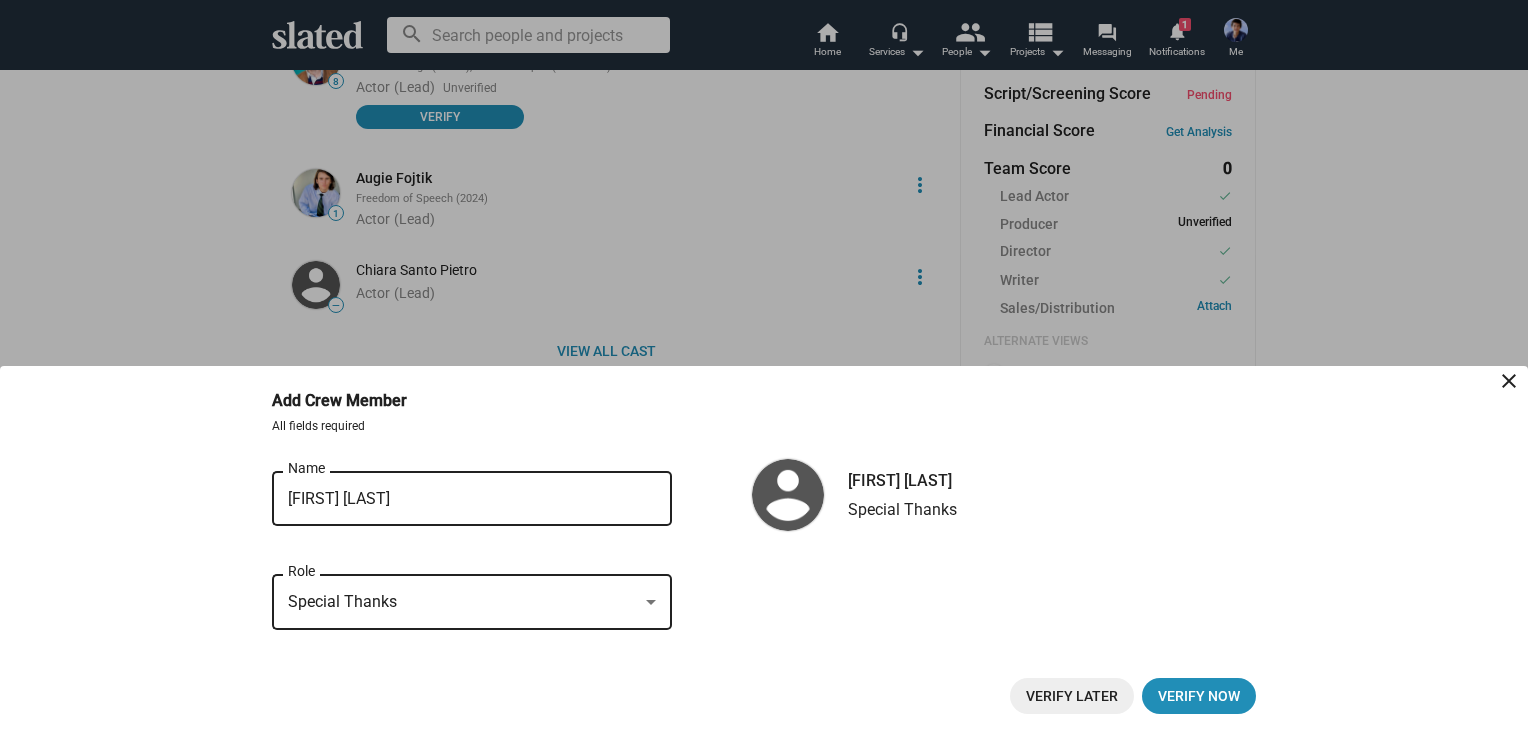 click on "Verify Later" at bounding box center [1072, 696] 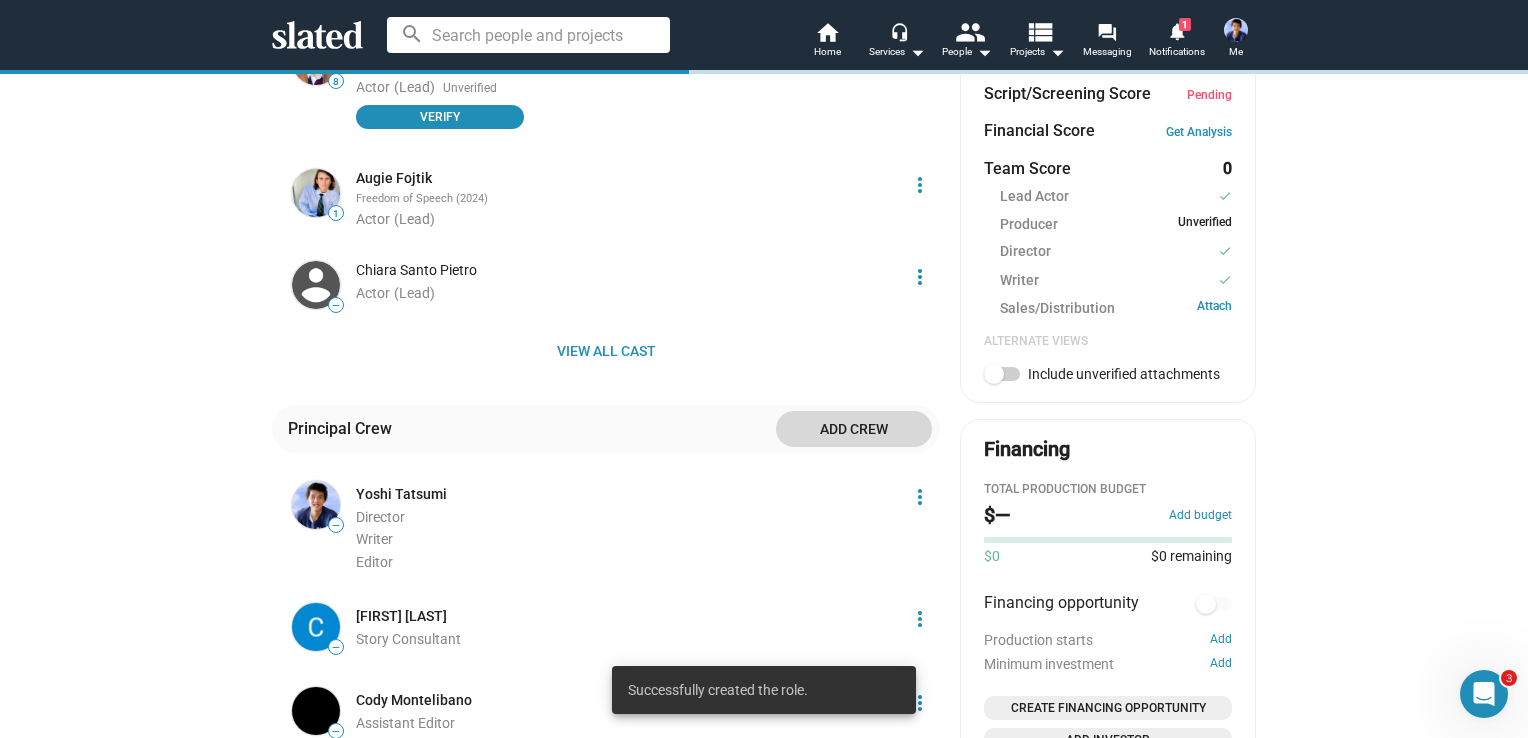 click on "Add crew" 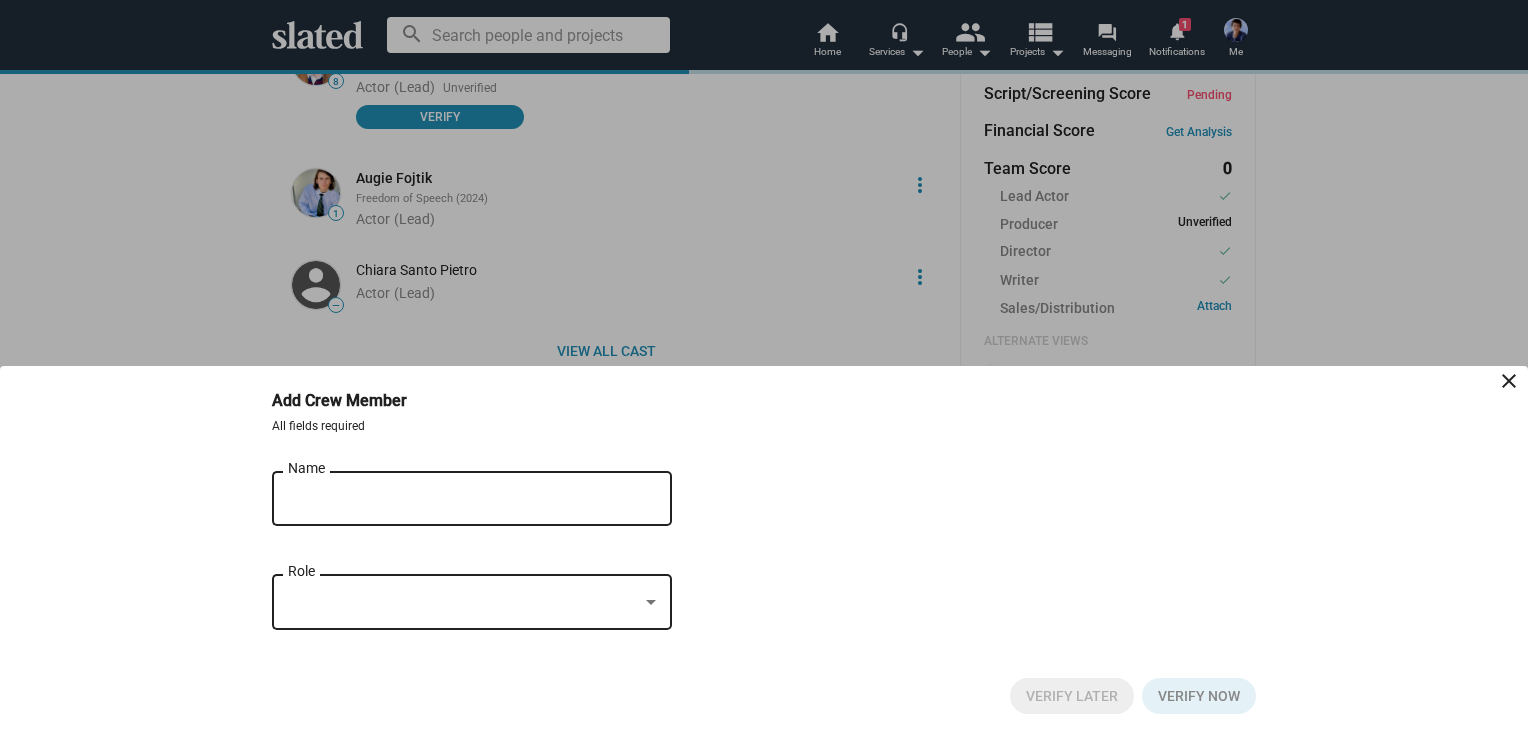 click on "Name" at bounding box center (458, 499) 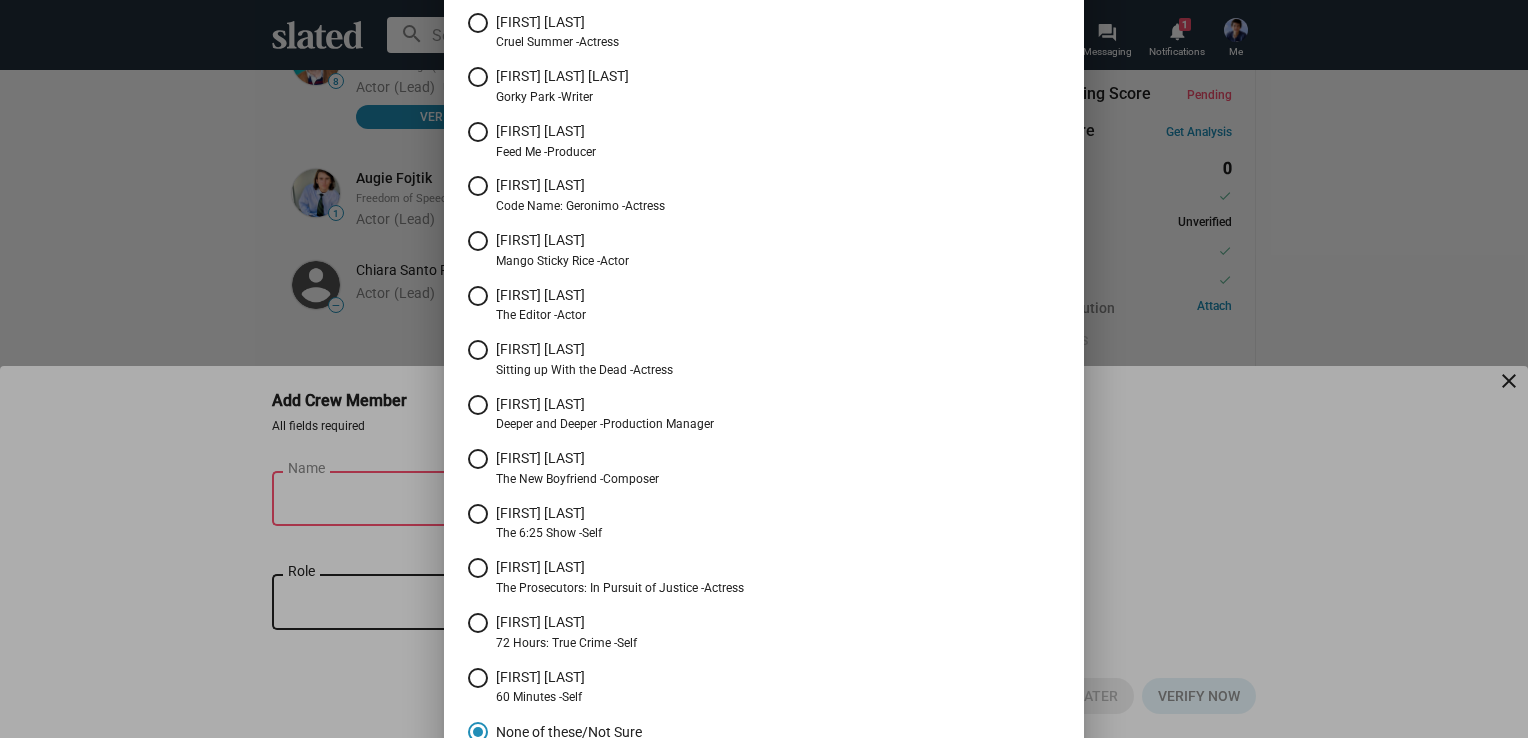 scroll, scrollTop: 845, scrollLeft: 0, axis: vertical 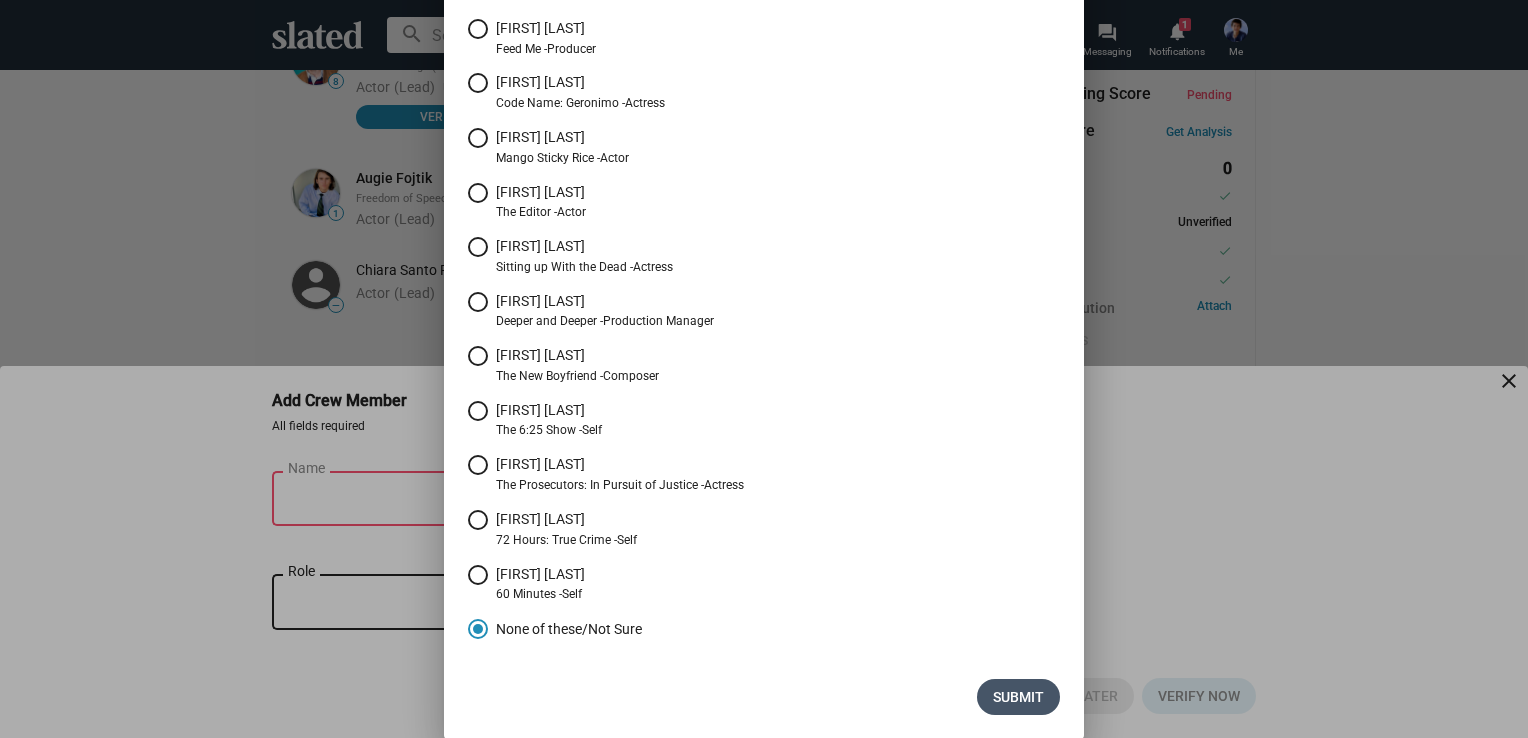 click on "Submit" at bounding box center (1018, 697) 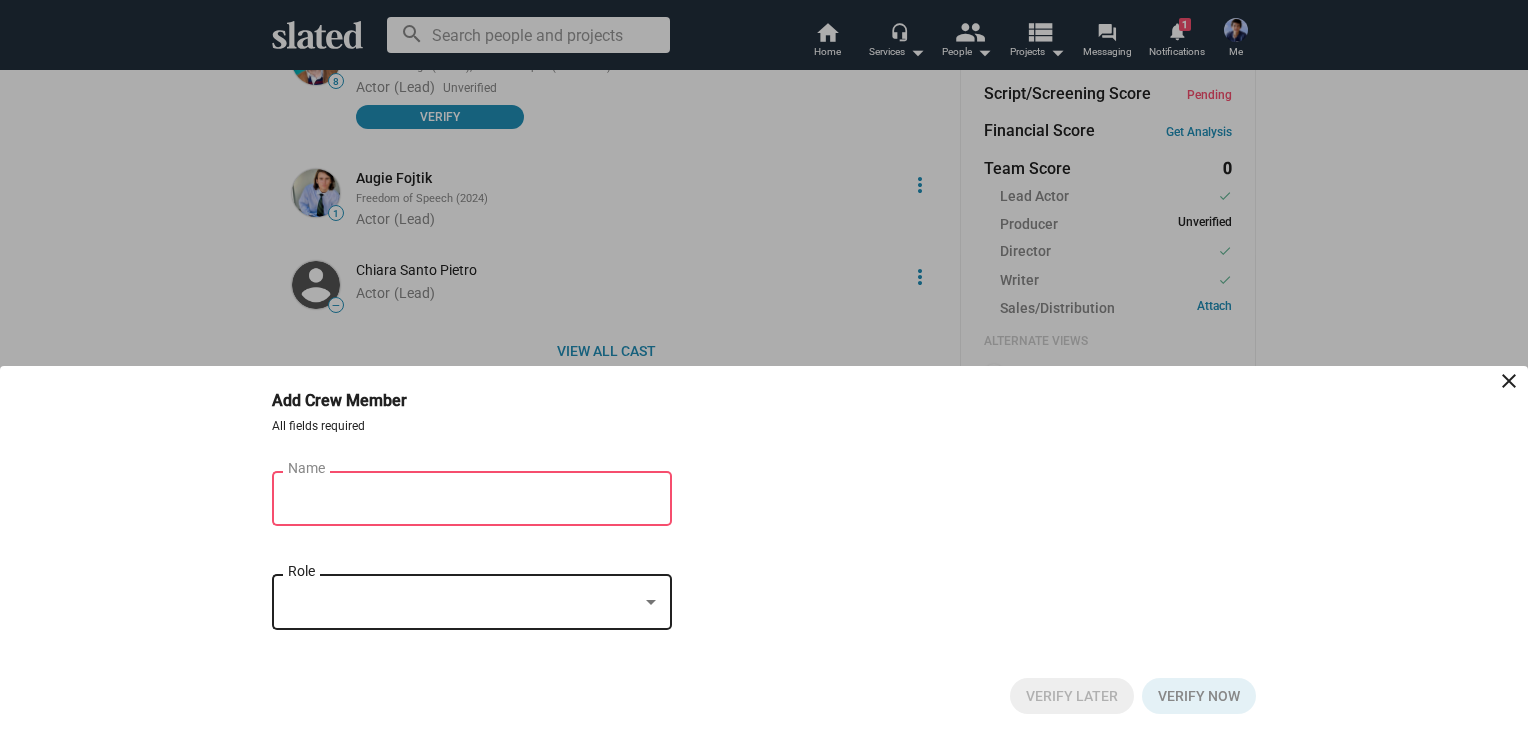 click on "Name" at bounding box center [458, 496] 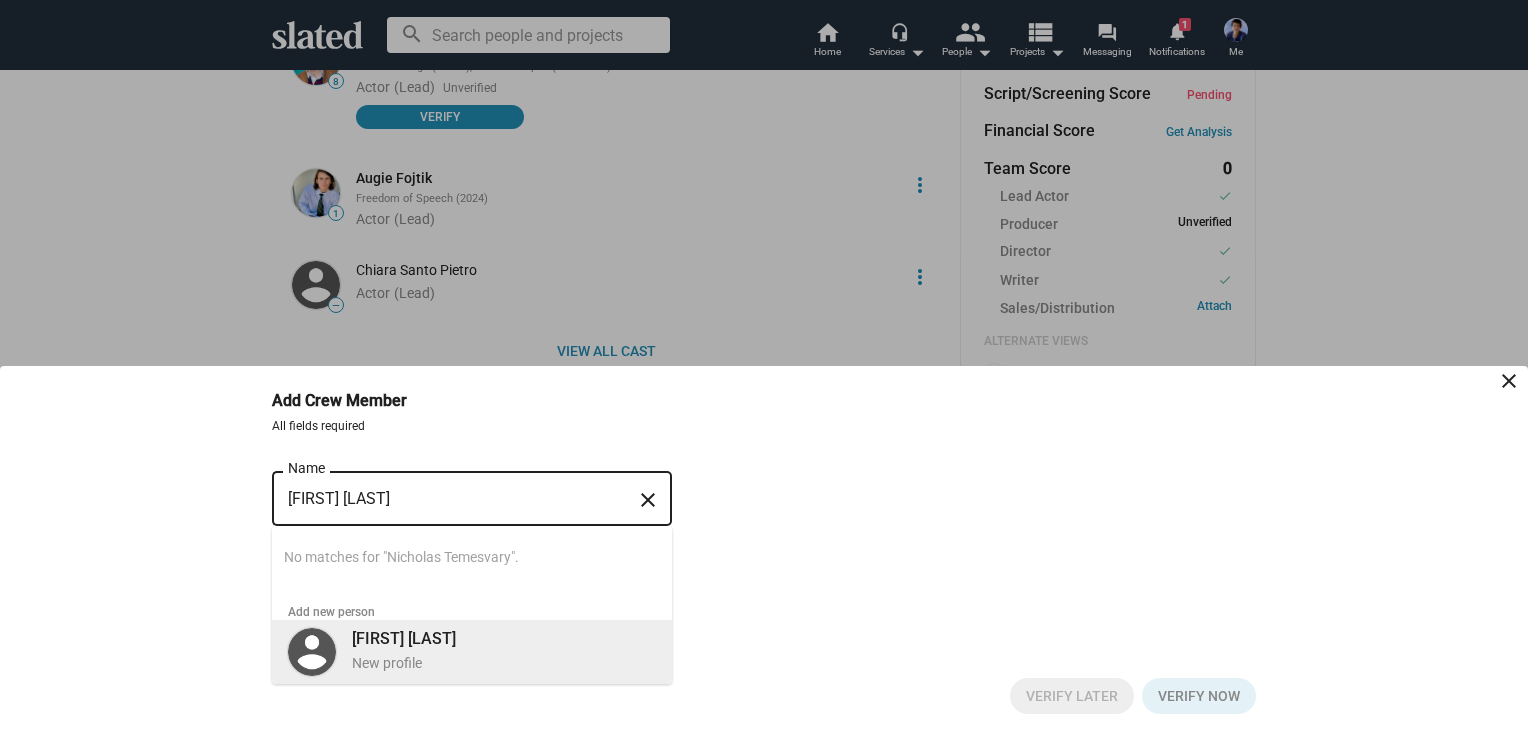 type on "[FIRST] [LAST]" 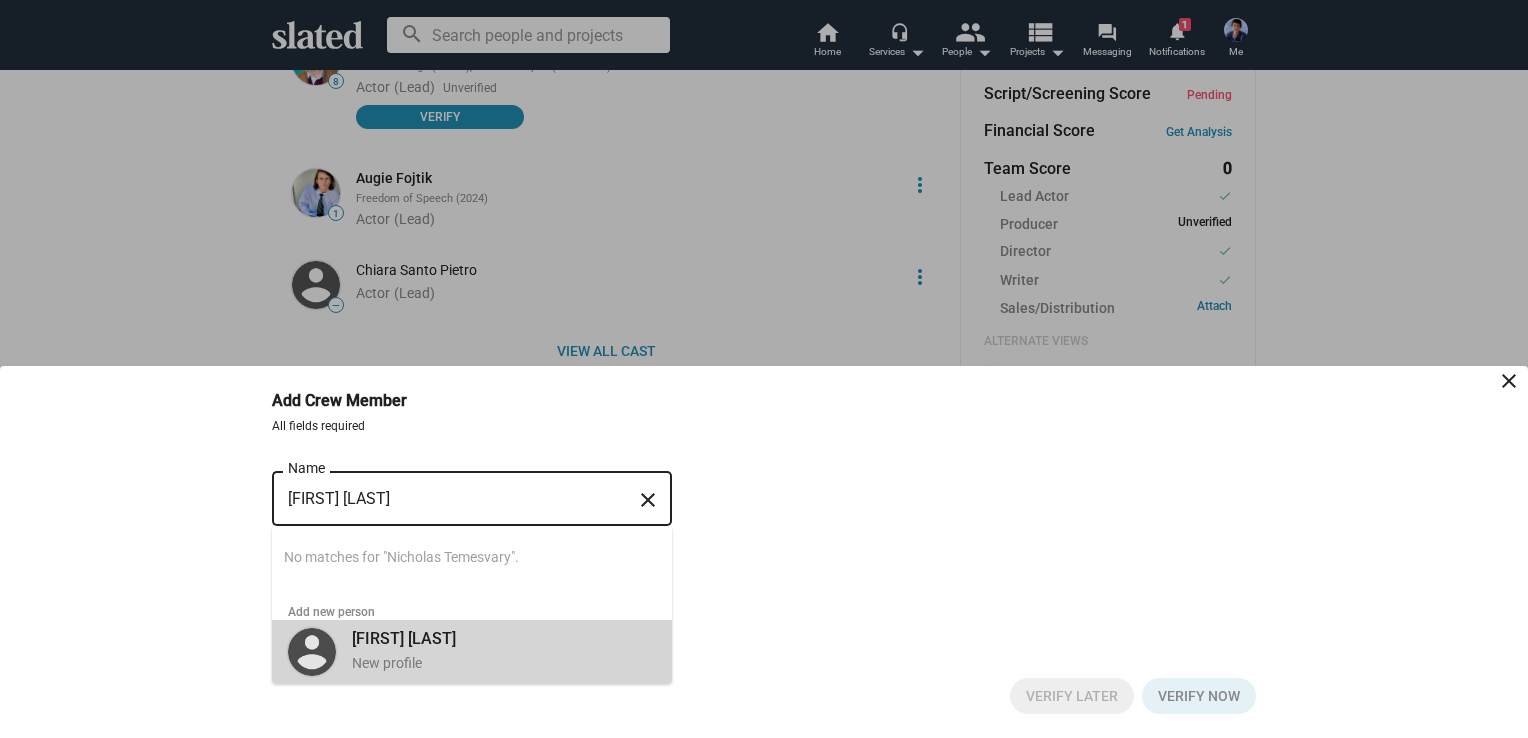 drag, startPoint x: 524, startPoint y: 642, endPoint x: 508, endPoint y: 646, distance: 16.492422 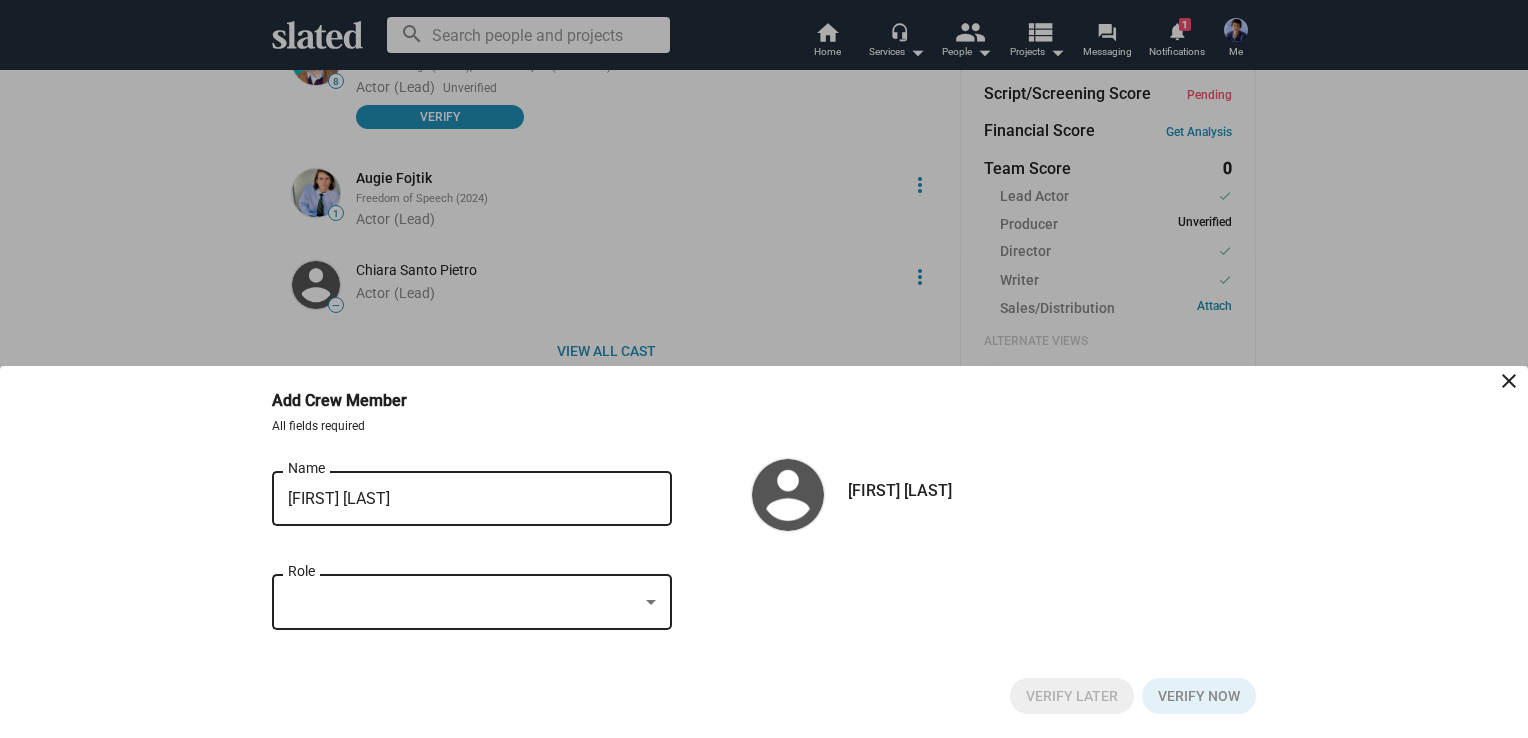 click at bounding box center [463, 602] 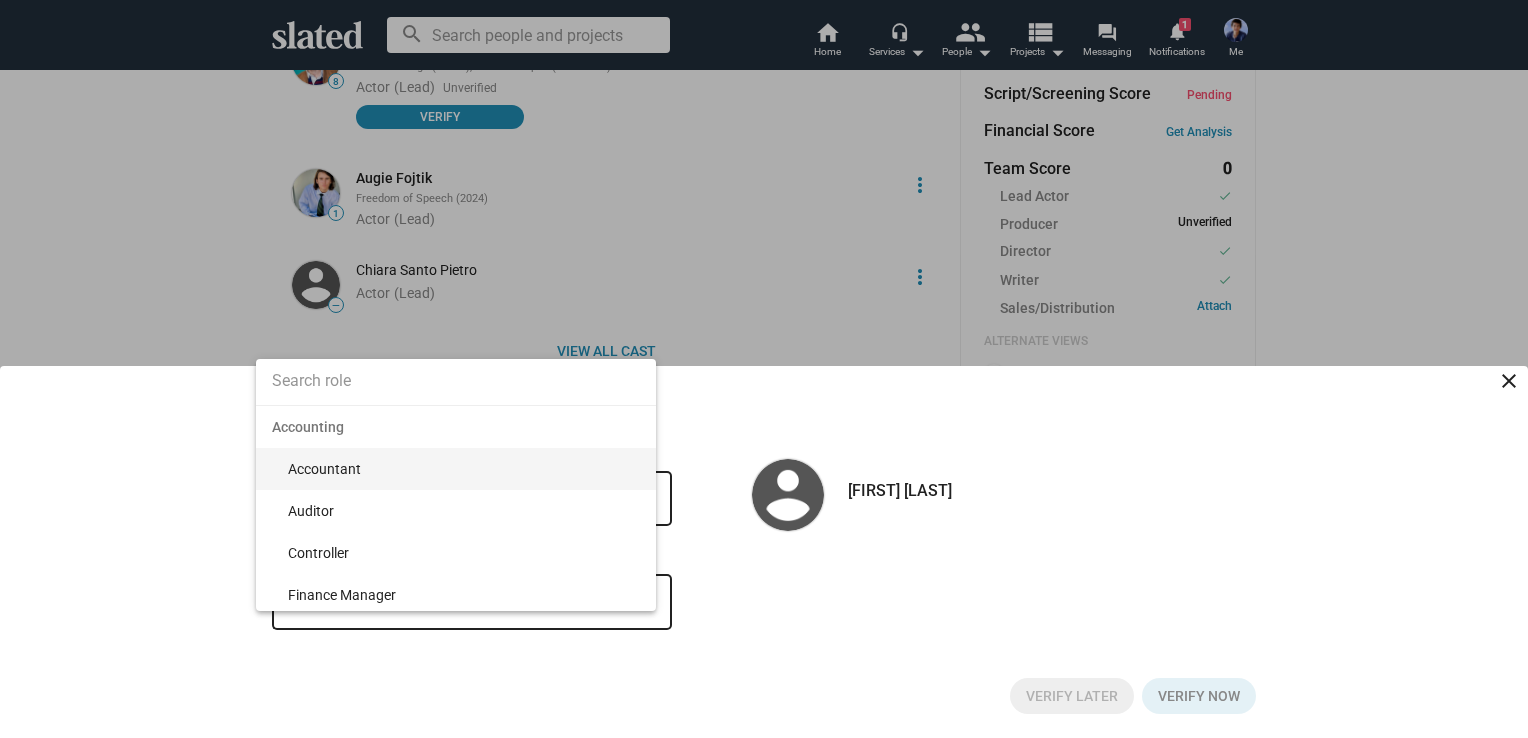 click at bounding box center (456, 381) 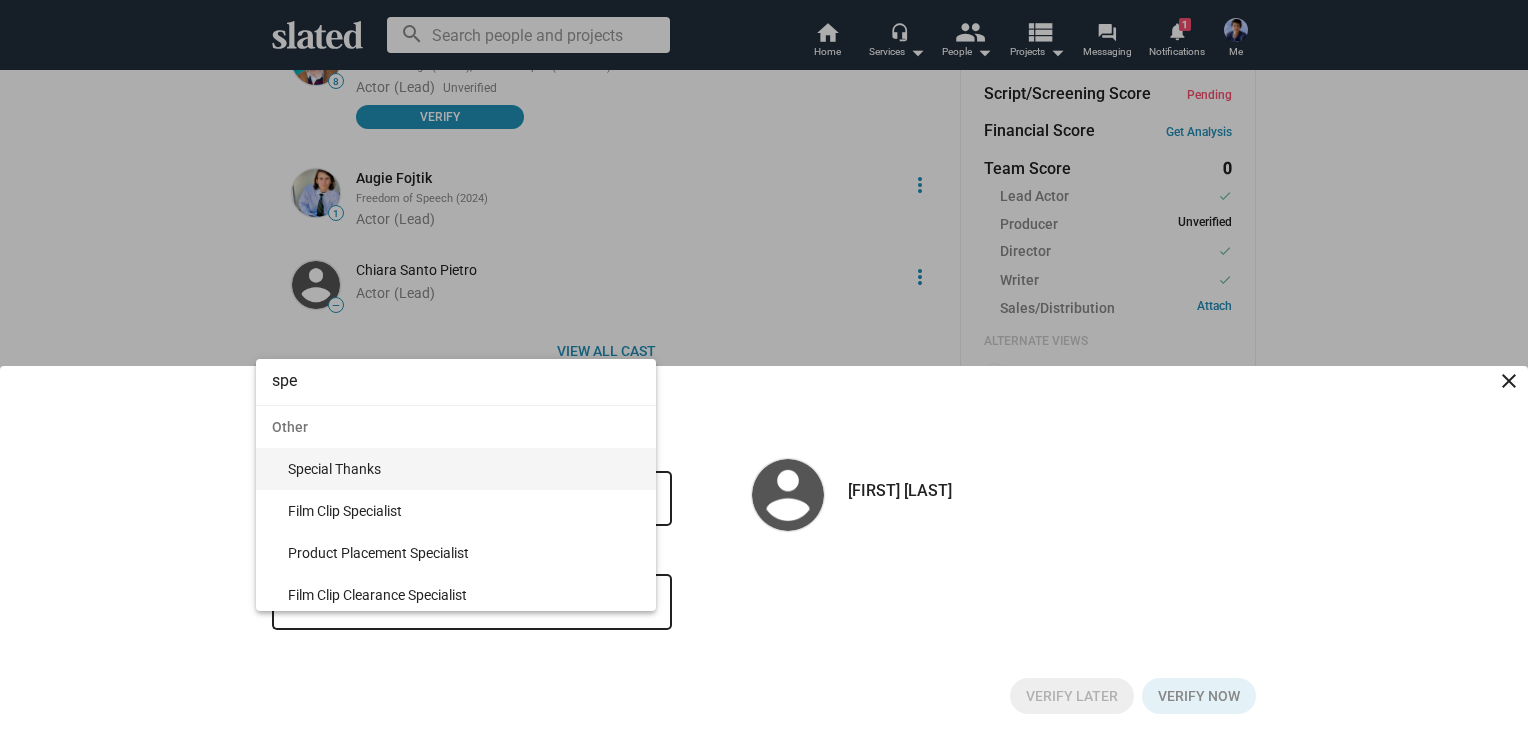 type on "spe" 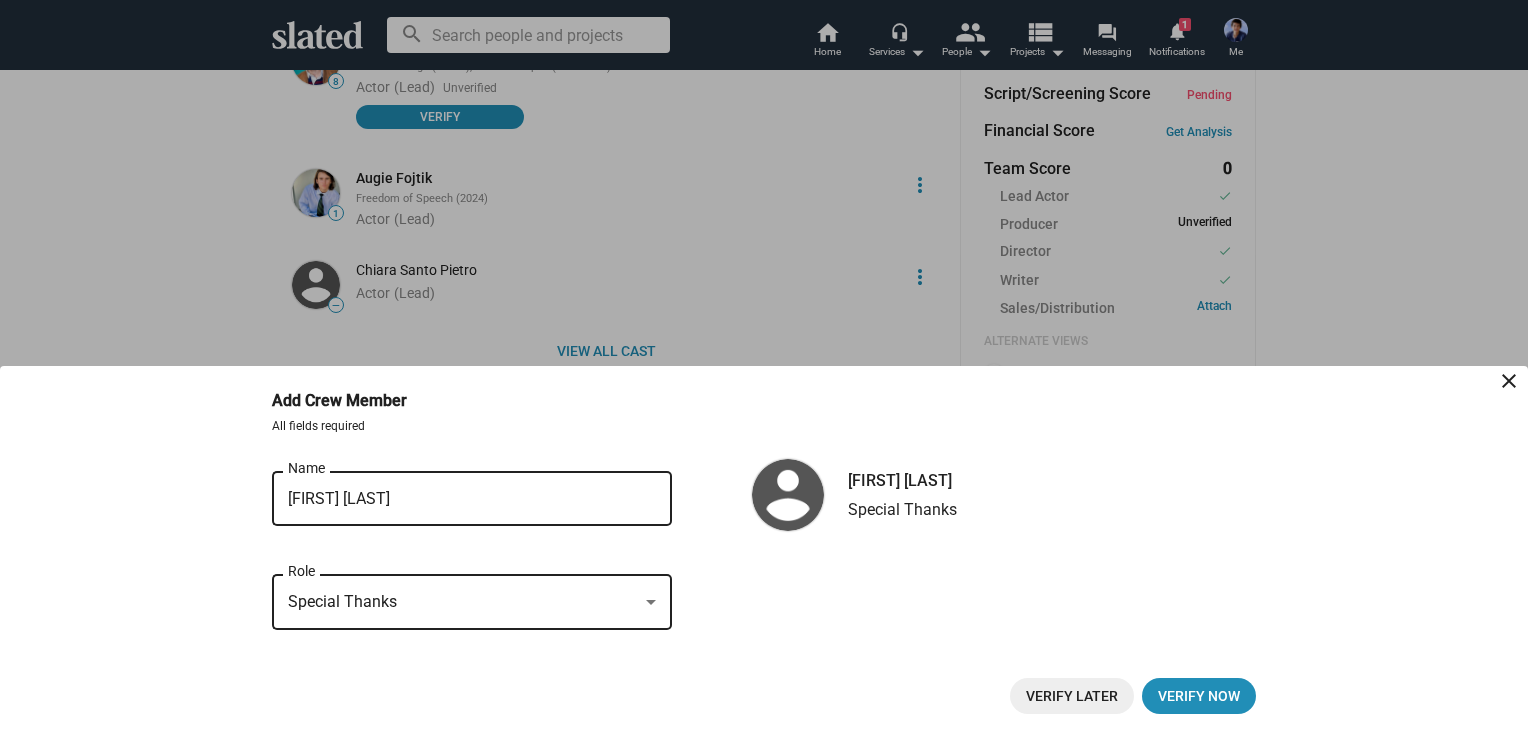 click on "Verify Later" at bounding box center [1072, 696] 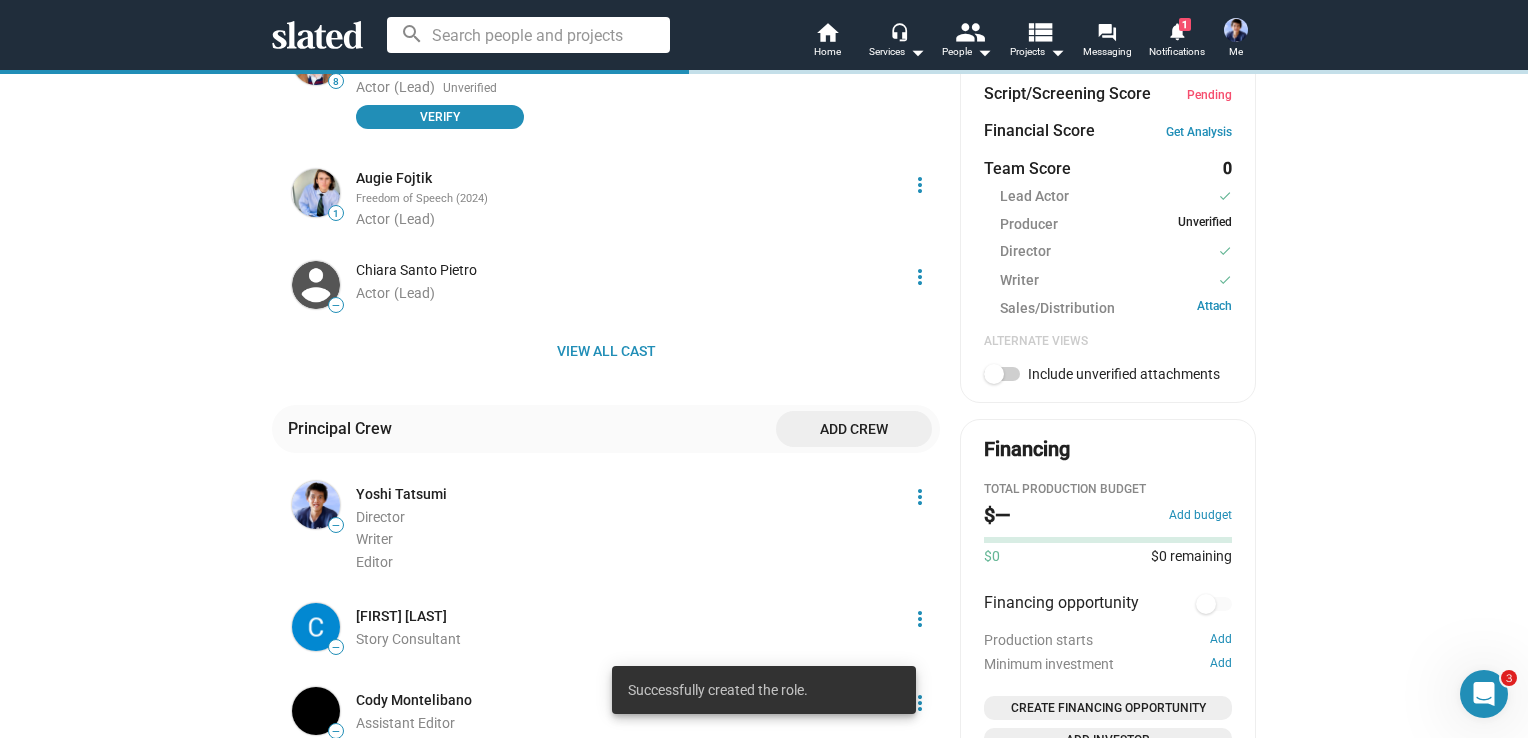 click on "Add crew" 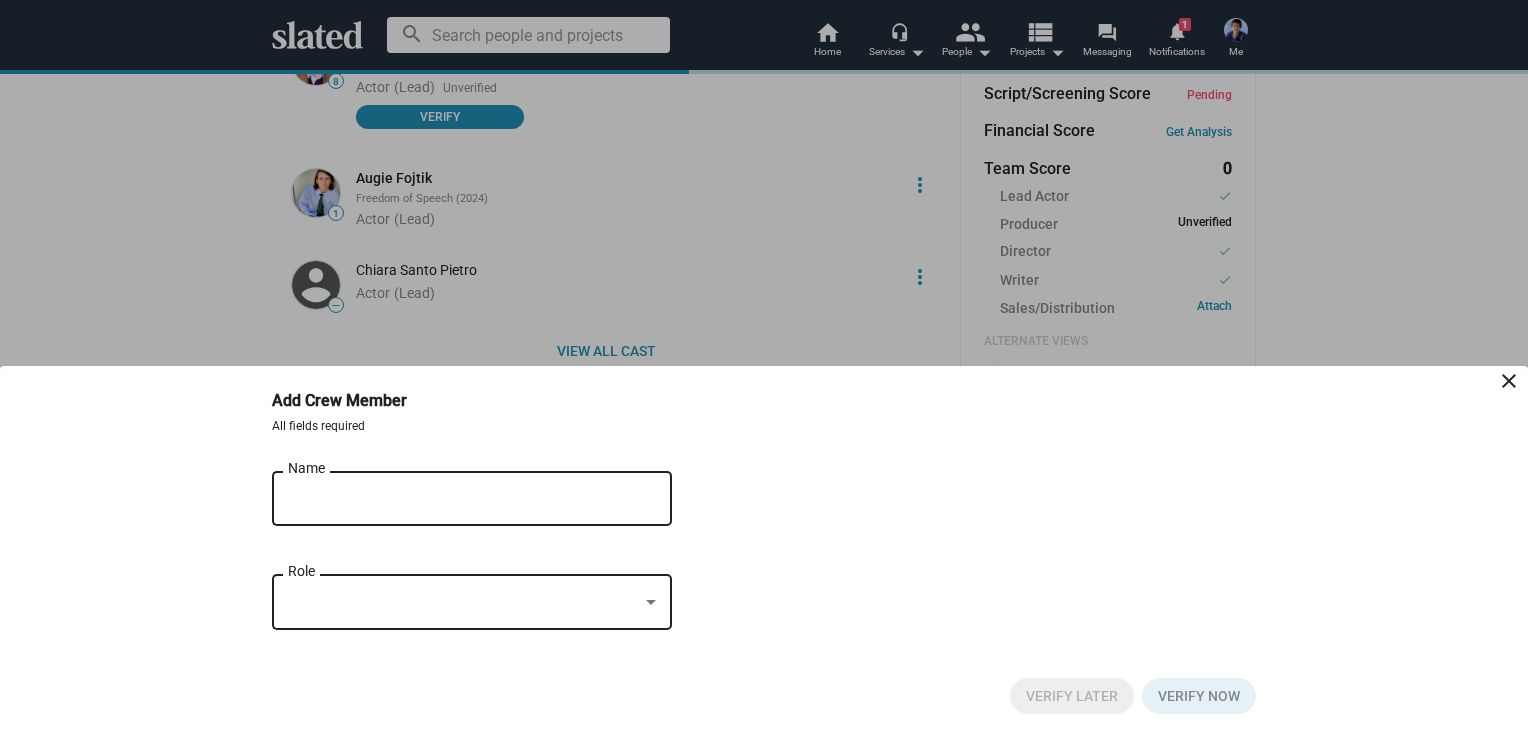 click on "Name" at bounding box center (458, 496) 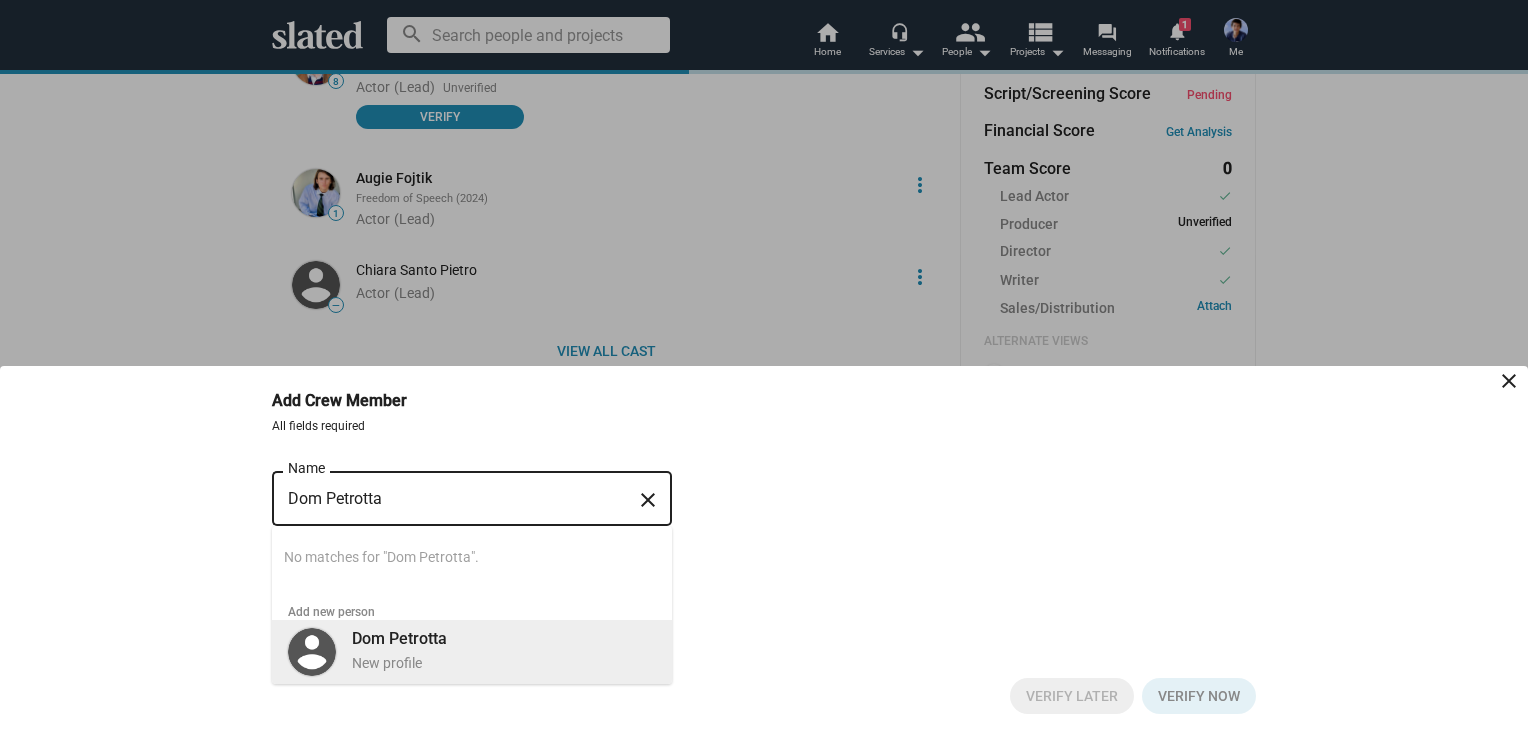 type on "Dom Petrotta" 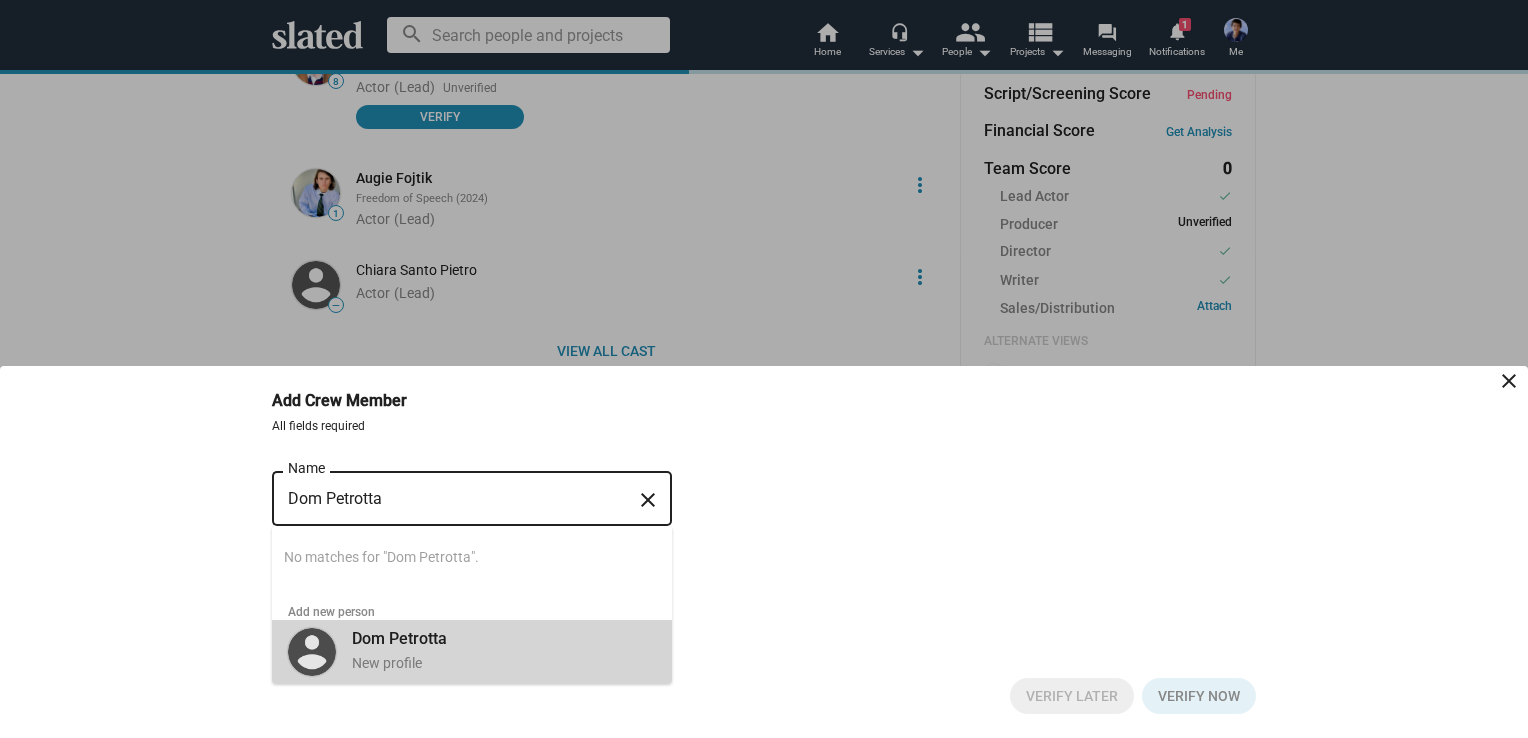 click on "New profile" at bounding box center (504, 663) 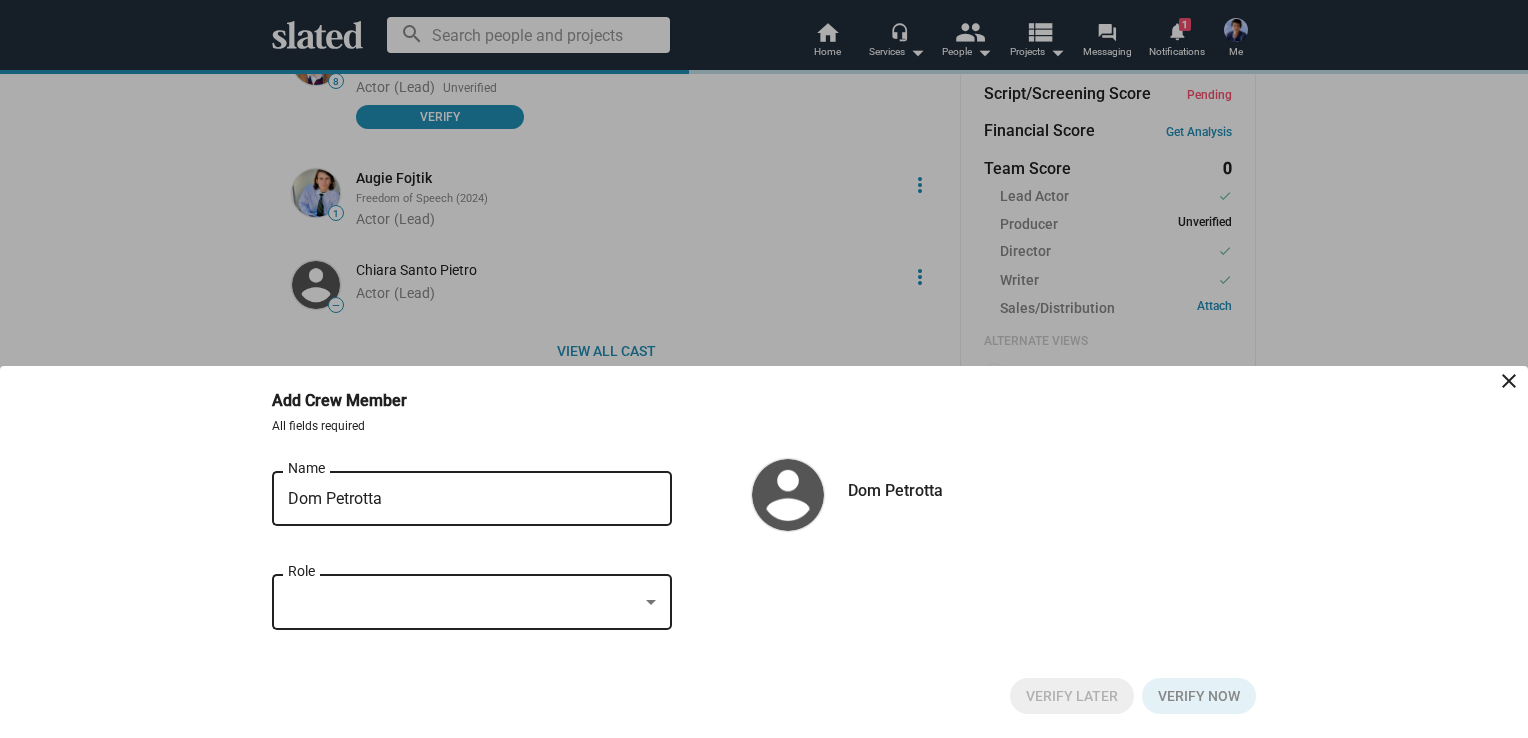 click at bounding box center (463, 602) 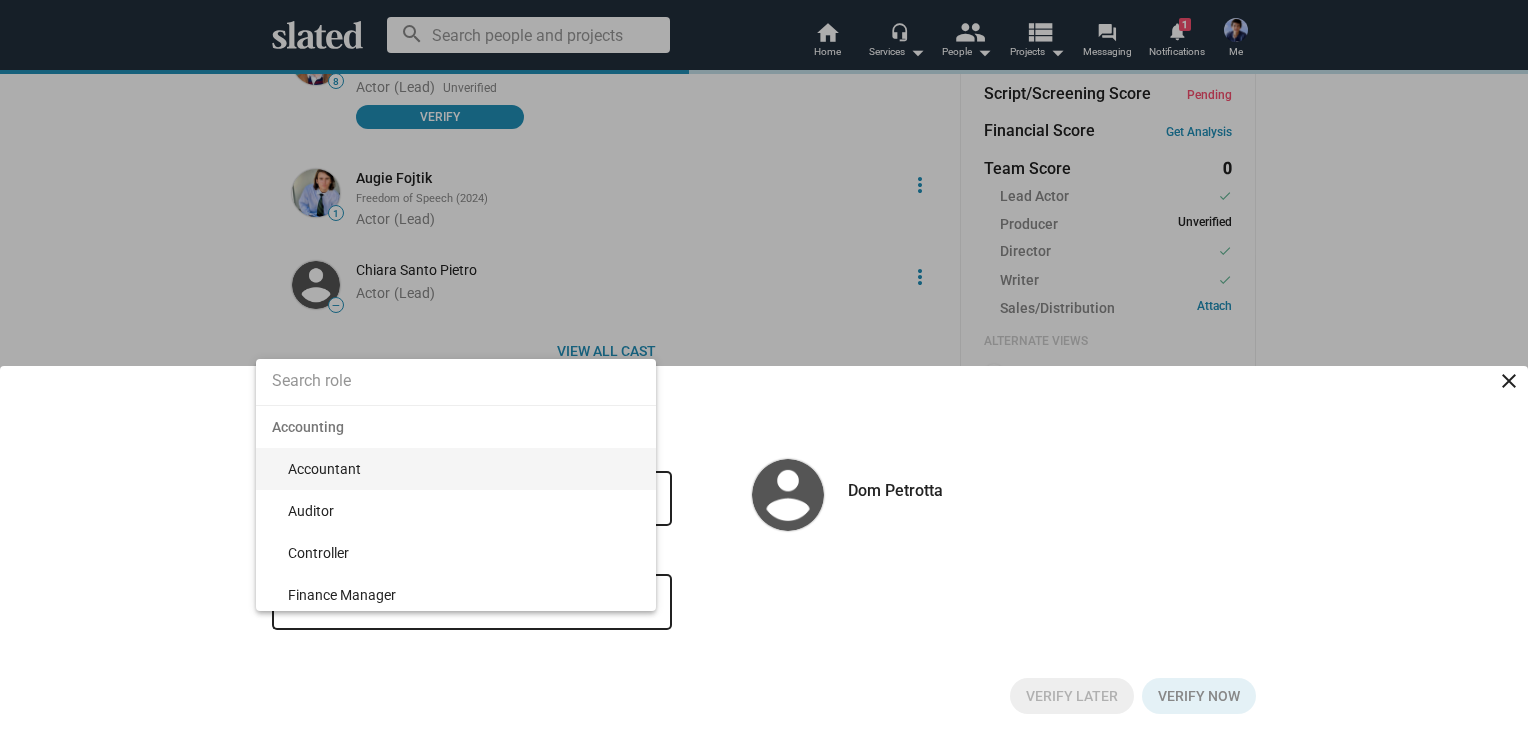 click at bounding box center (764, 369) 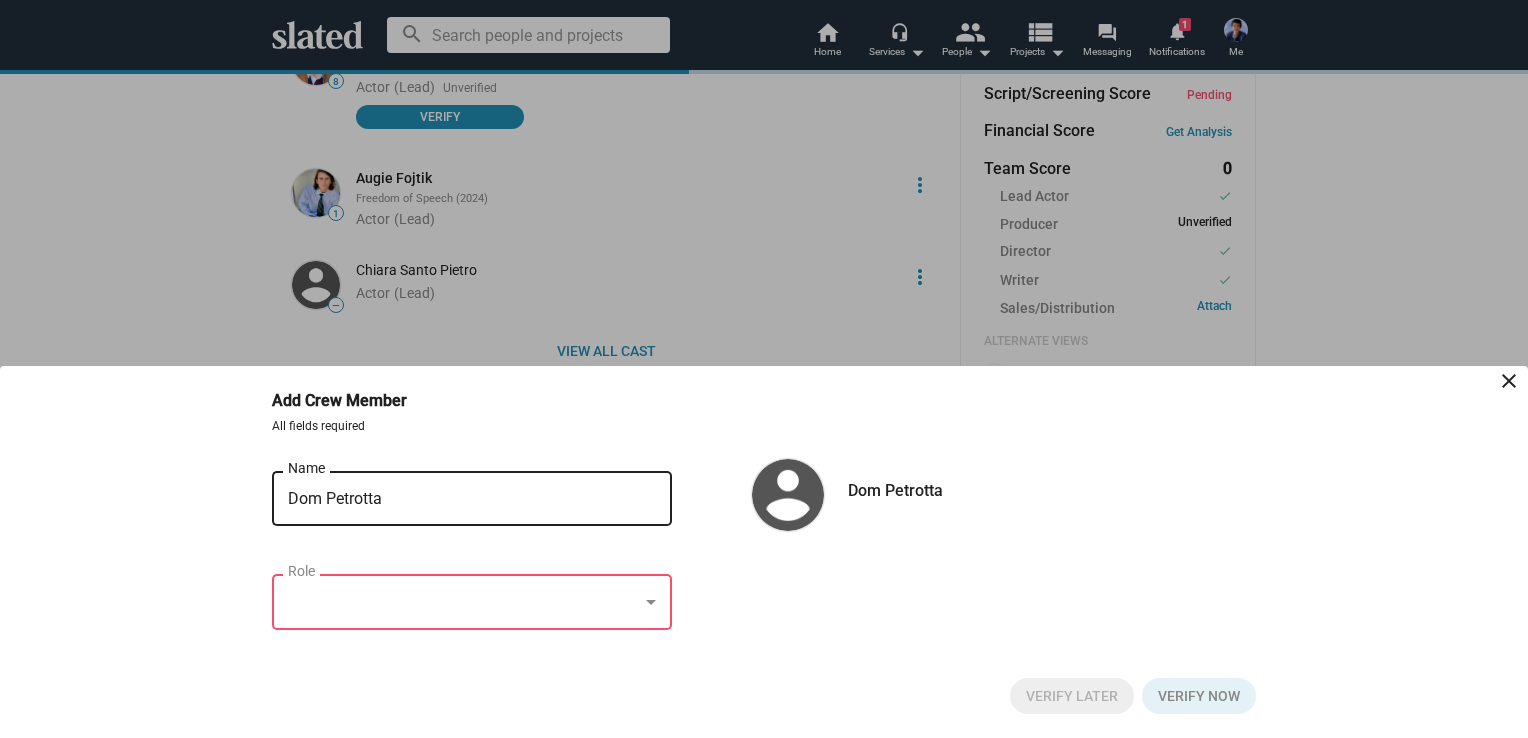 click at bounding box center (463, 602) 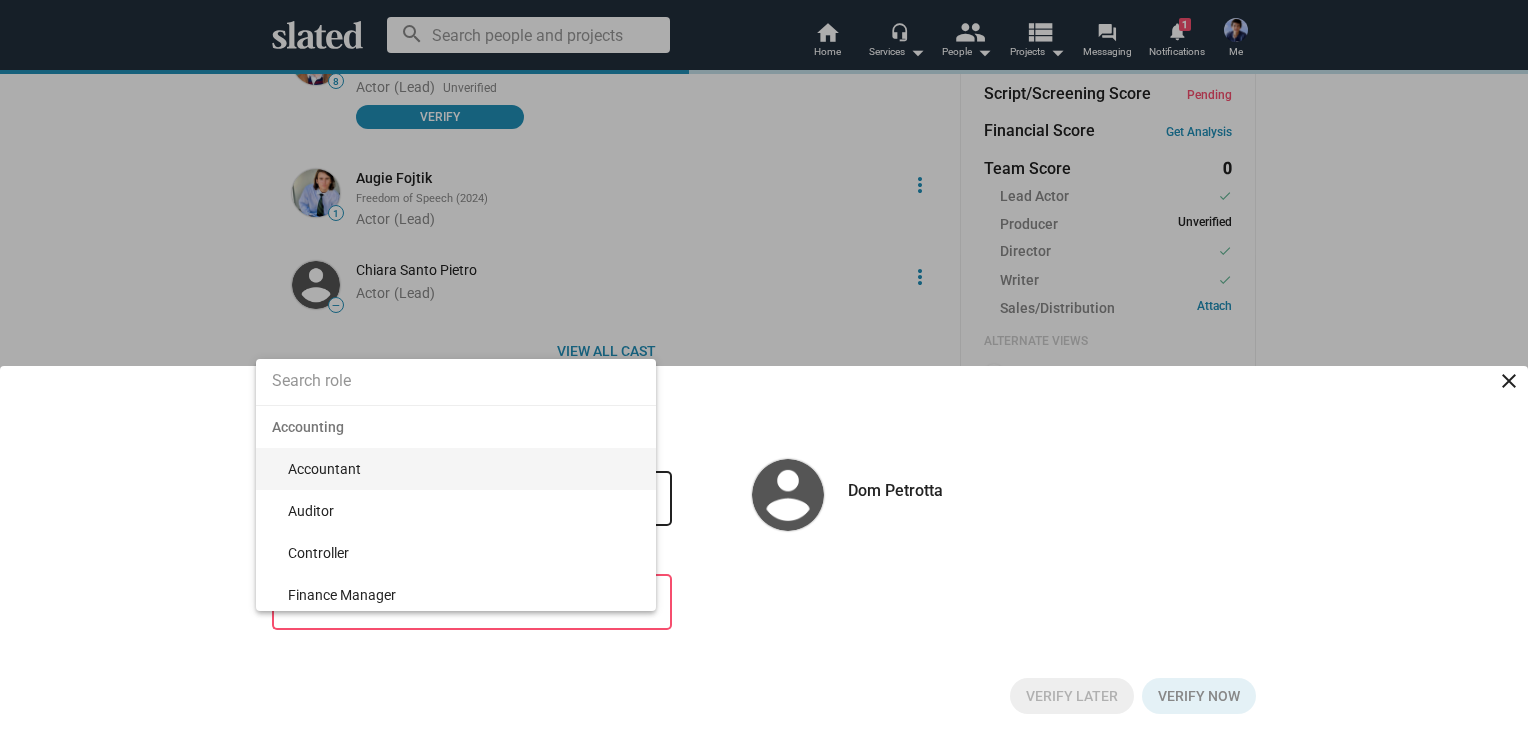 click at bounding box center [456, 381] 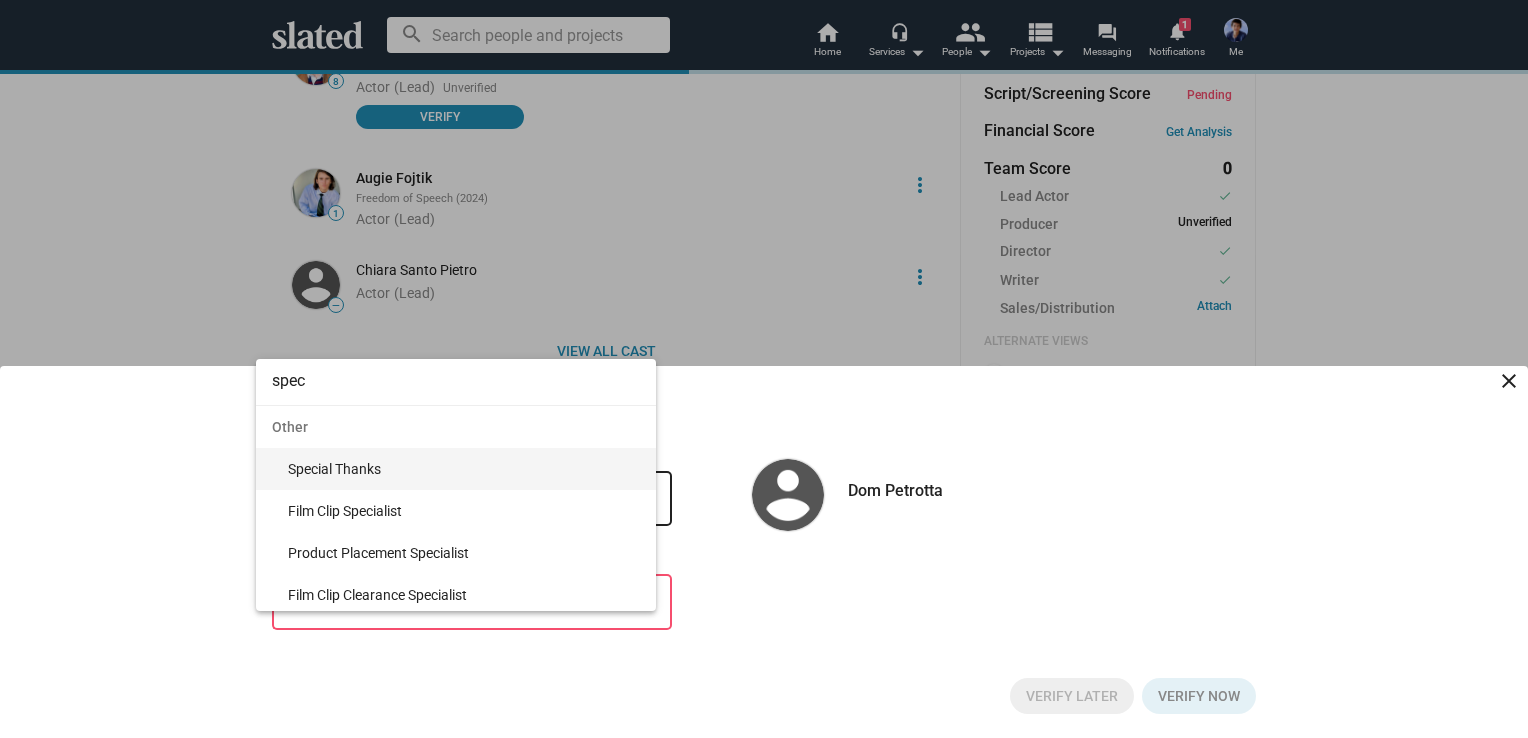type on "spec" 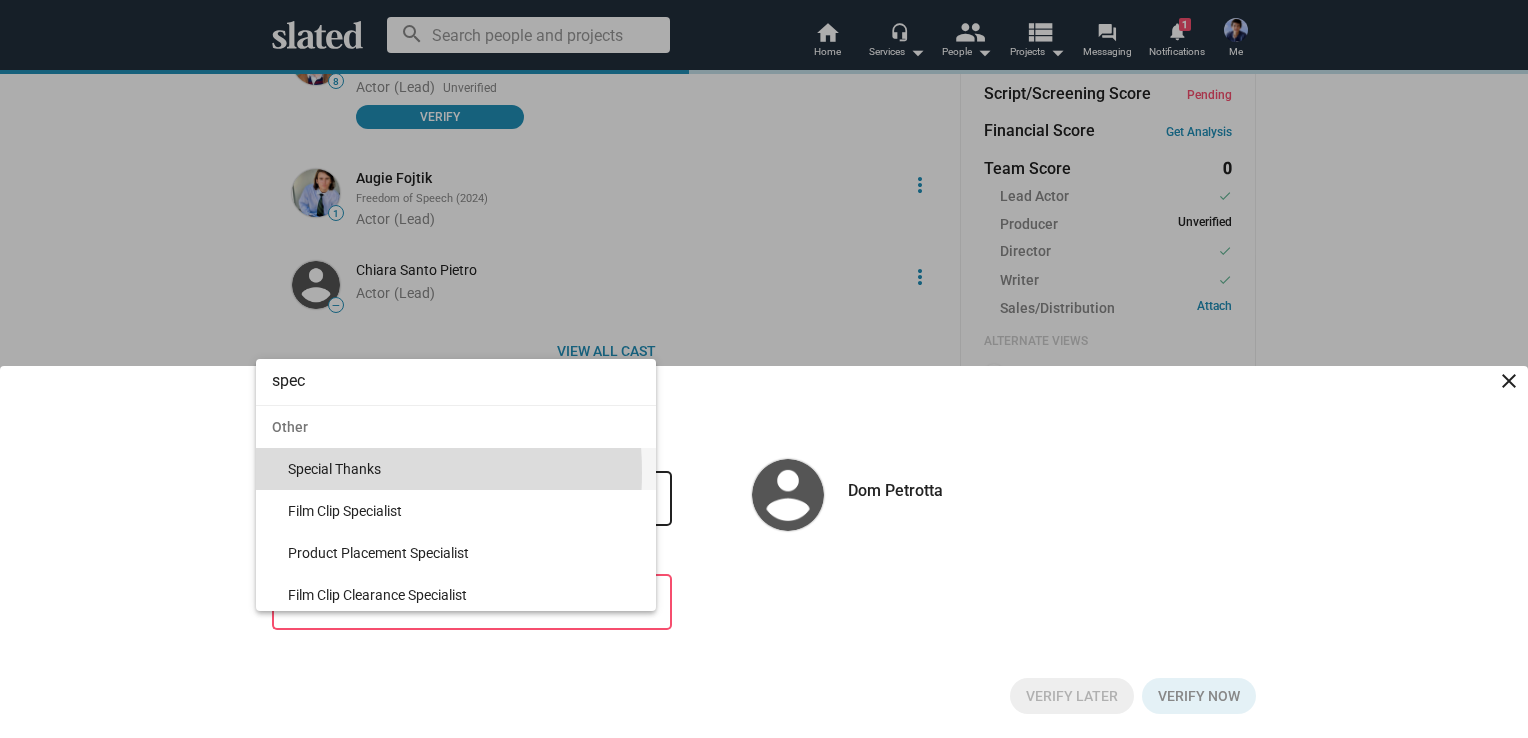 click on "Special Thanks" at bounding box center (464, 469) 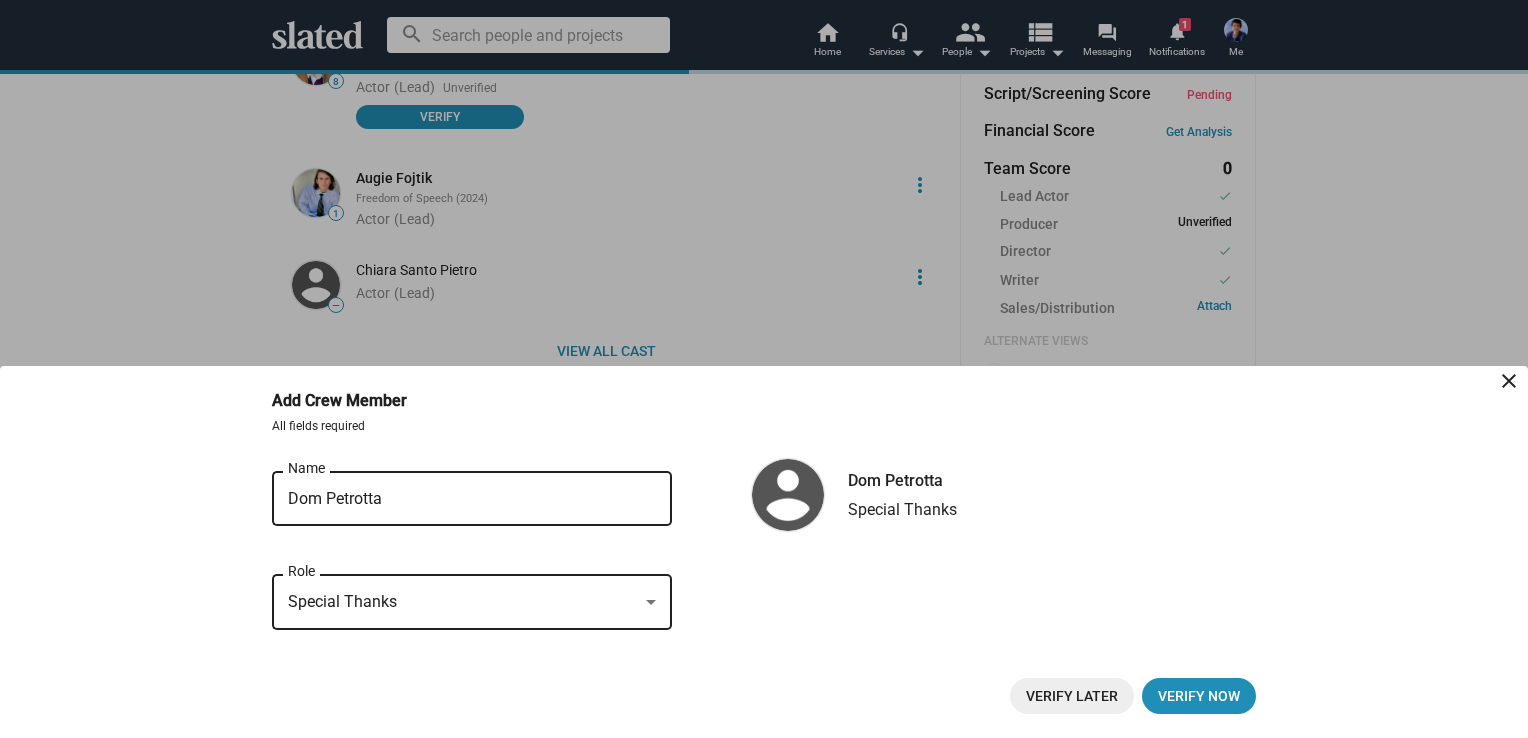 click on "Verify Later" at bounding box center [1072, 696] 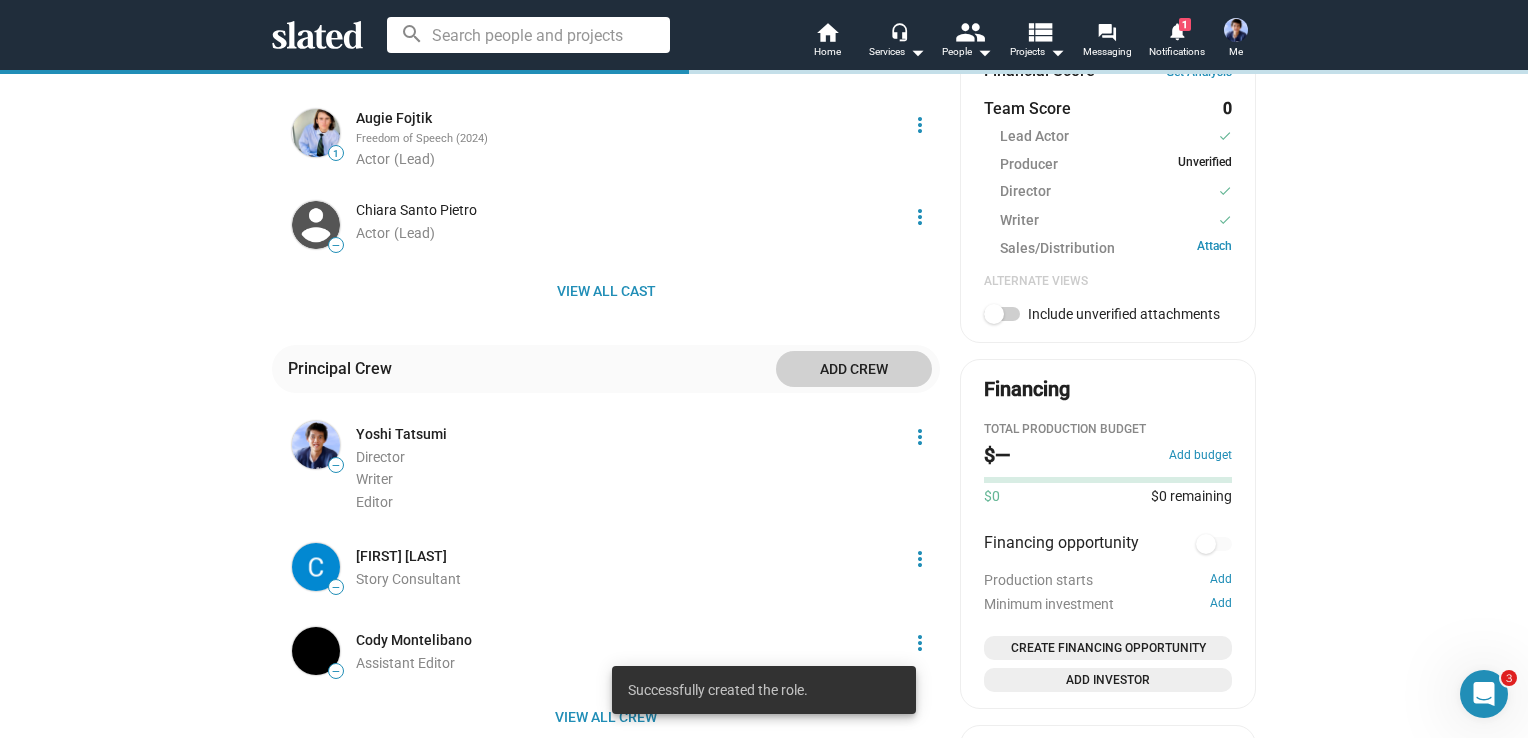 scroll, scrollTop: 848, scrollLeft: 0, axis: vertical 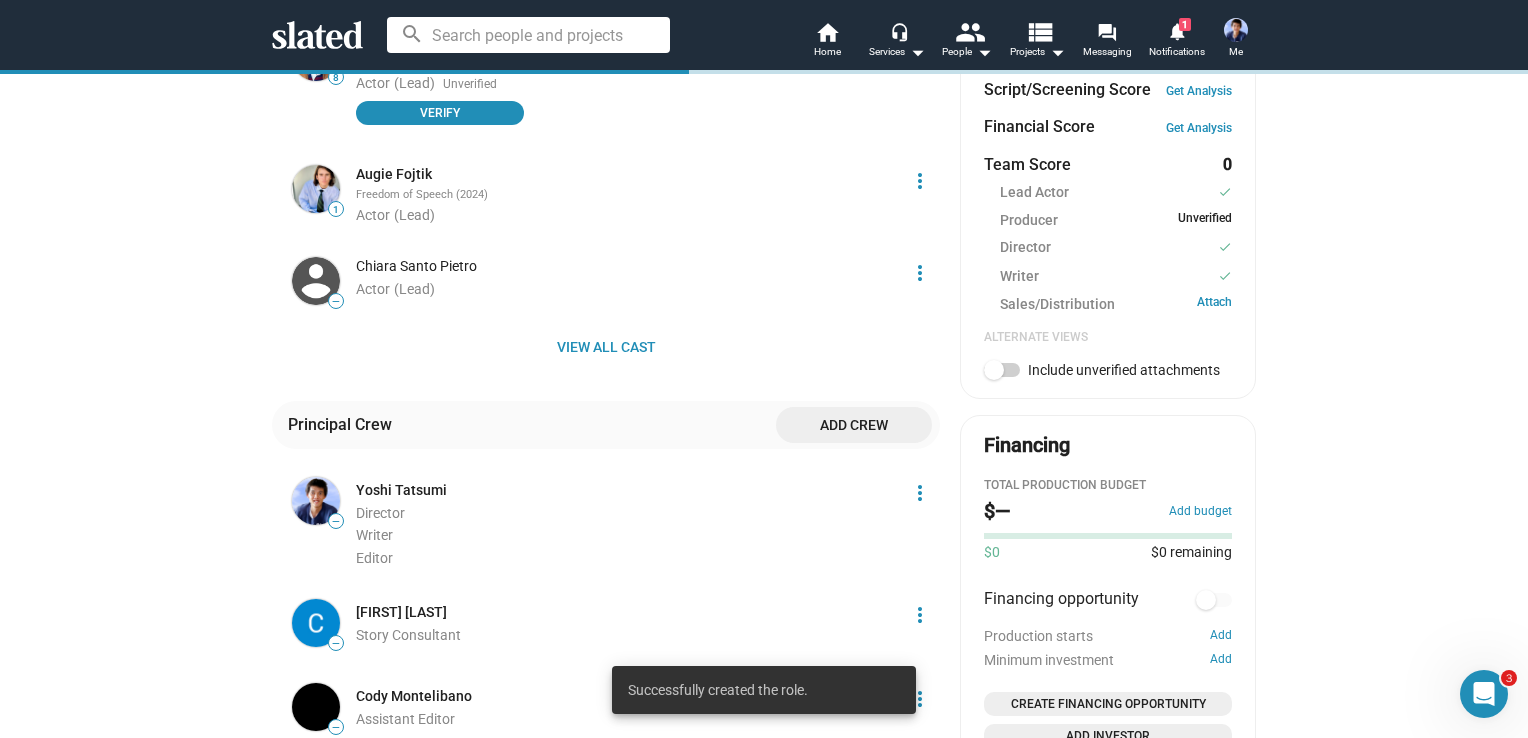 click on "Add crew" 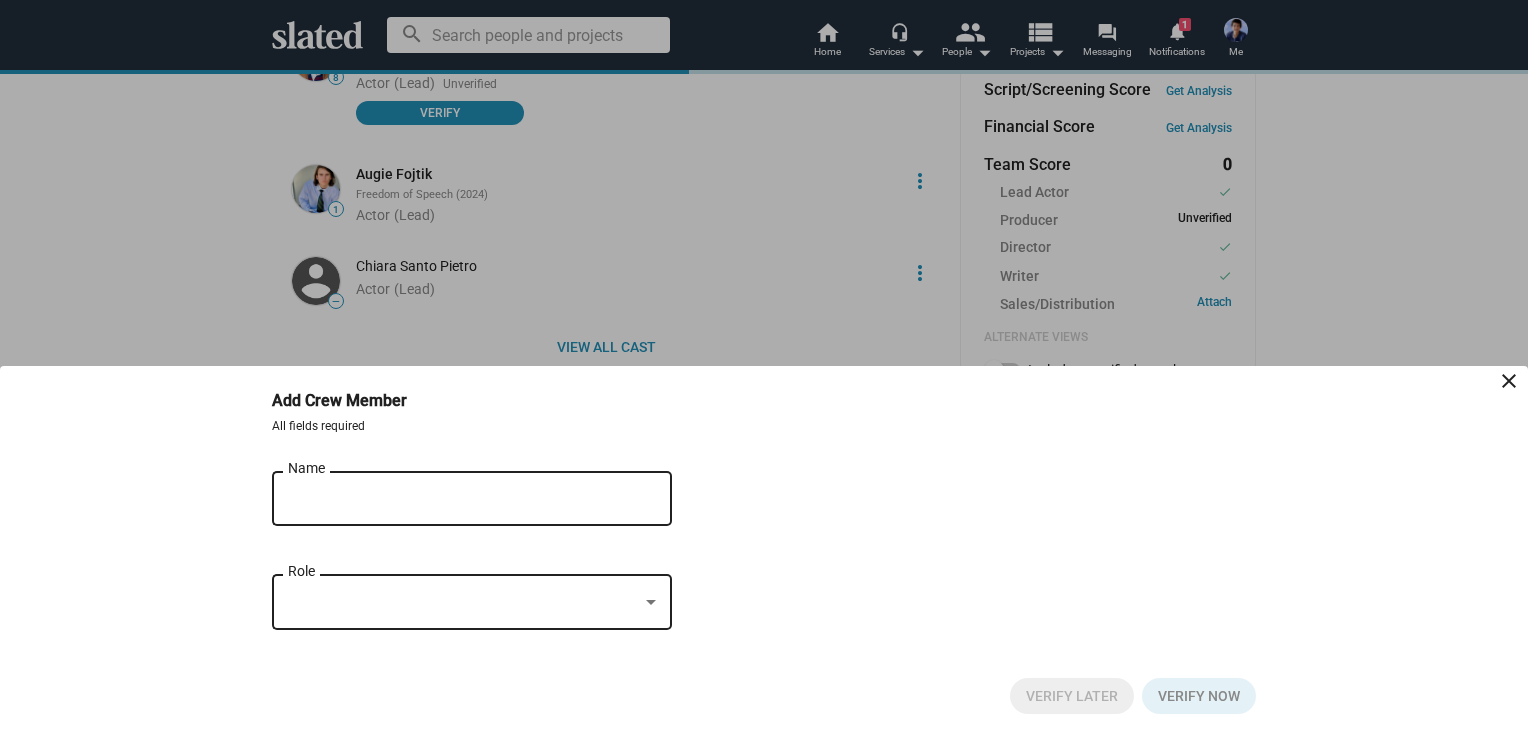 click on "Name" at bounding box center (458, 499) 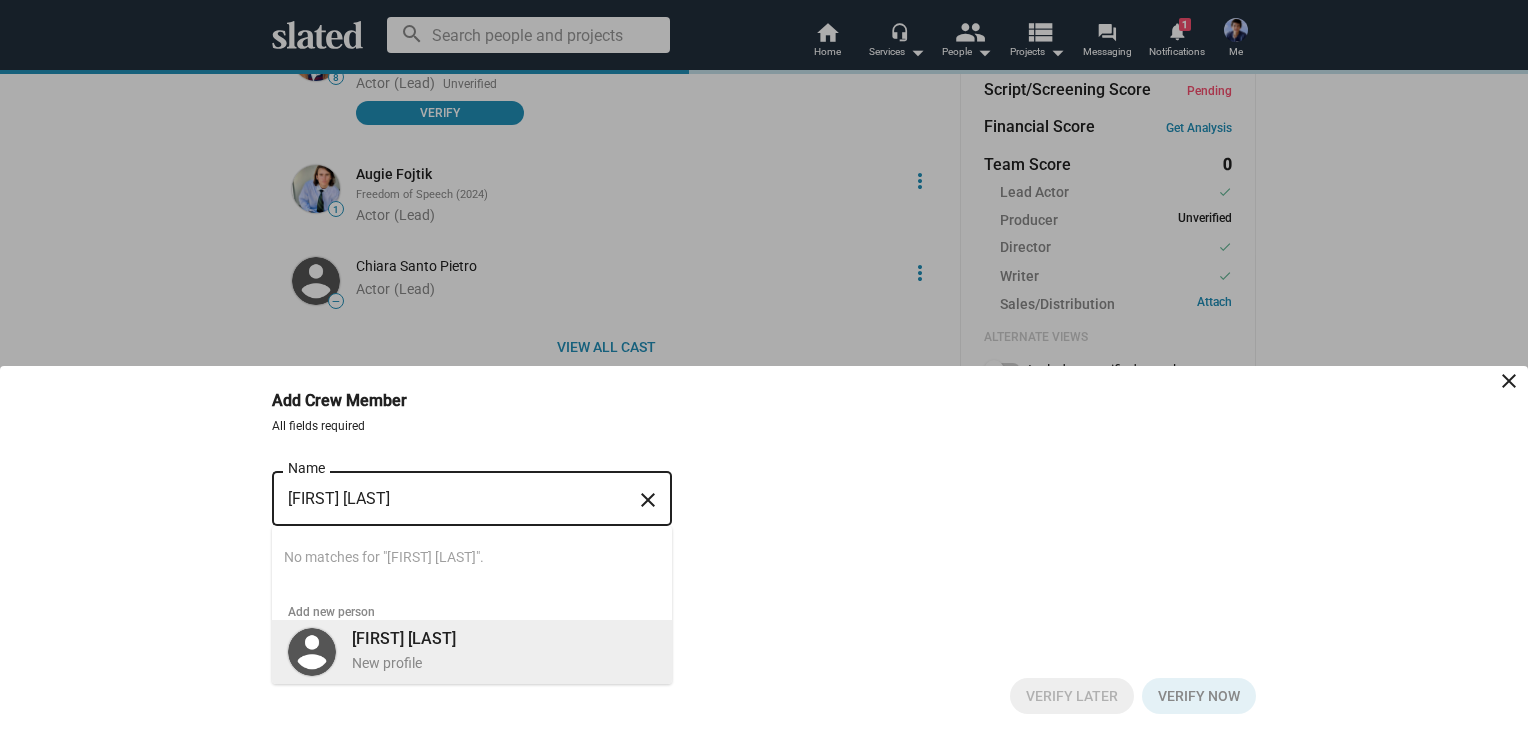 type on "[FIRST] [LAST]" 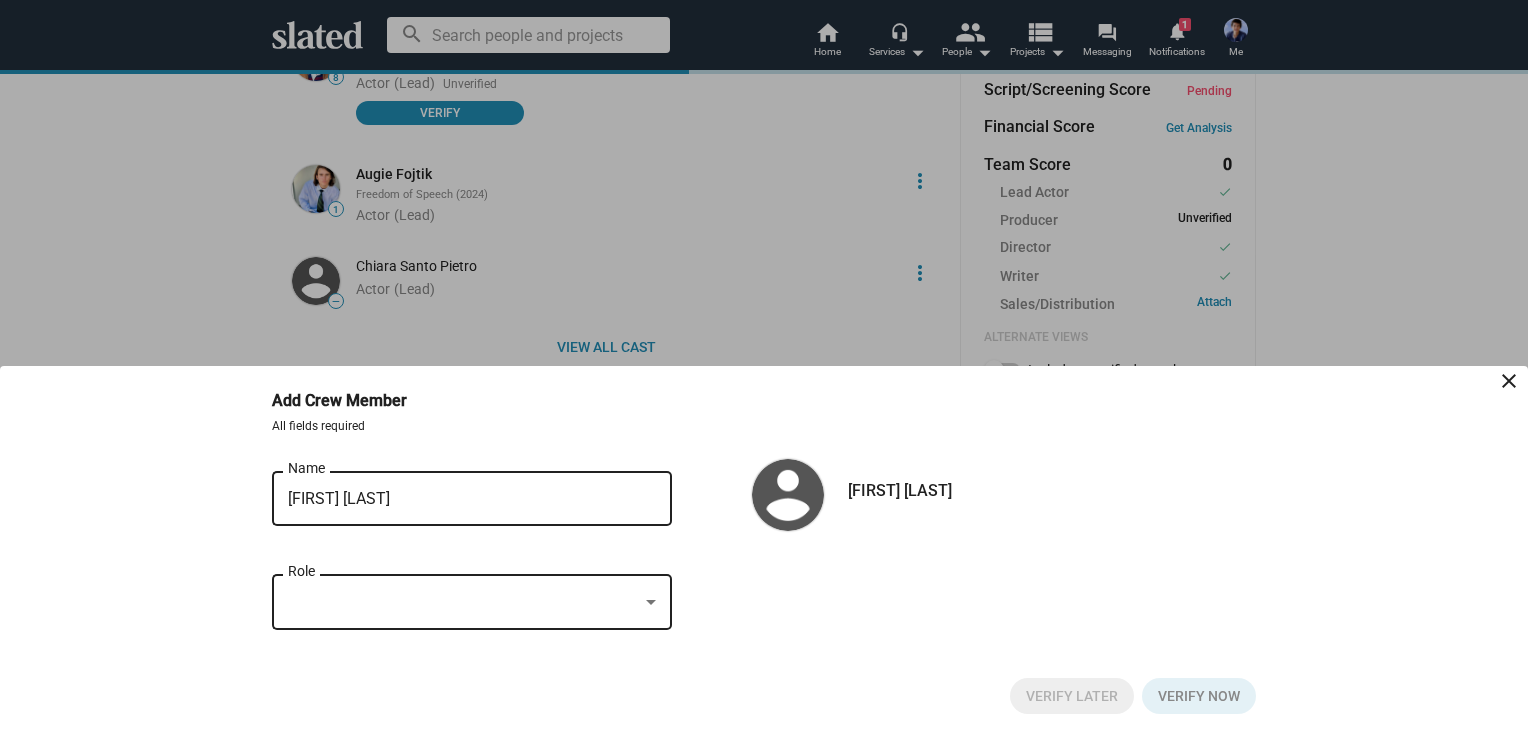 click at bounding box center [463, 602] 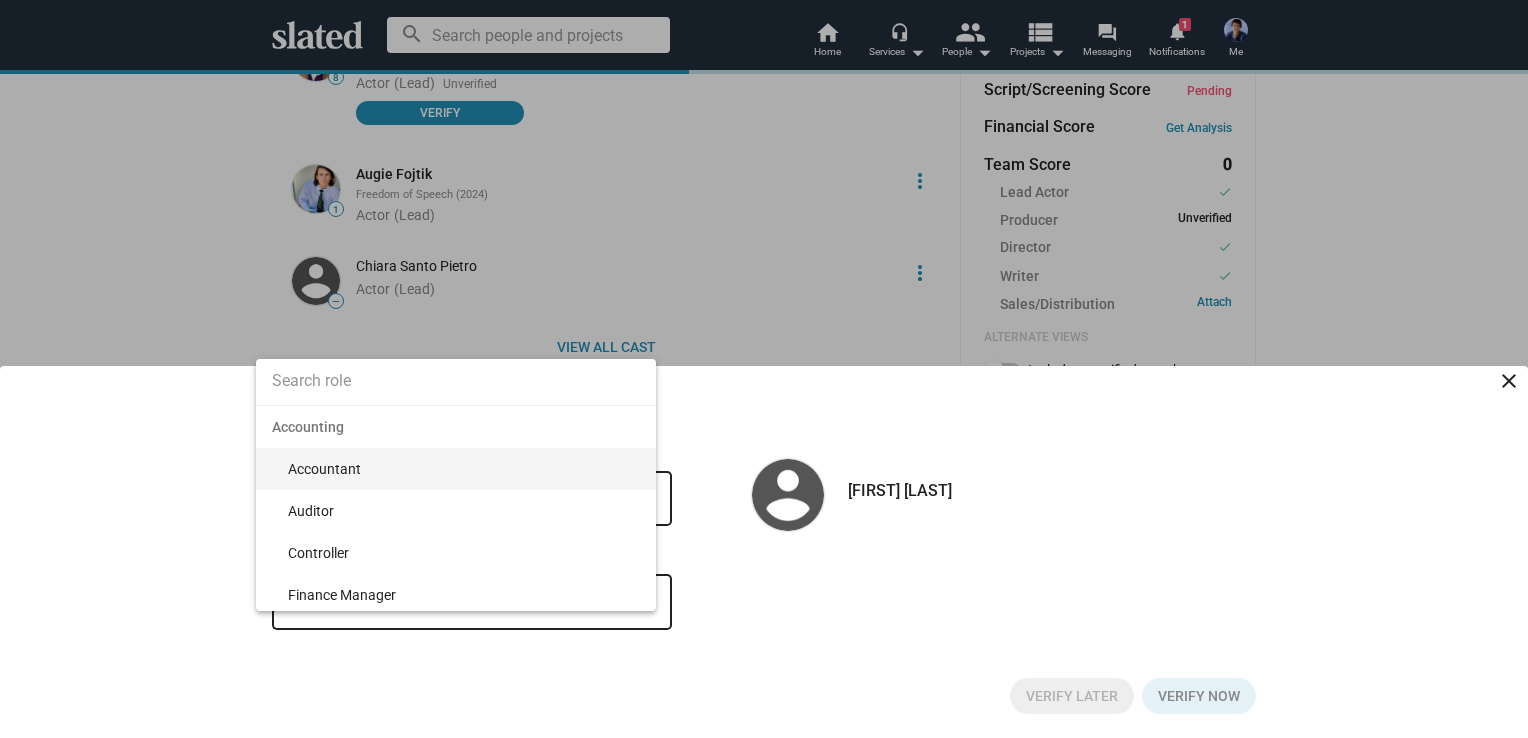 click at bounding box center [456, 381] 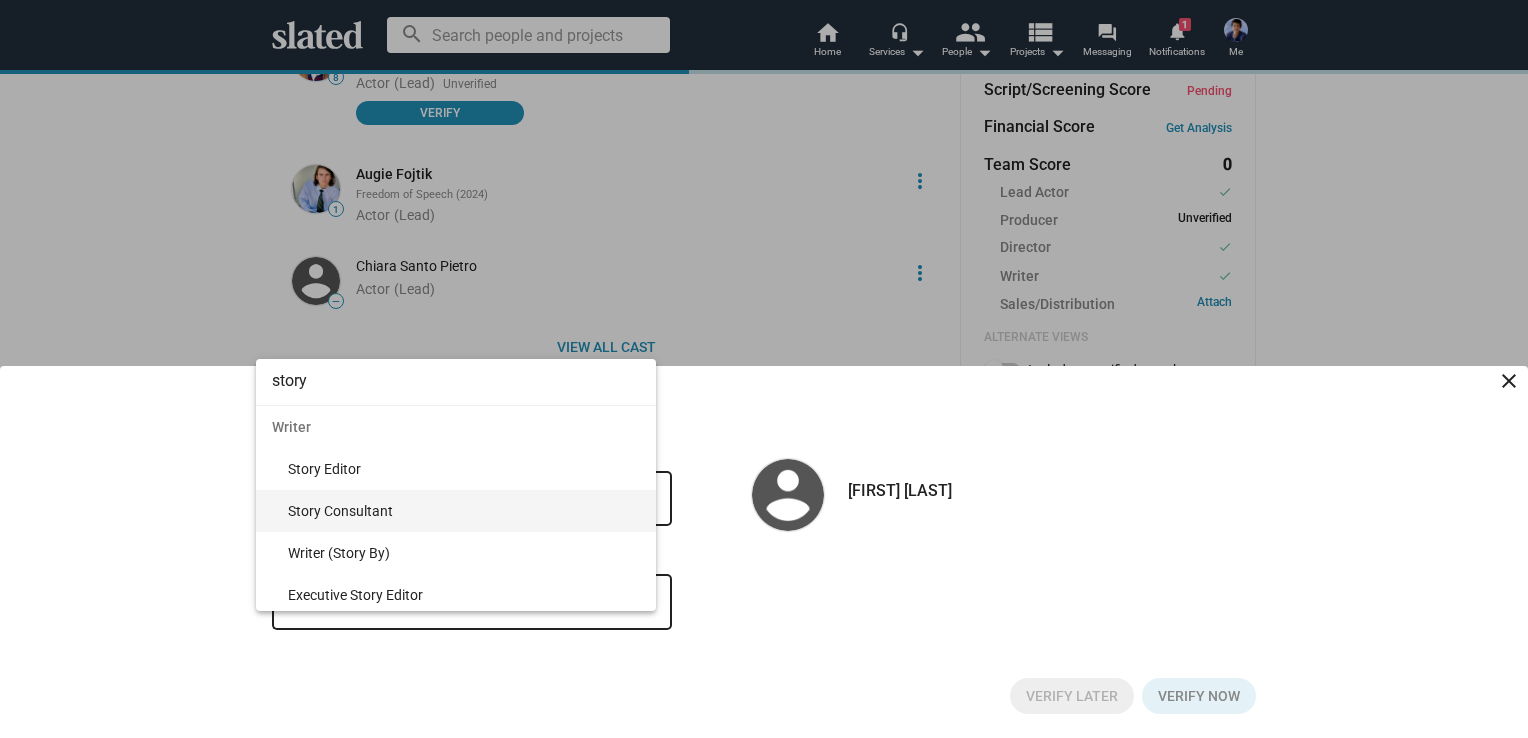 type on "story" 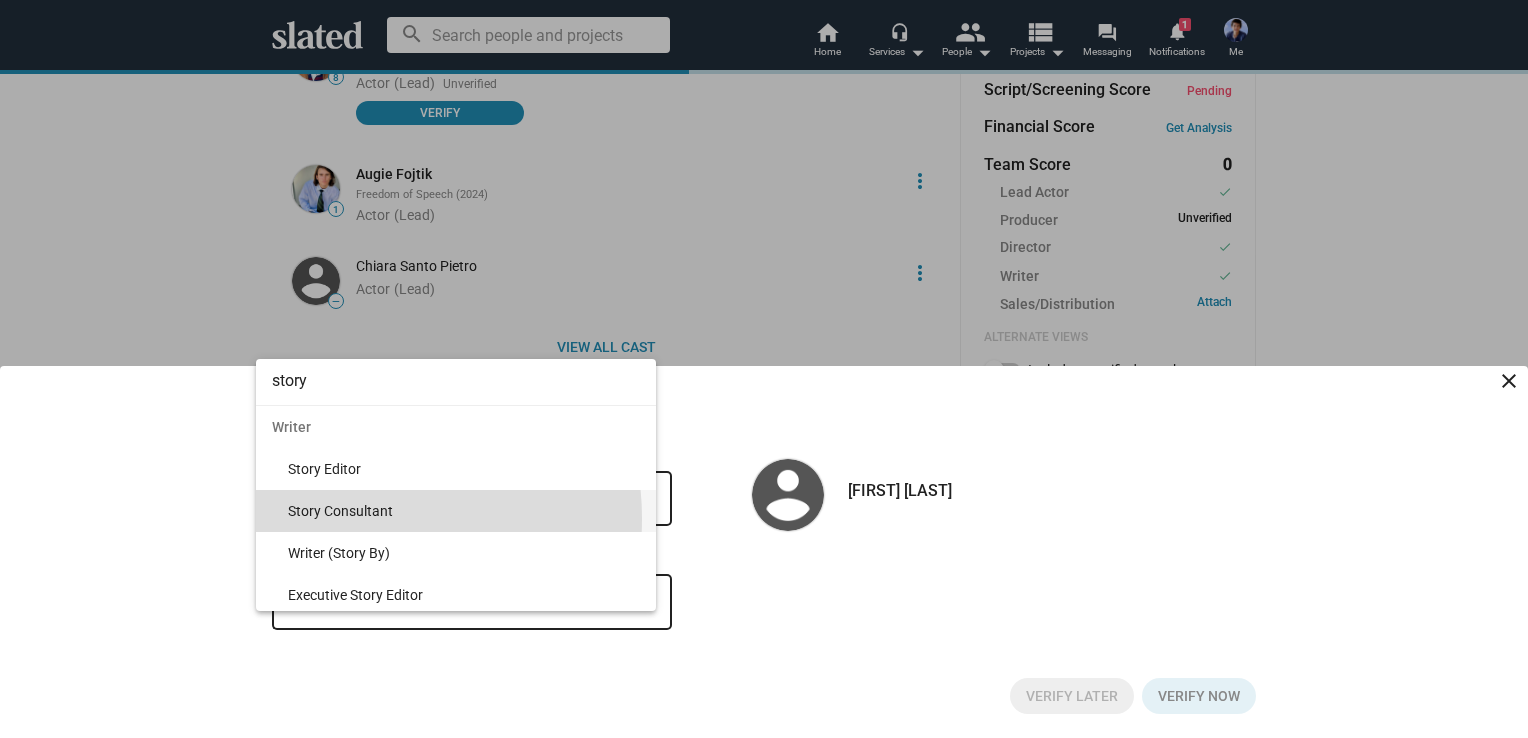 click on "Story Consultant" at bounding box center (464, 511) 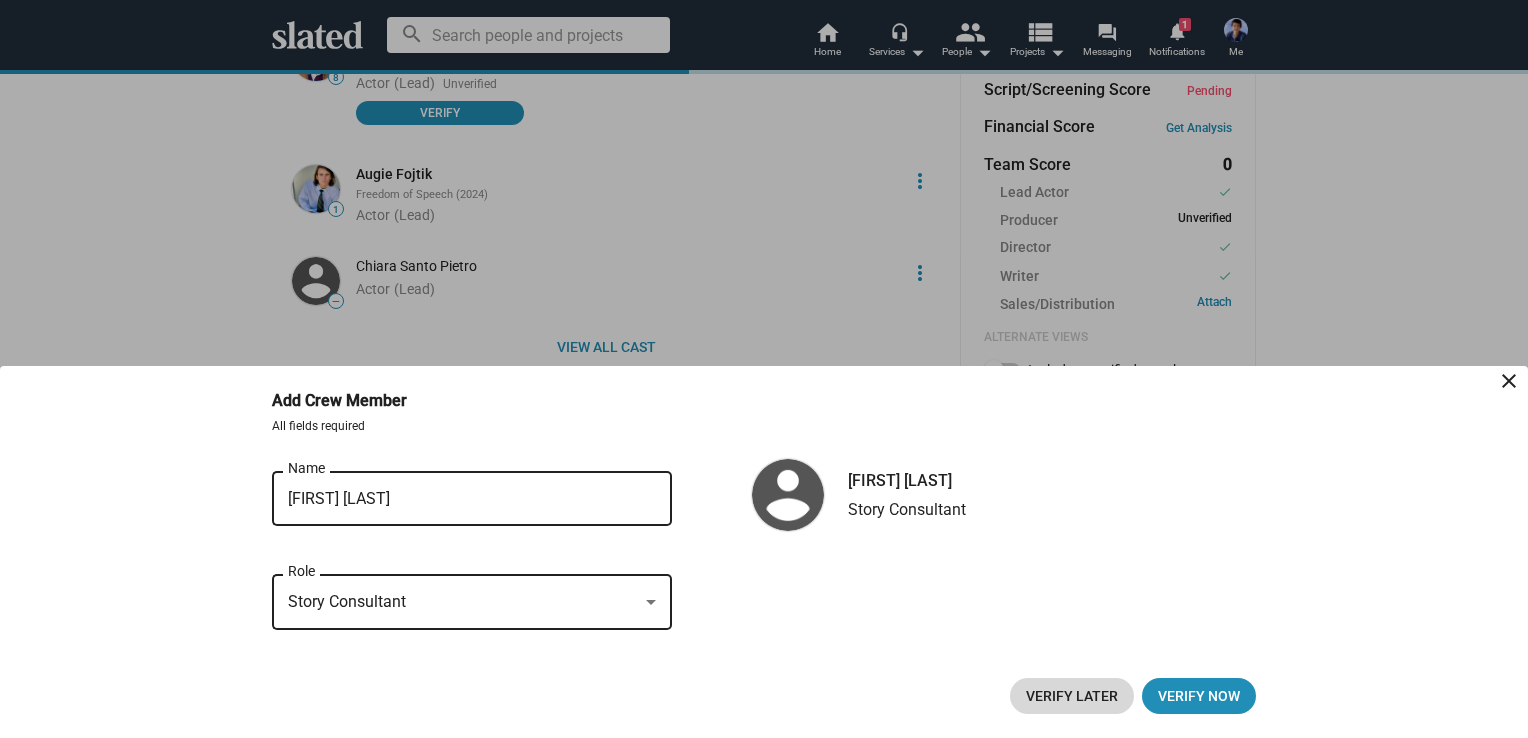 click on "Verify Later" at bounding box center (1072, 696) 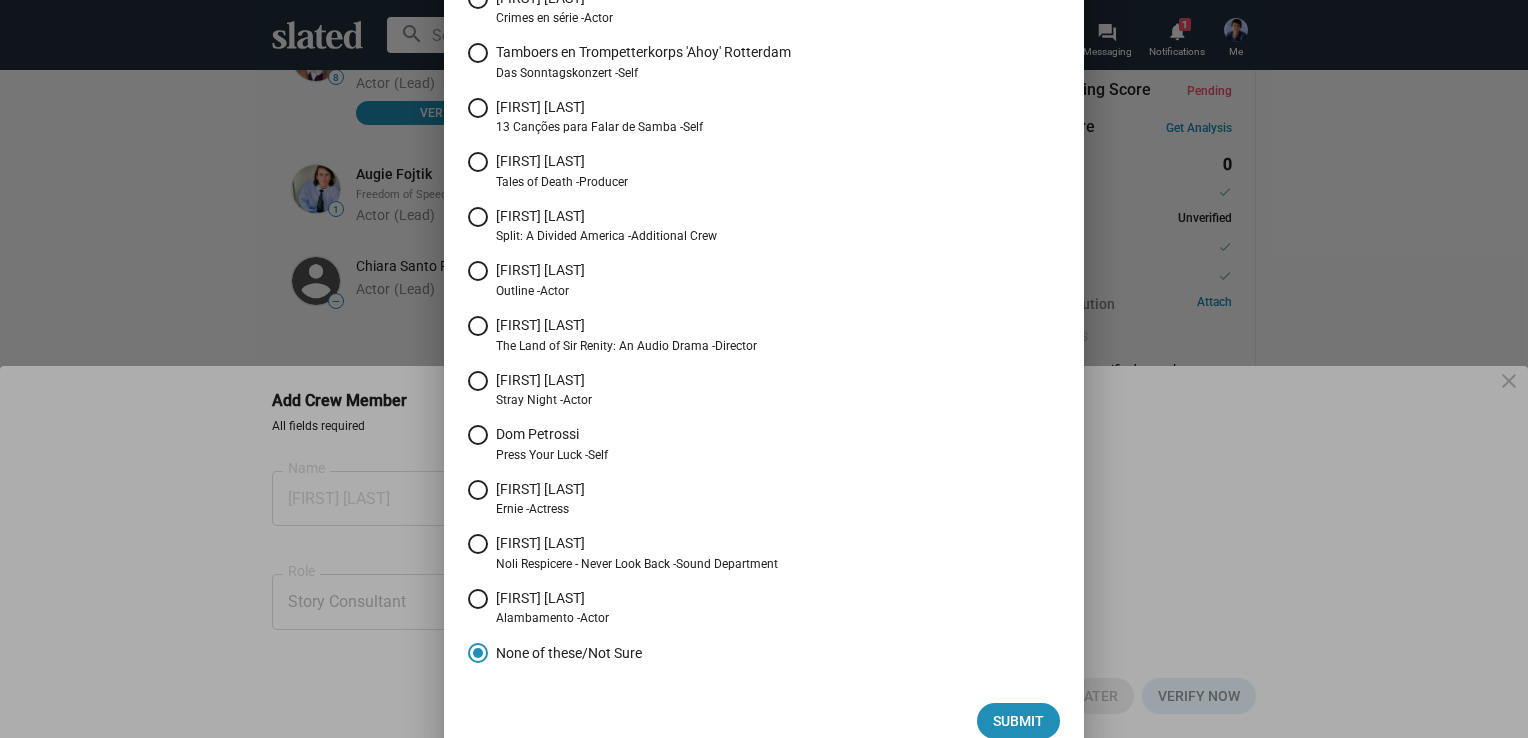 scroll, scrollTop: 839, scrollLeft: 0, axis: vertical 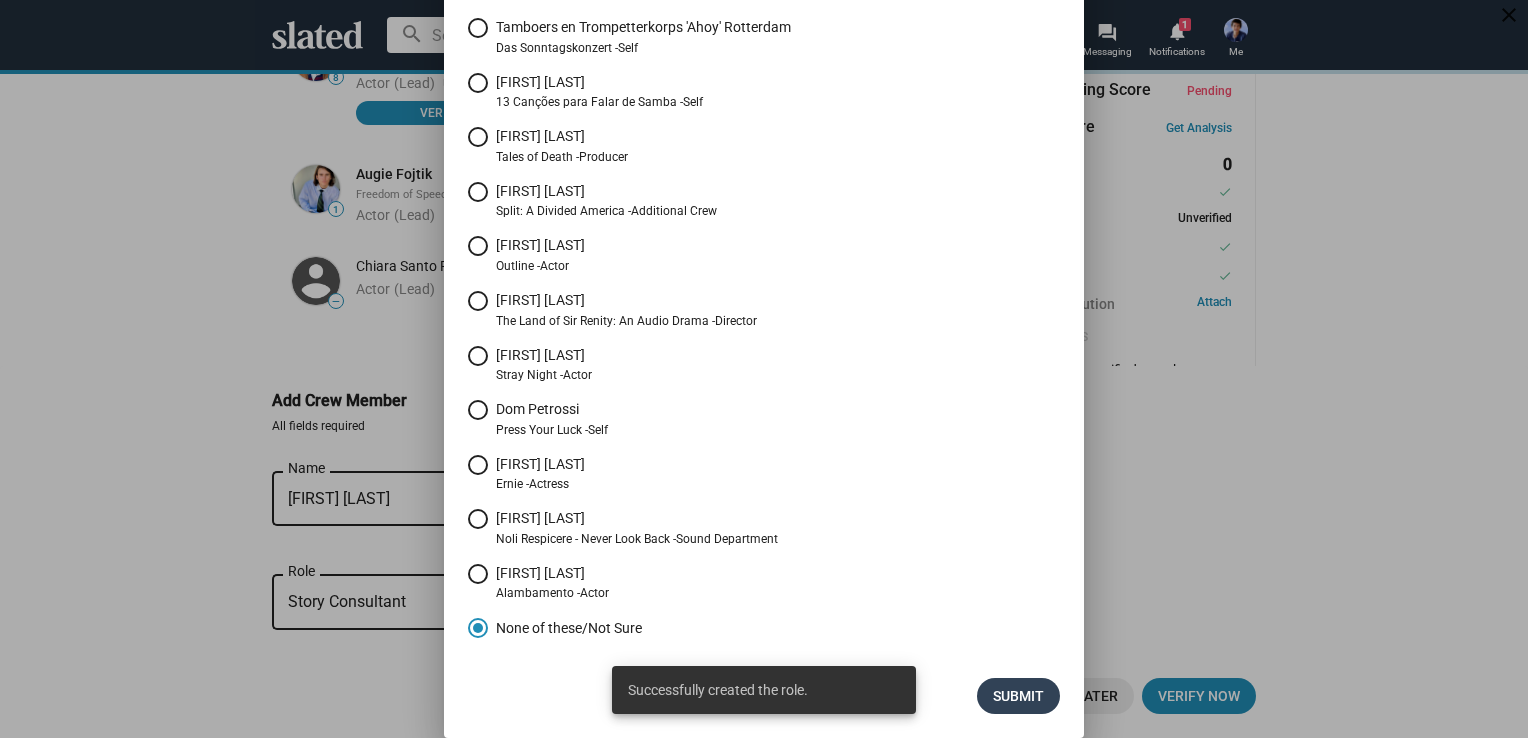 click on "Submit" at bounding box center [1018, 696] 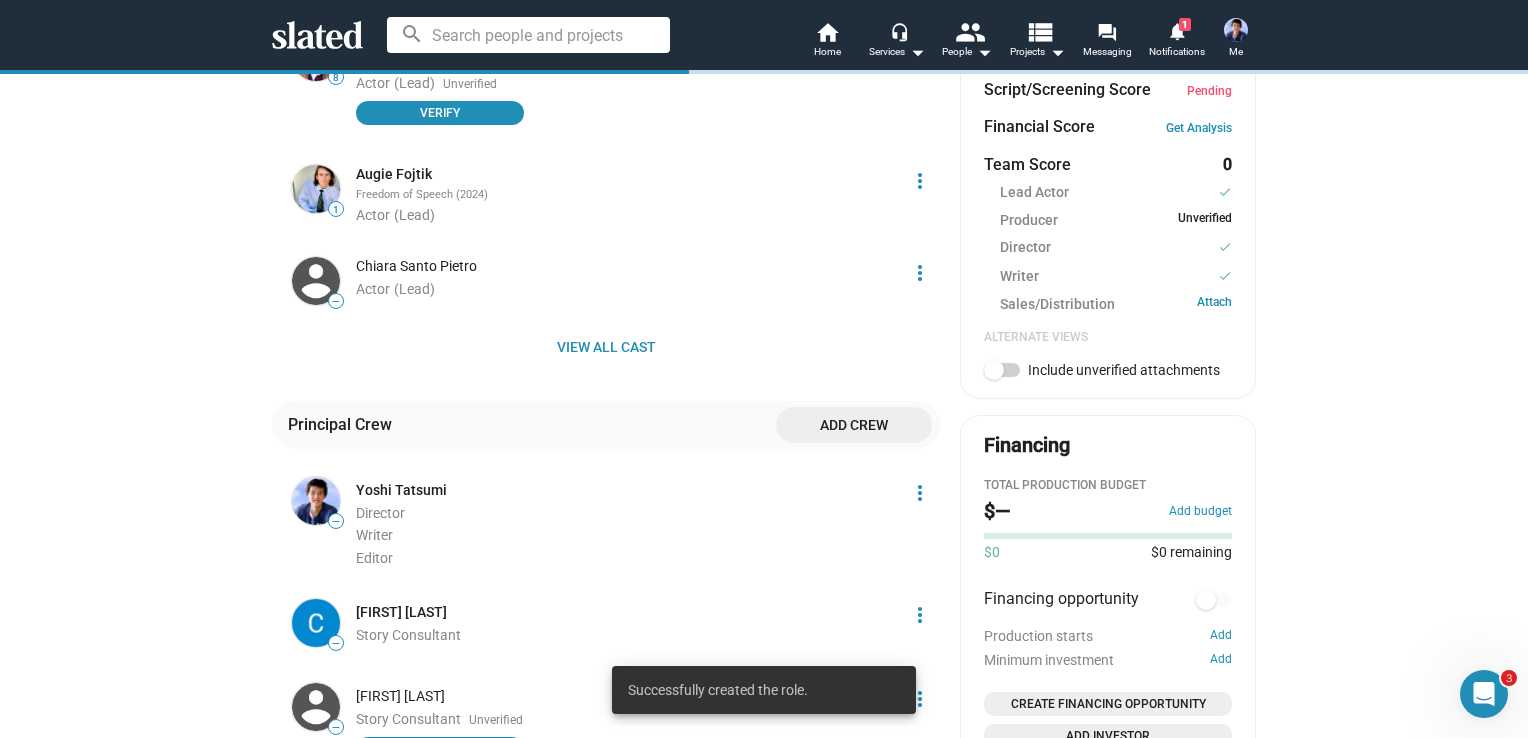 click on "Add crew" 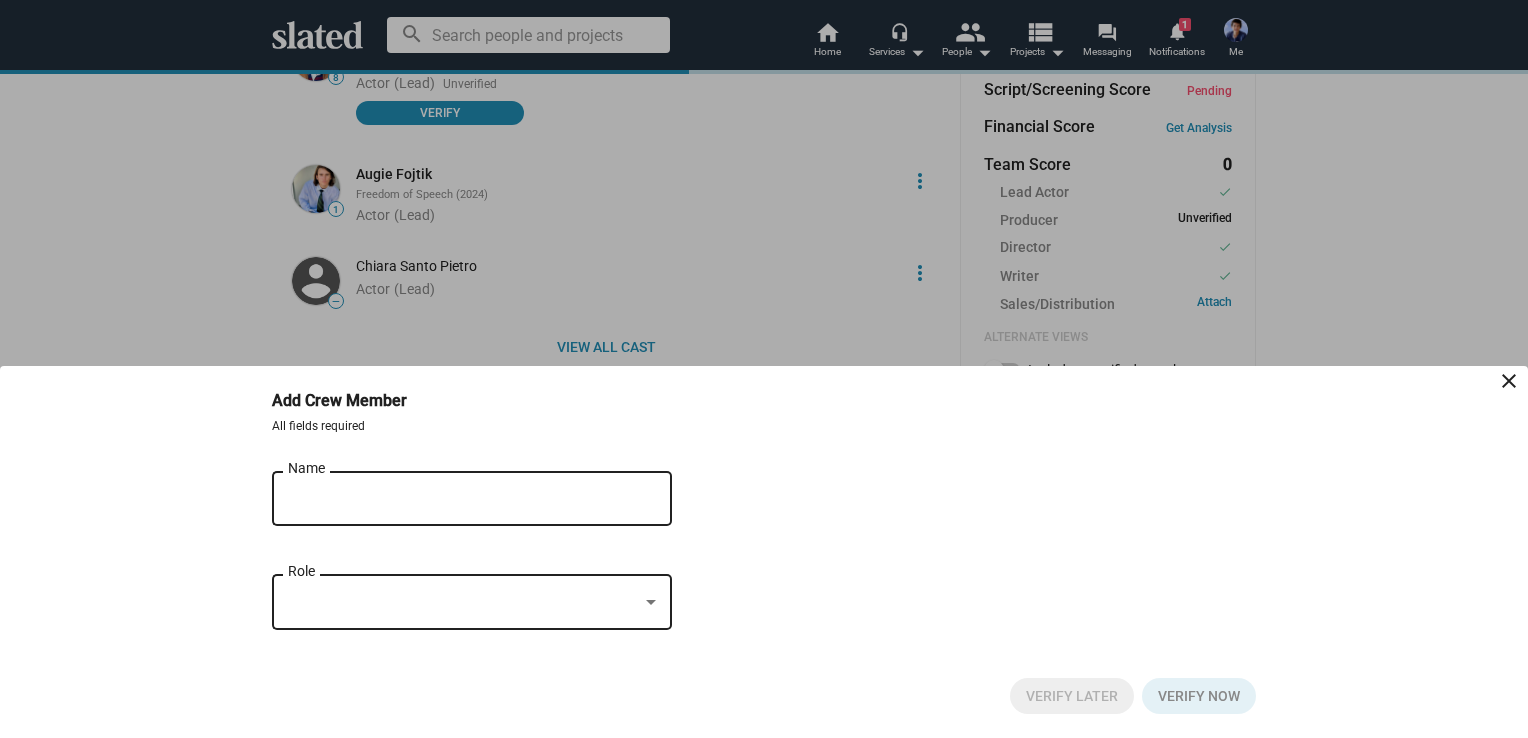click on "Name" at bounding box center [458, 499] 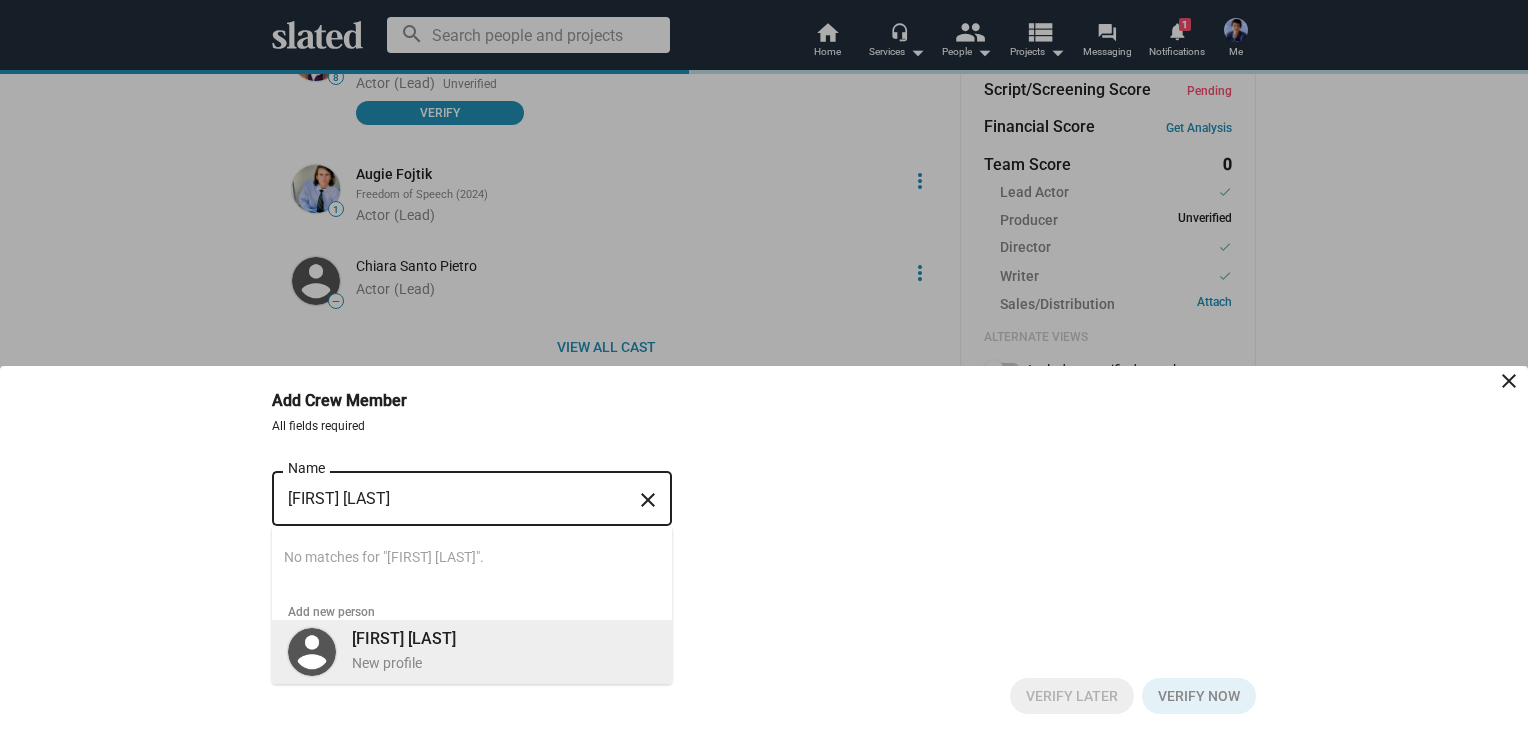 type on "[FIRST] [LAST]" 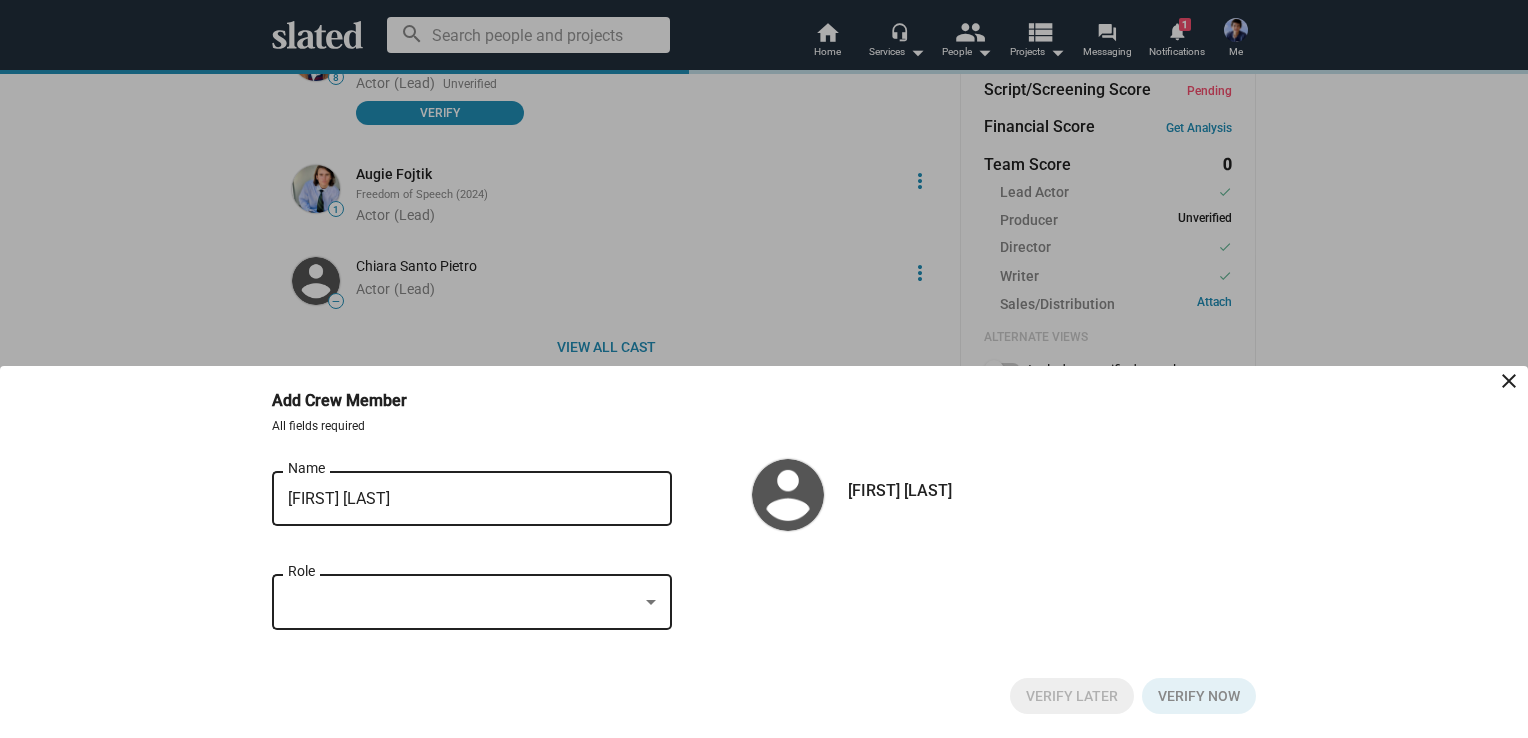 click on "Role" 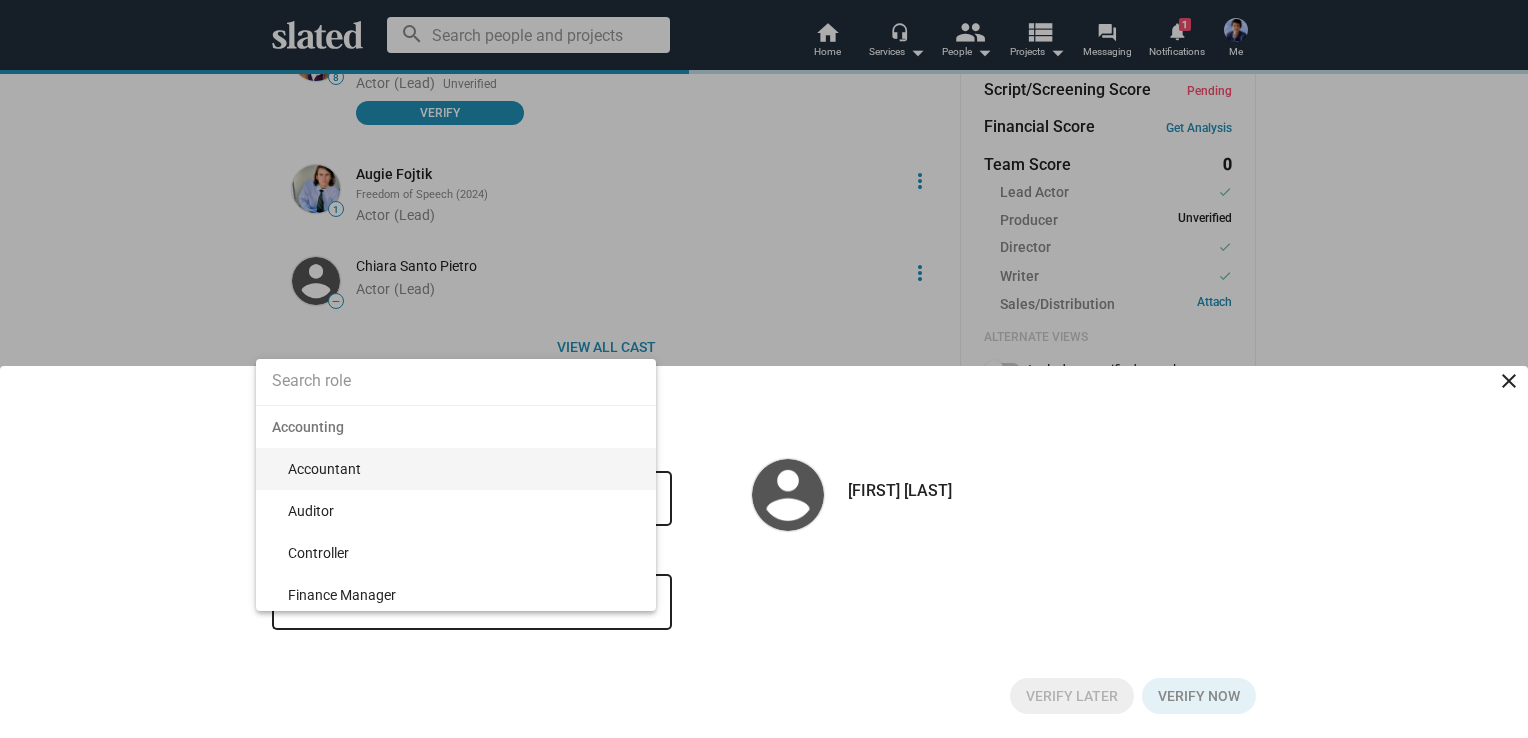 click at bounding box center [456, 381] 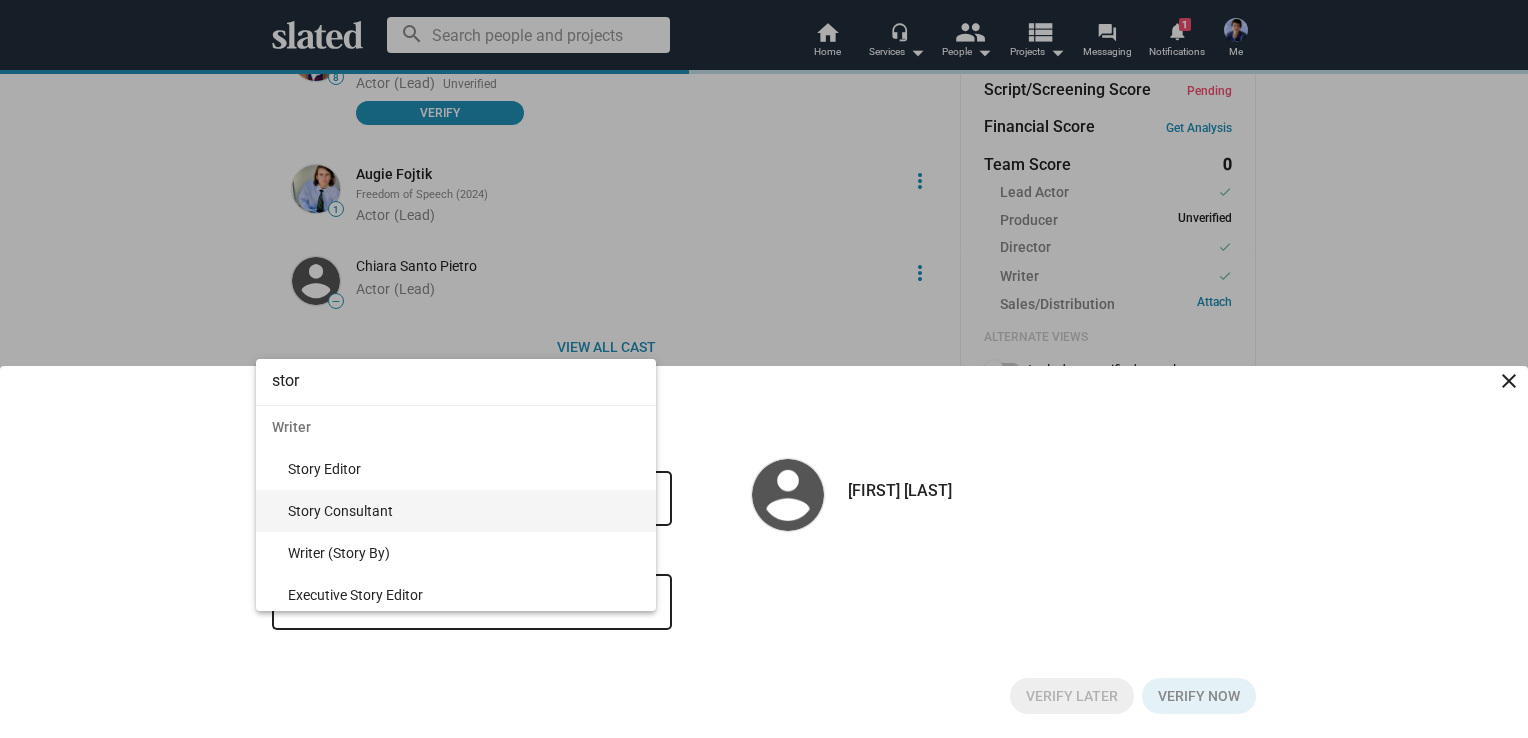 type on "stor" 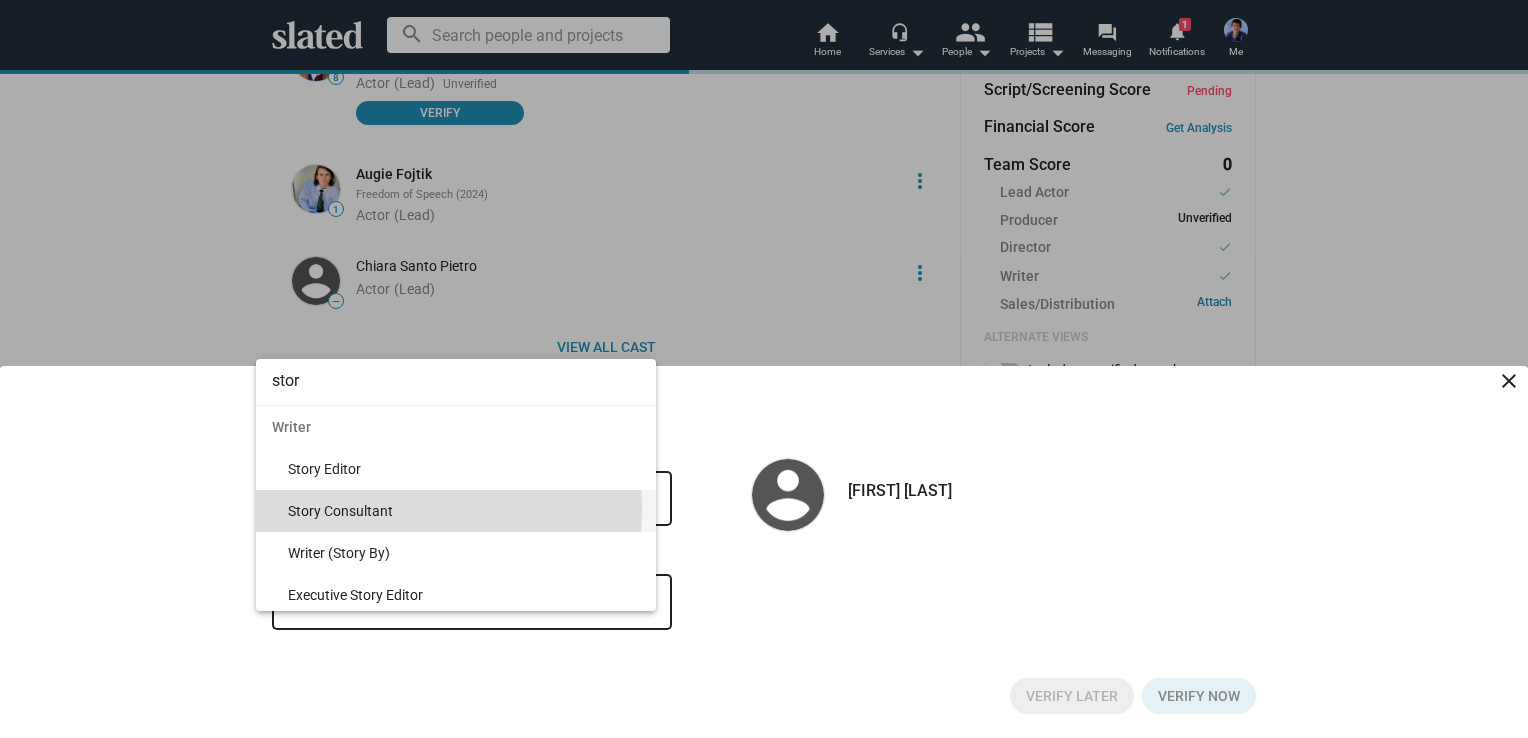 click on "Story Consultant" at bounding box center [464, 511] 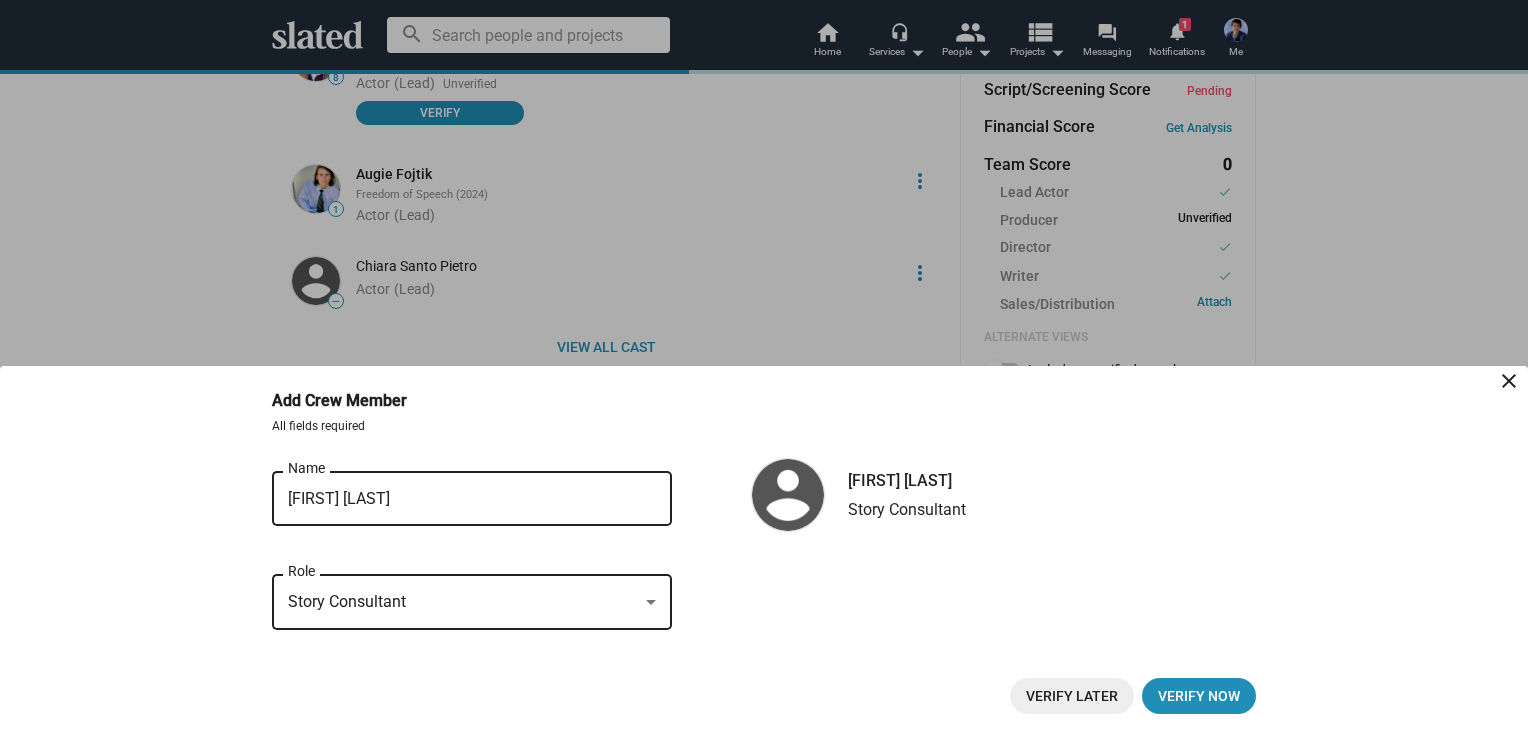 click on "Story Consultant" at bounding box center (463, 602) 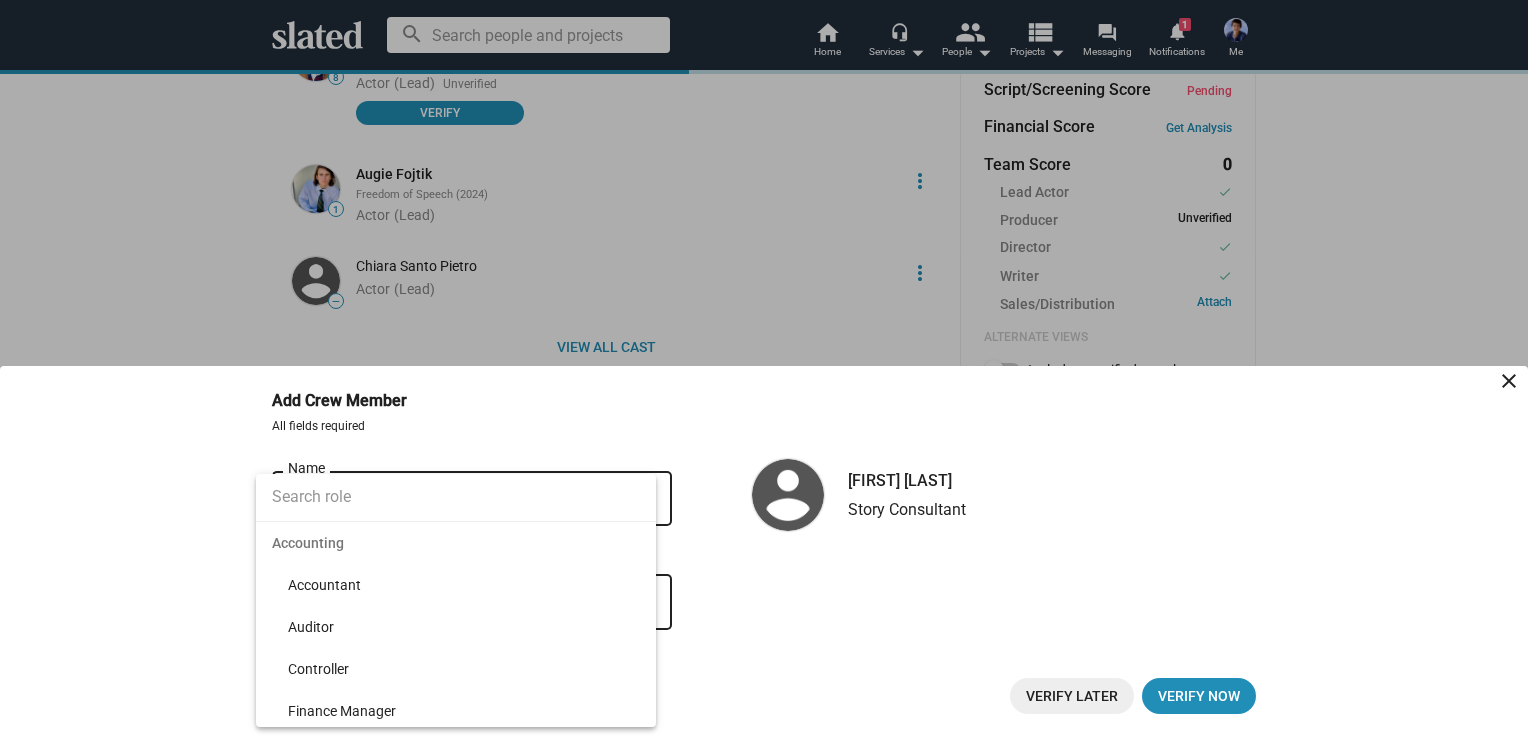click at bounding box center [456, 497] 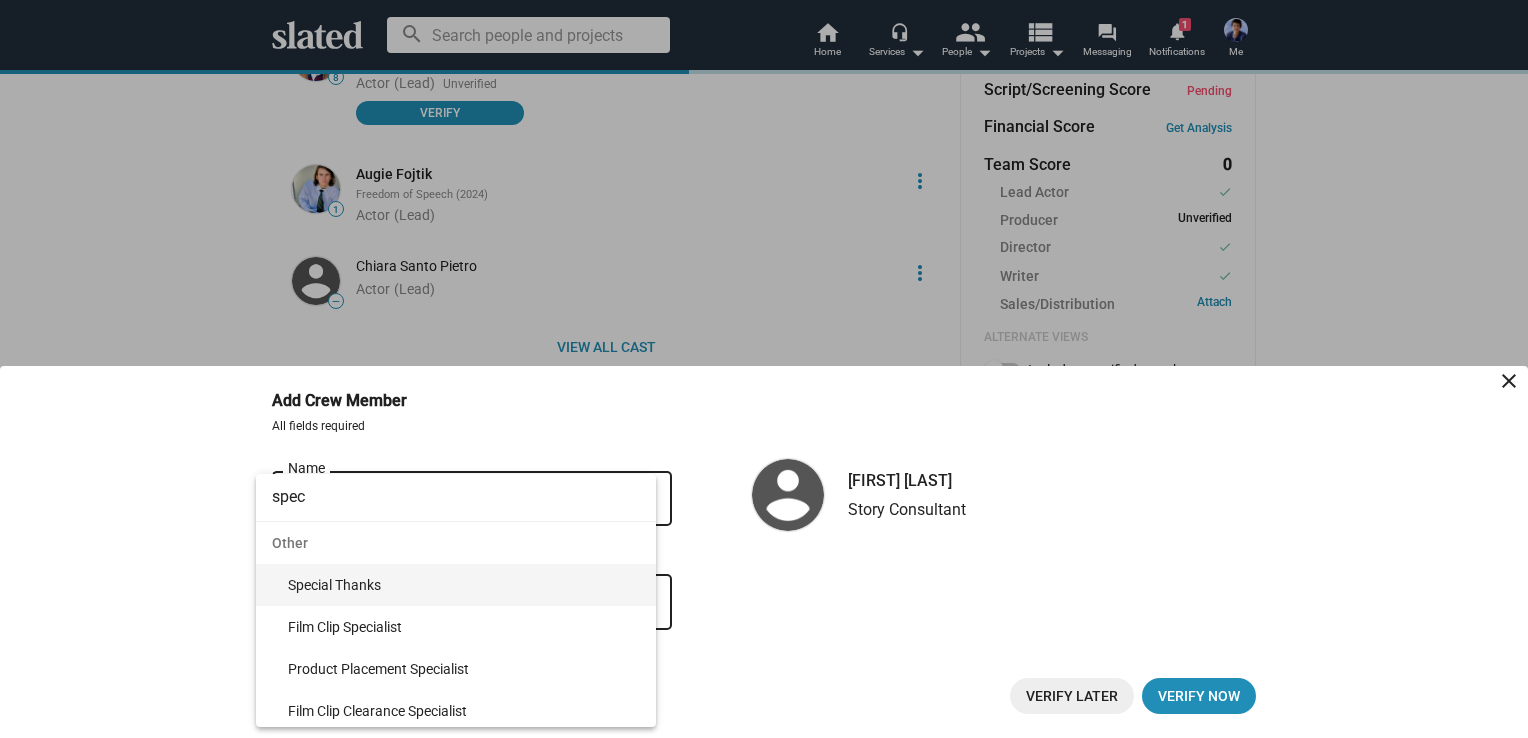 type on "spec" 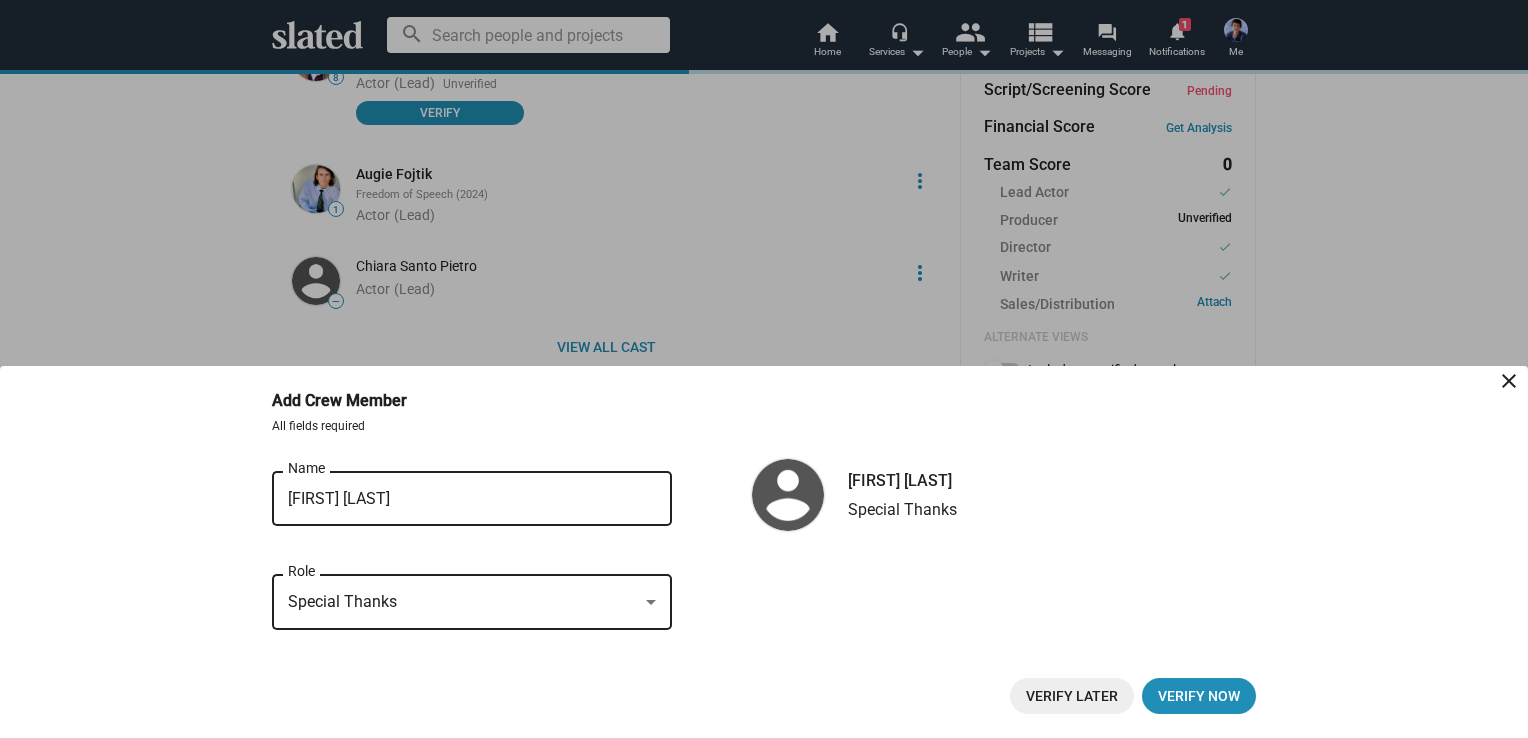 click on "Verify Later" at bounding box center [1072, 696] 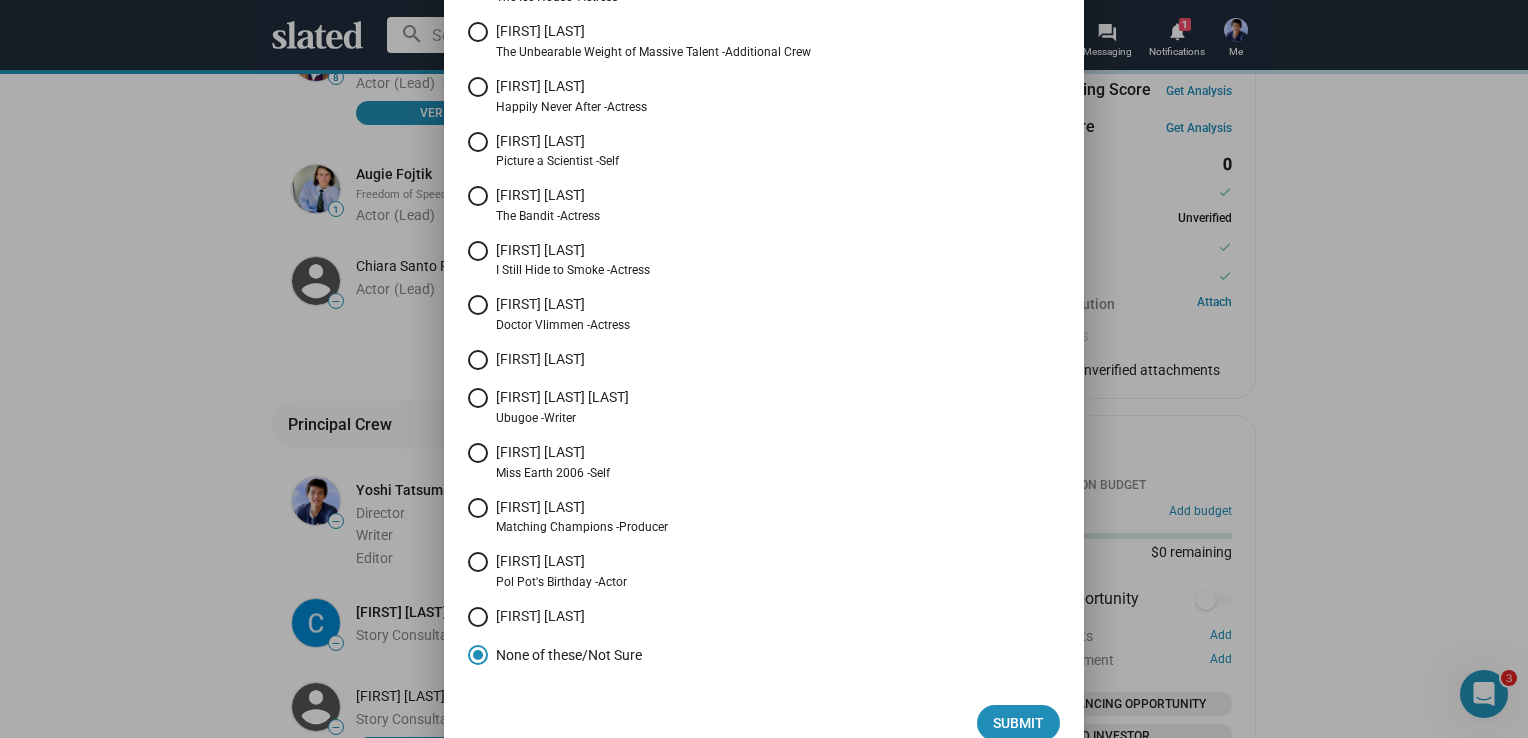 scroll, scrollTop: 207, scrollLeft: 0, axis: vertical 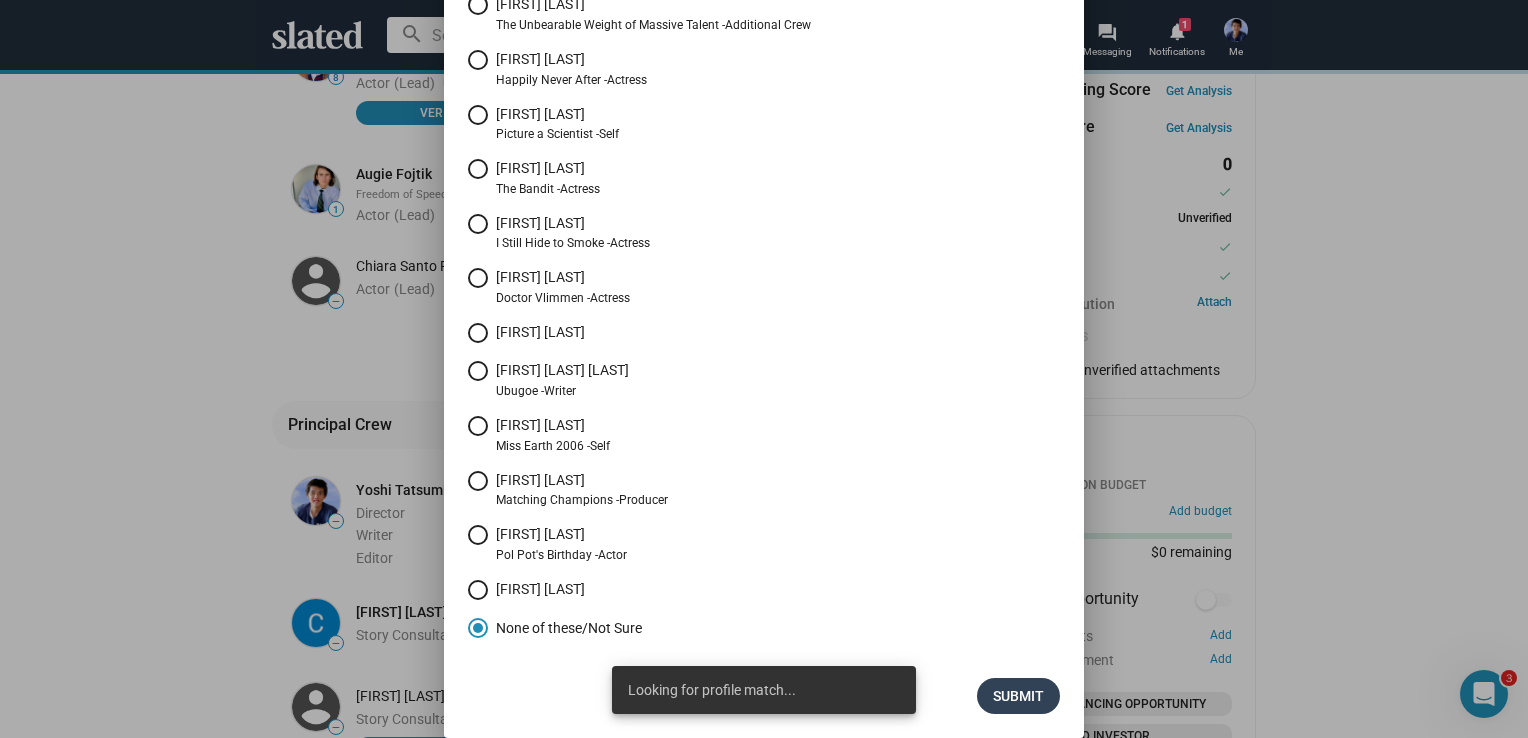 click on "Submit" at bounding box center [1018, 696] 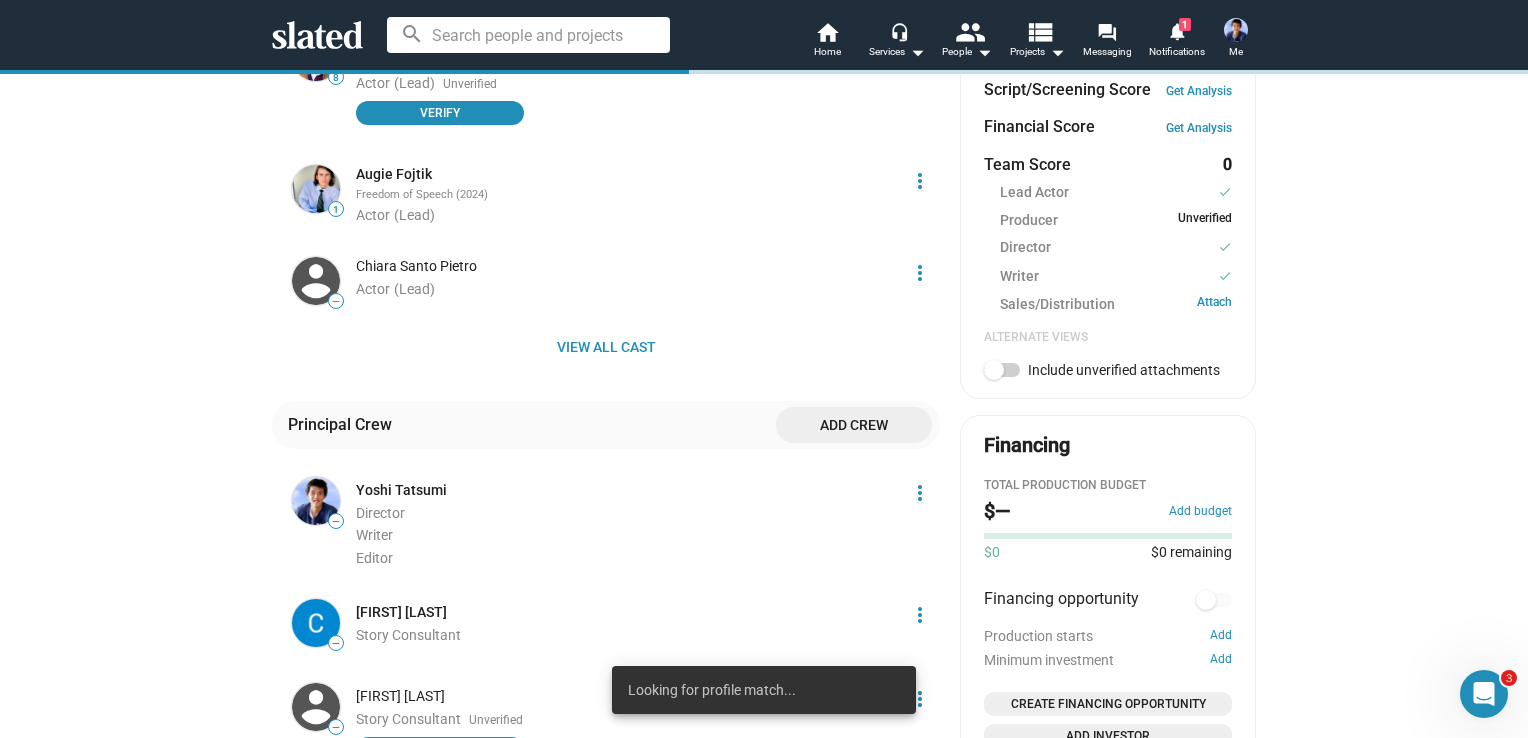 click on "Add crew" 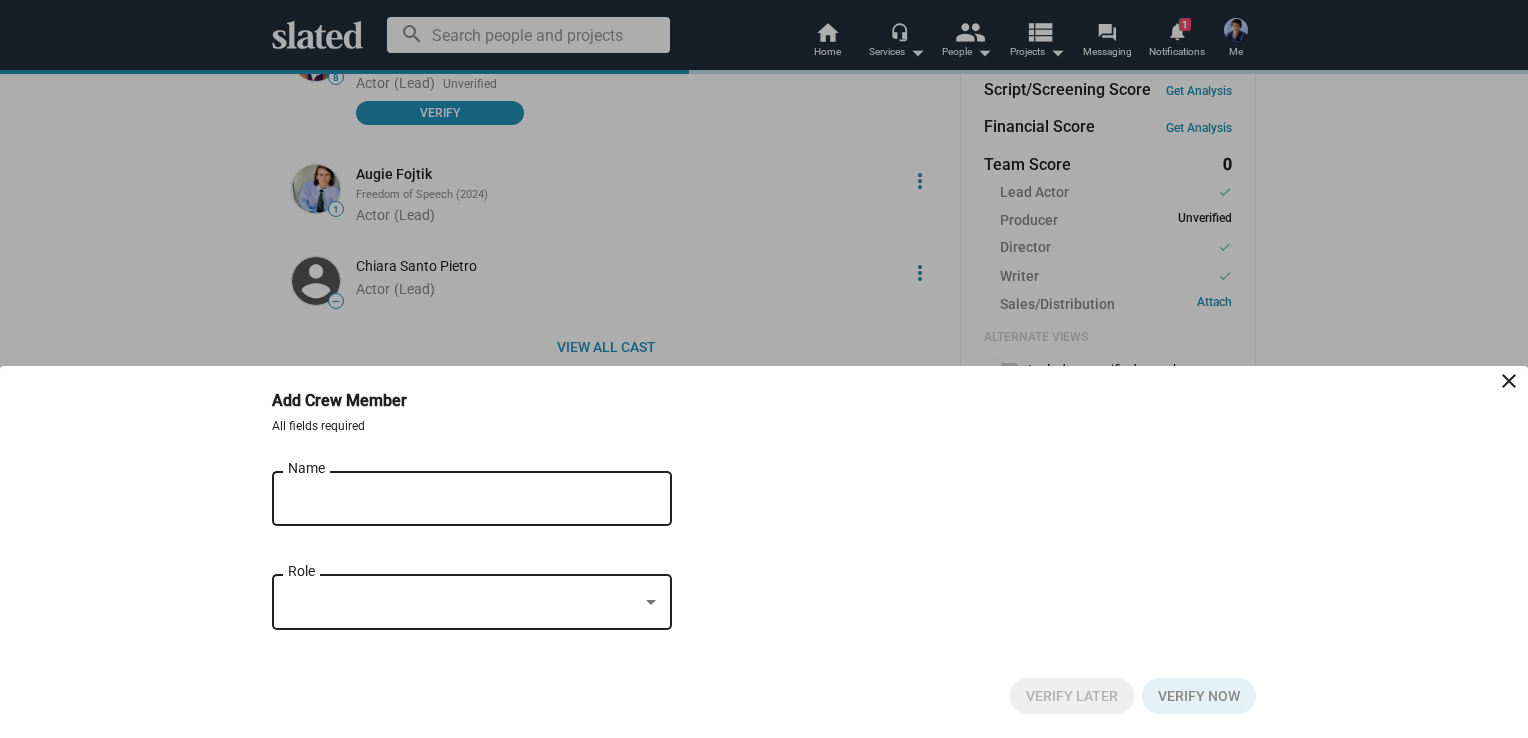 click on "Name" at bounding box center [458, 496] 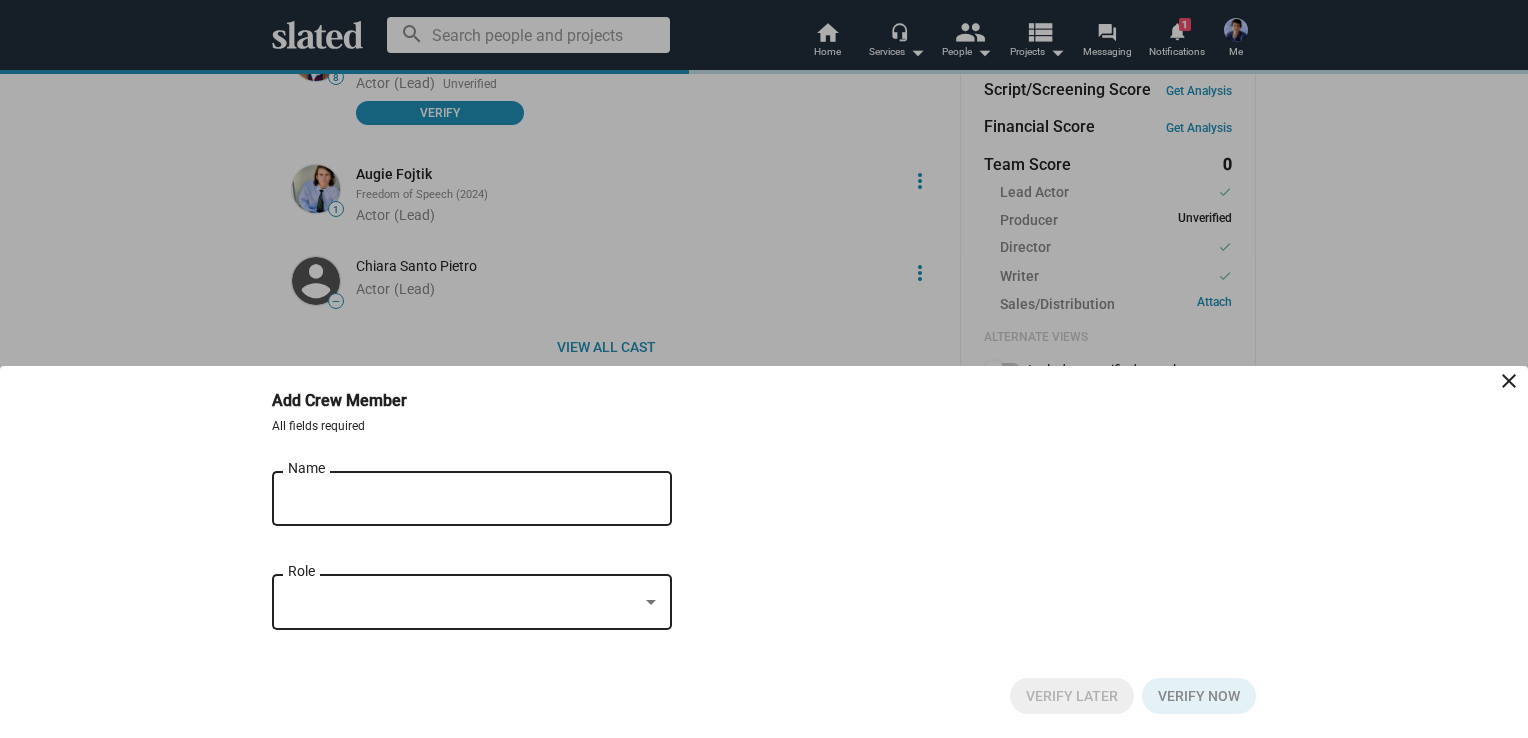 click on "Name" at bounding box center (458, 499) 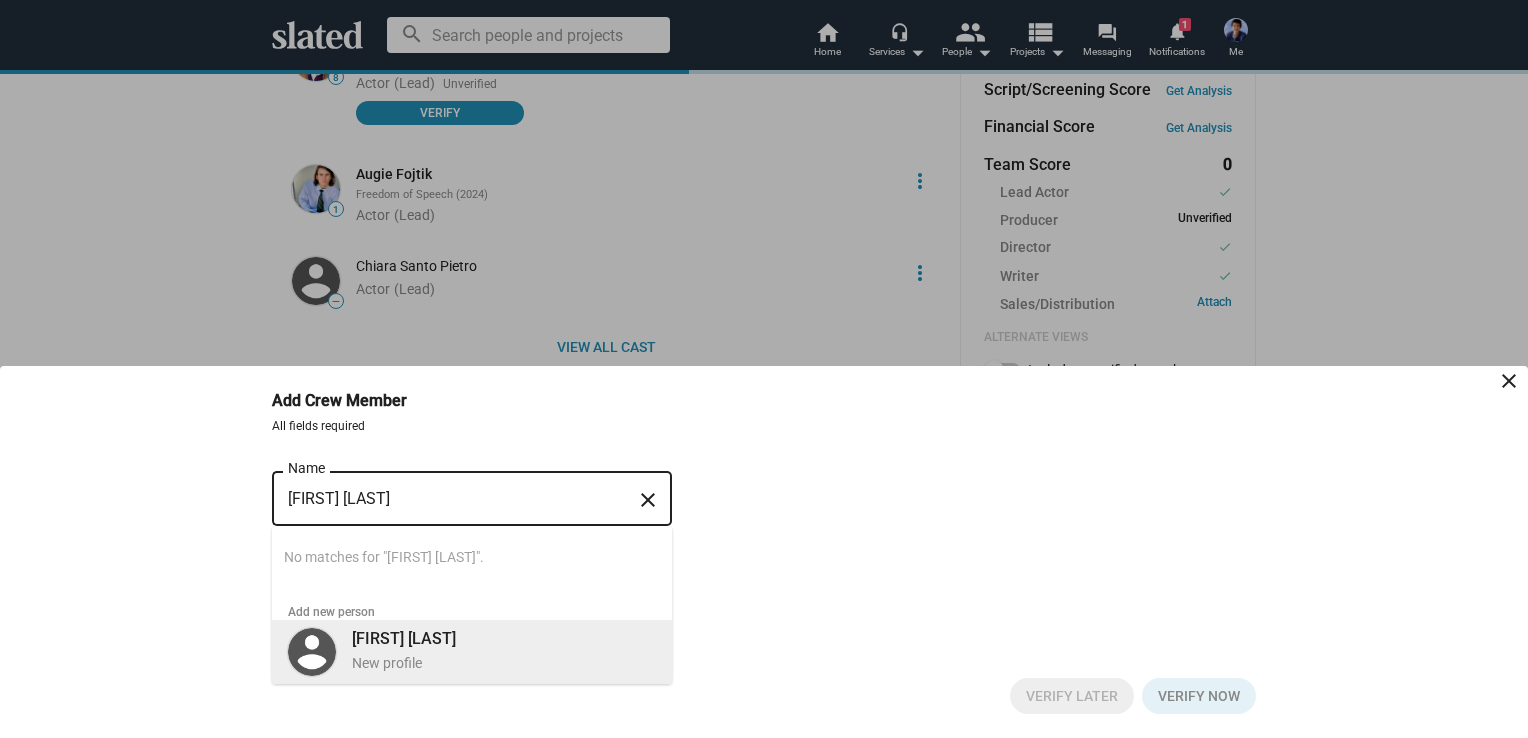 type on "[FIRST] [LAST]" 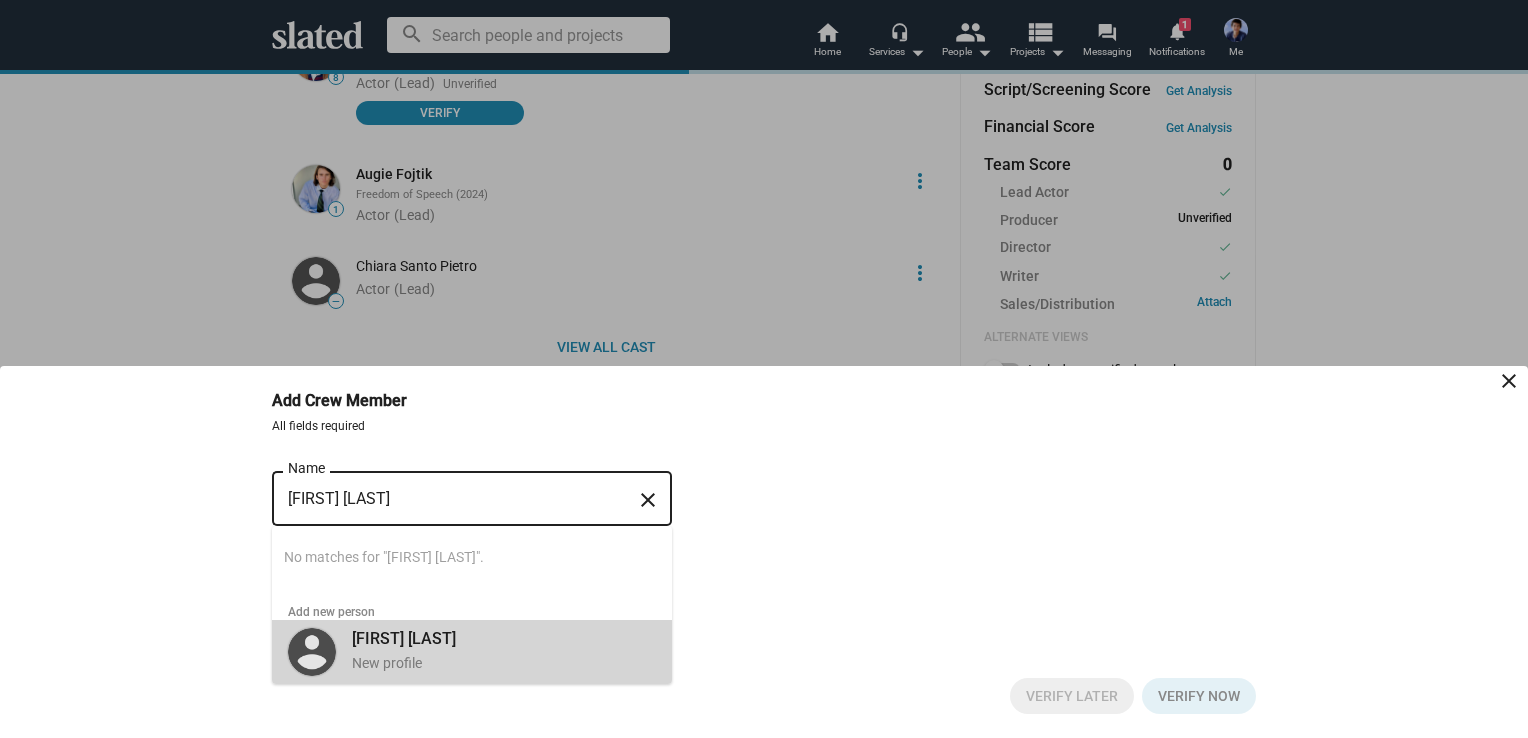 click on "[FIRST] [LAST]" at bounding box center [404, 638] 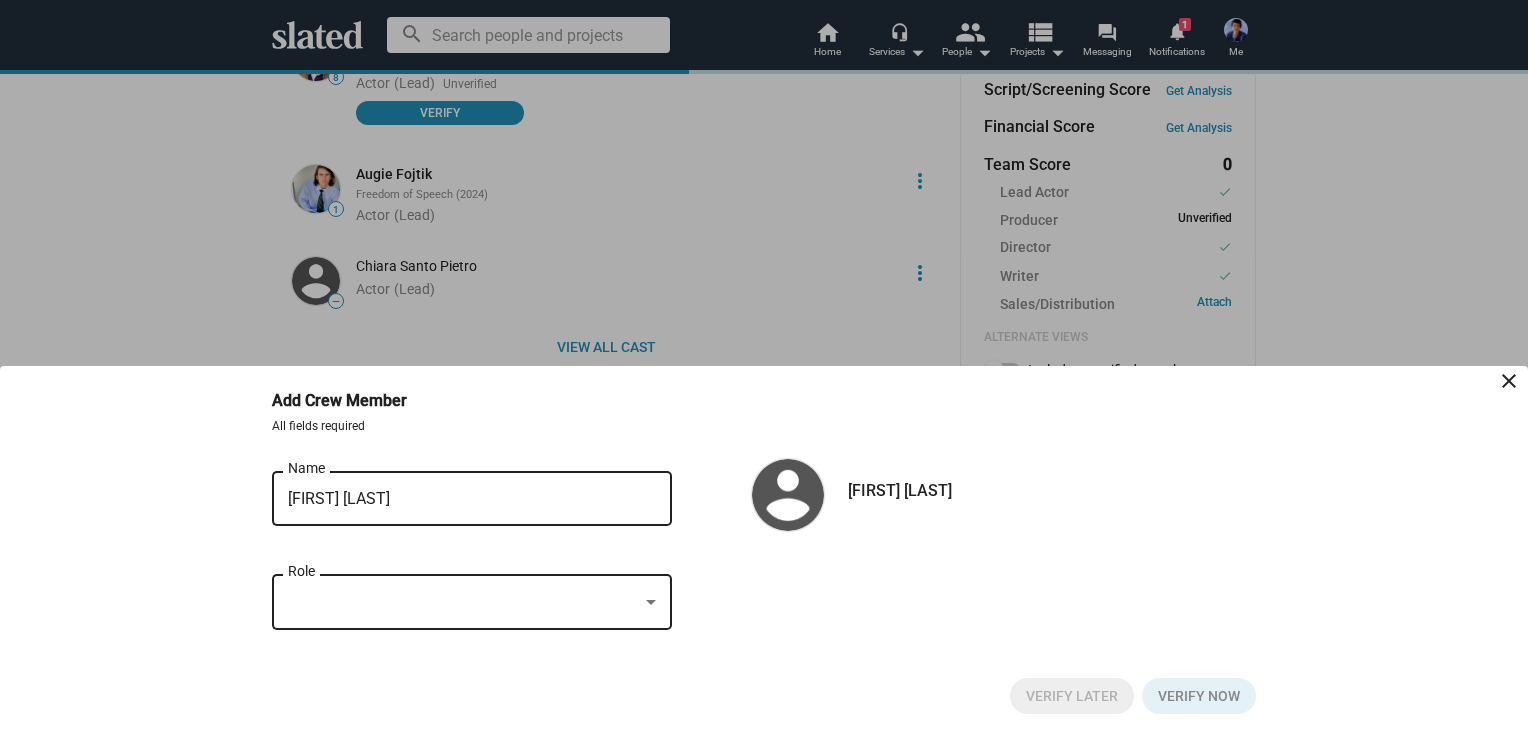 click at bounding box center [463, 602] 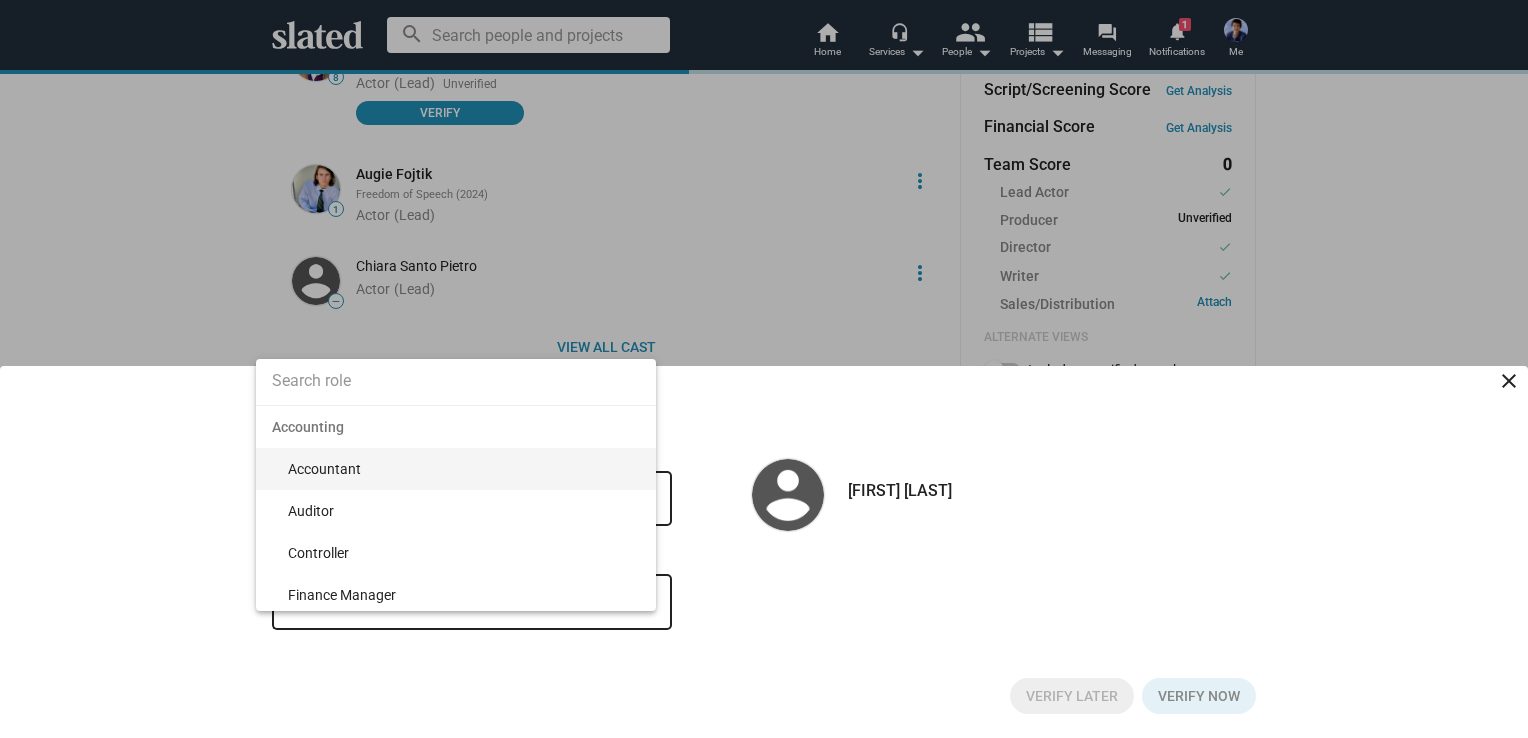 click at bounding box center (456, 381) 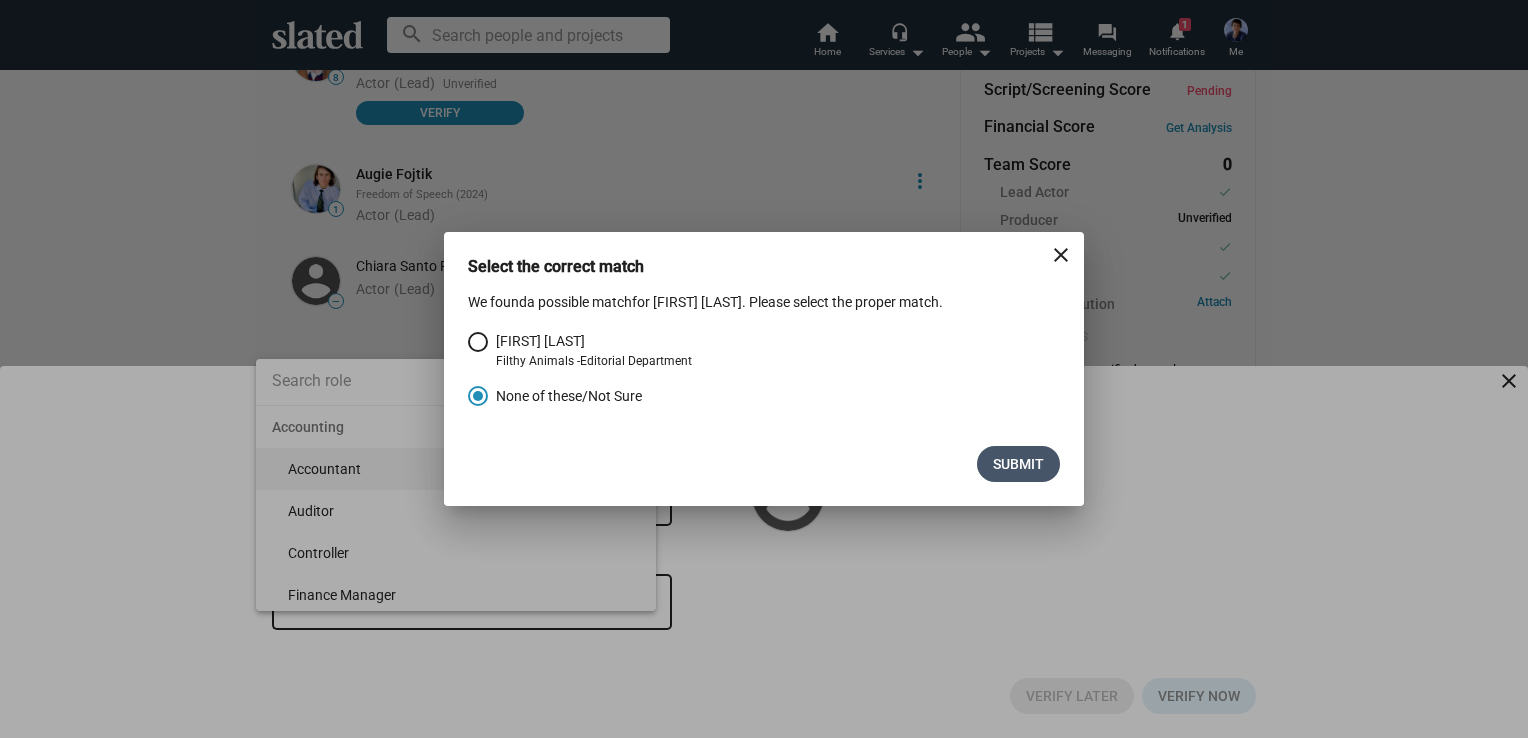 click on "Submit" at bounding box center [1018, 464] 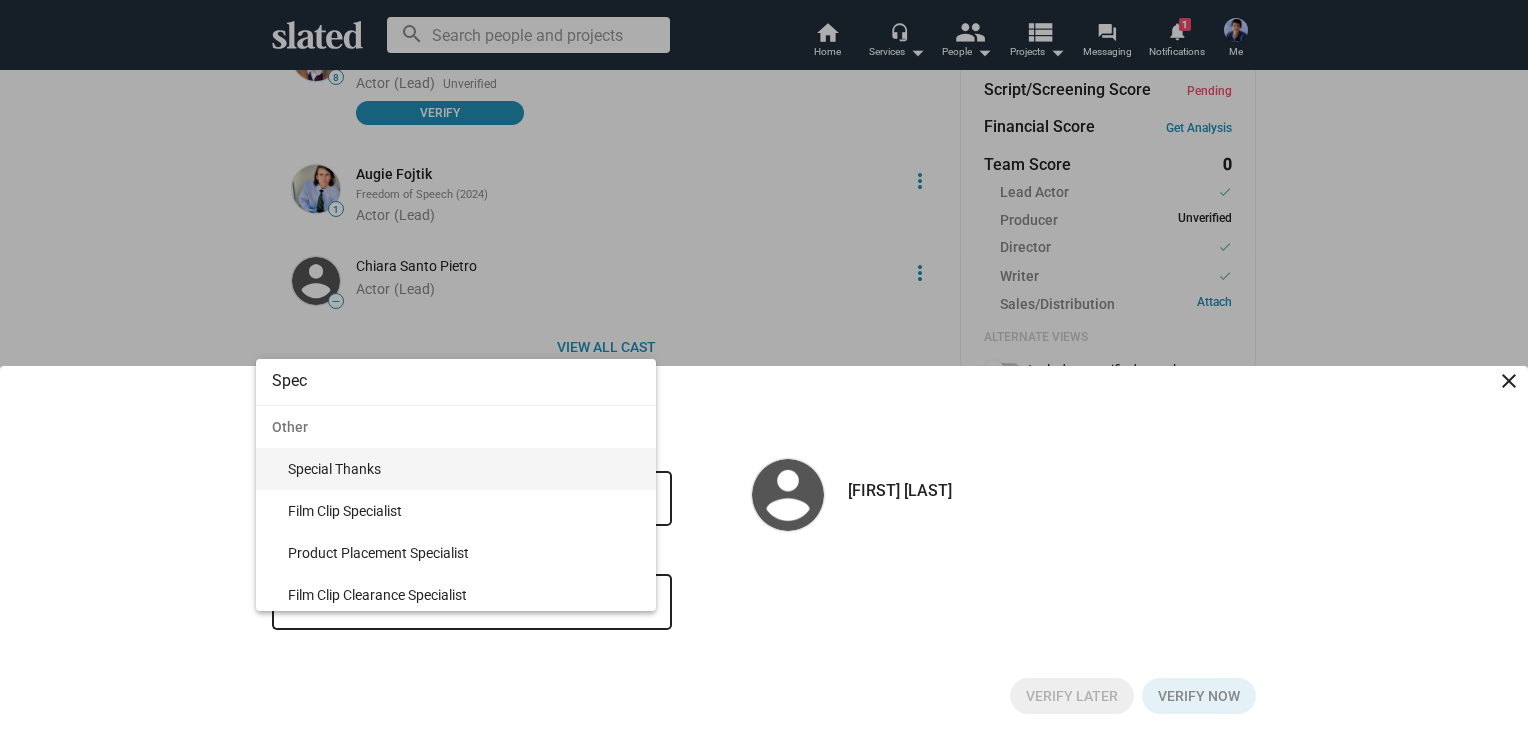 type on "Spec" 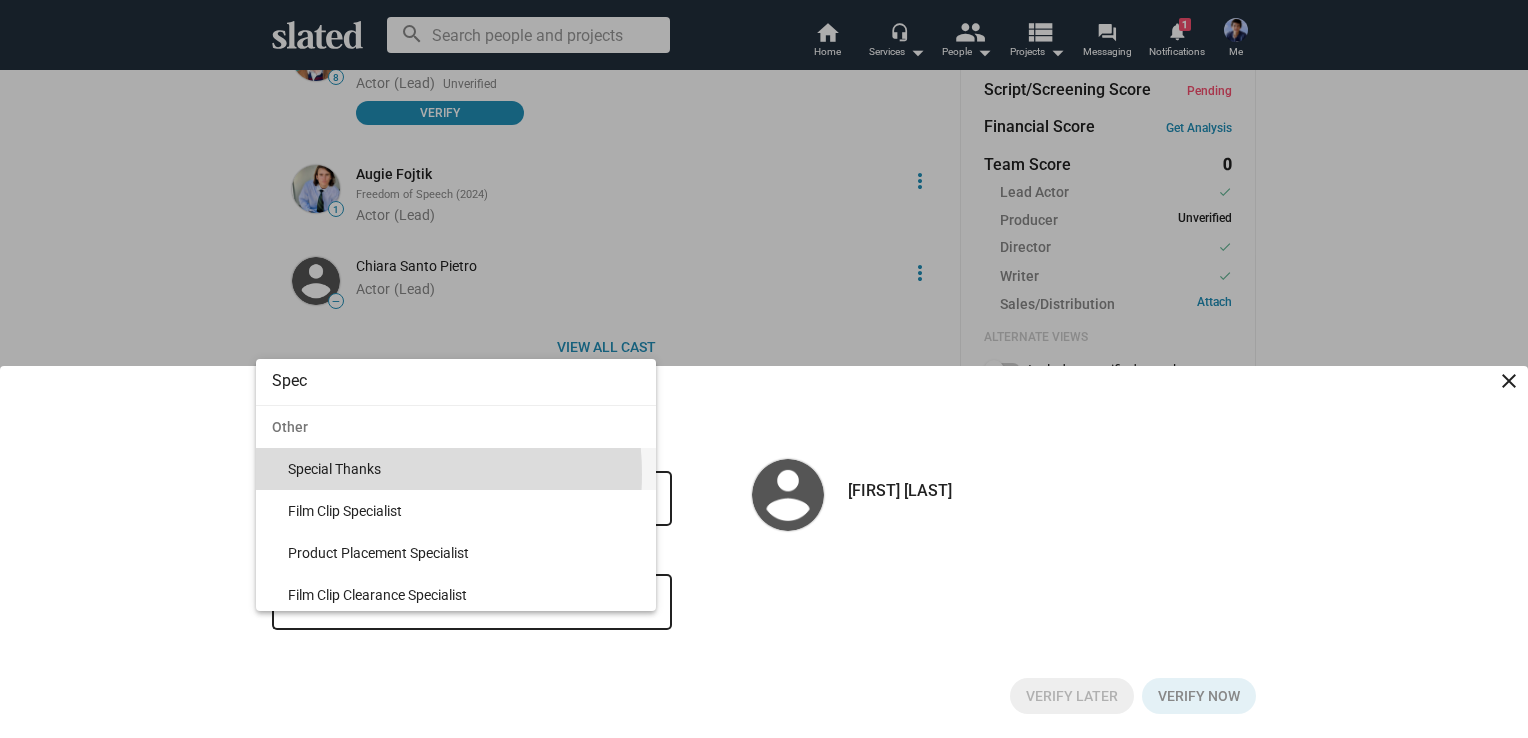 click on "Special Thanks" at bounding box center (464, 469) 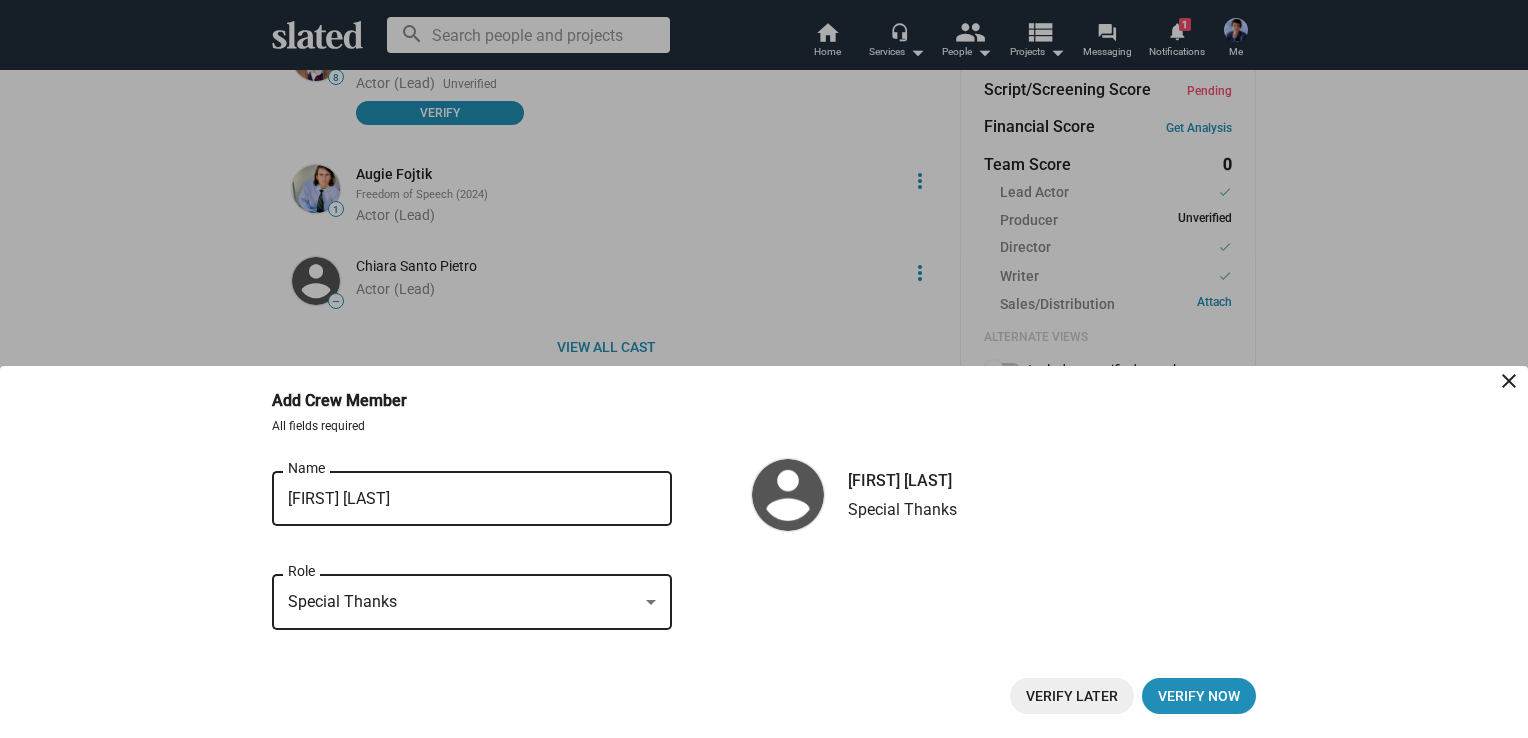 click on "Verify Later" at bounding box center [1072, 696] 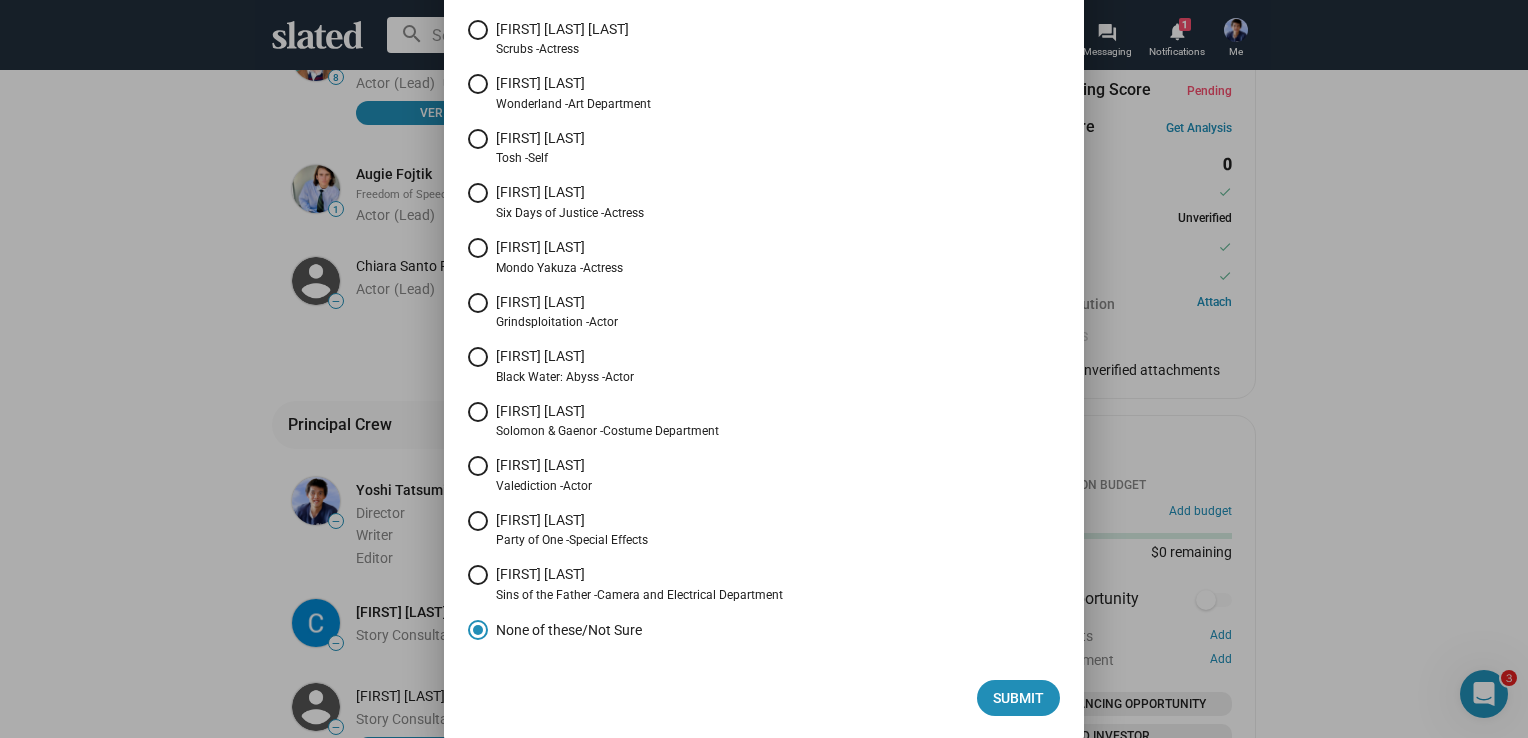 scroll, scrollTop: 893, scrollLeft: 0, axis: vertical 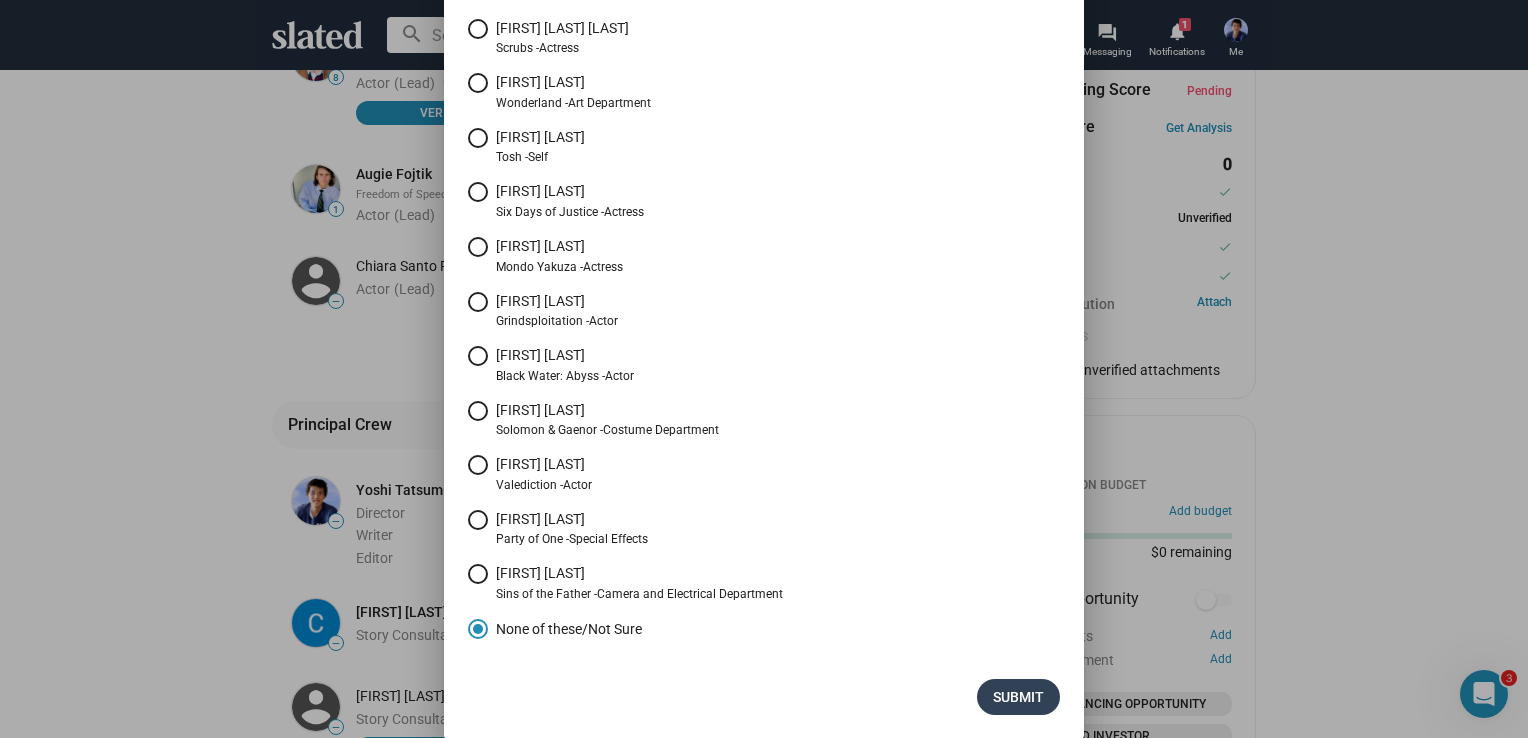 click on "Submit" at bounding box center (1018, 697) 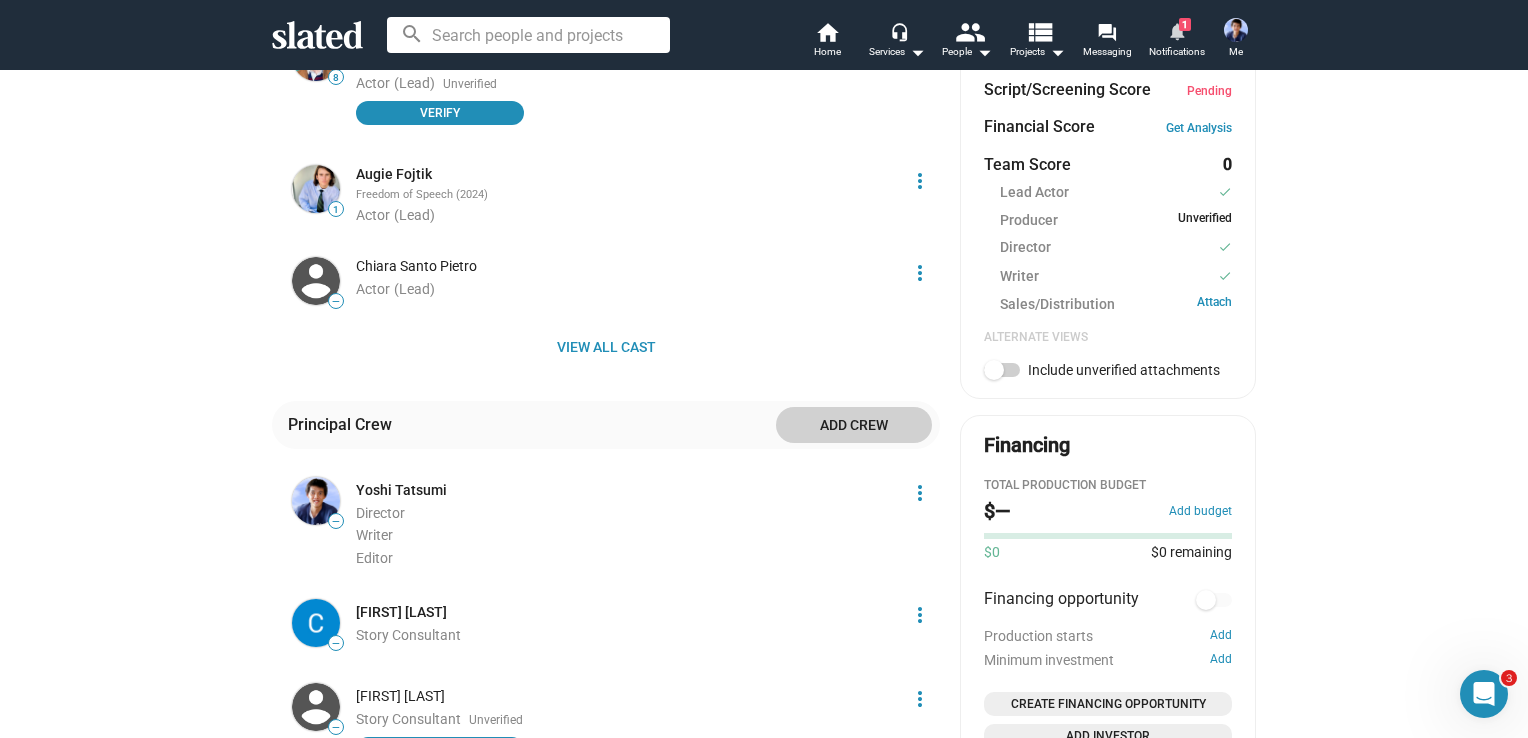 click on "Notifications" at bounding box center (1177, 52) 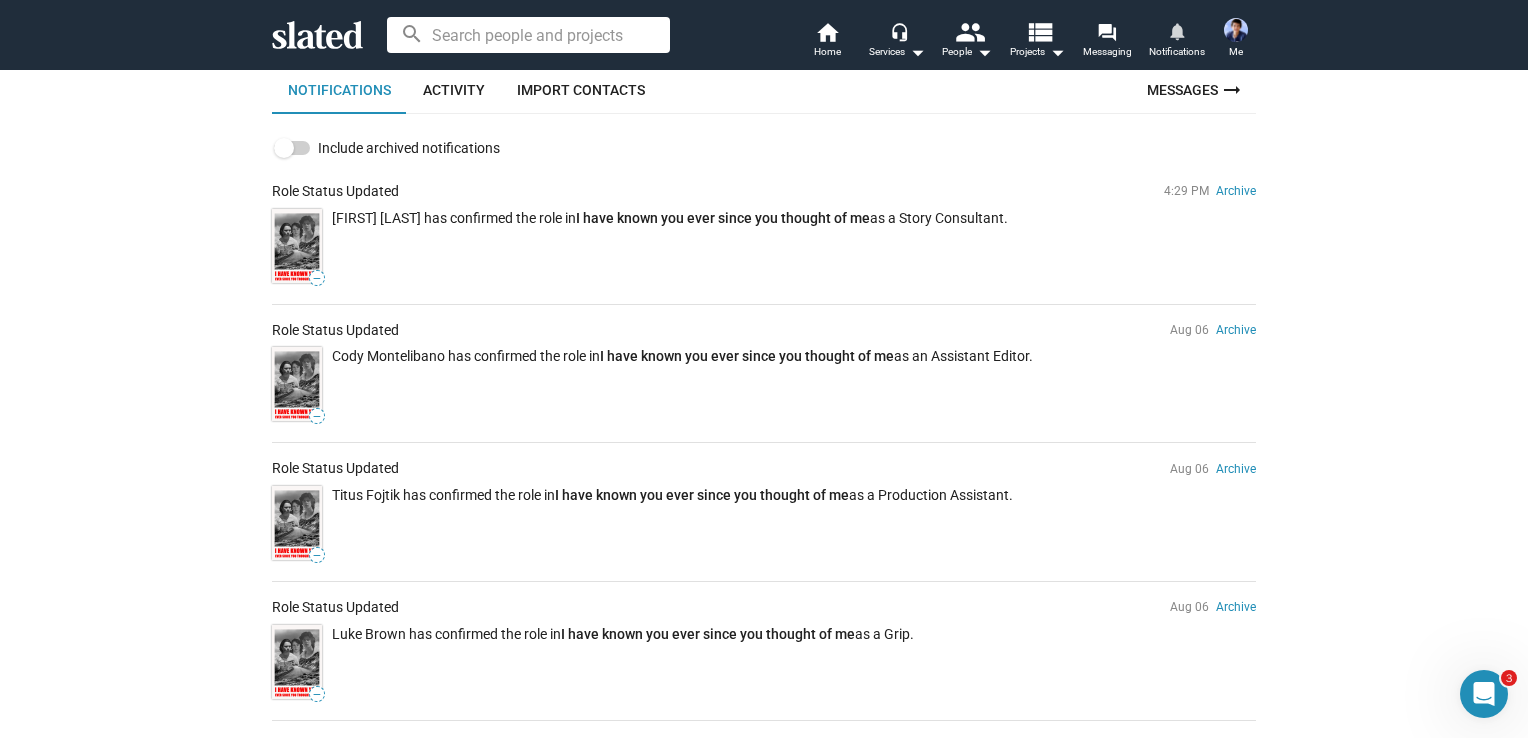 scroll, scrollTop: 200, scrollLeft: 0, axis: vertical 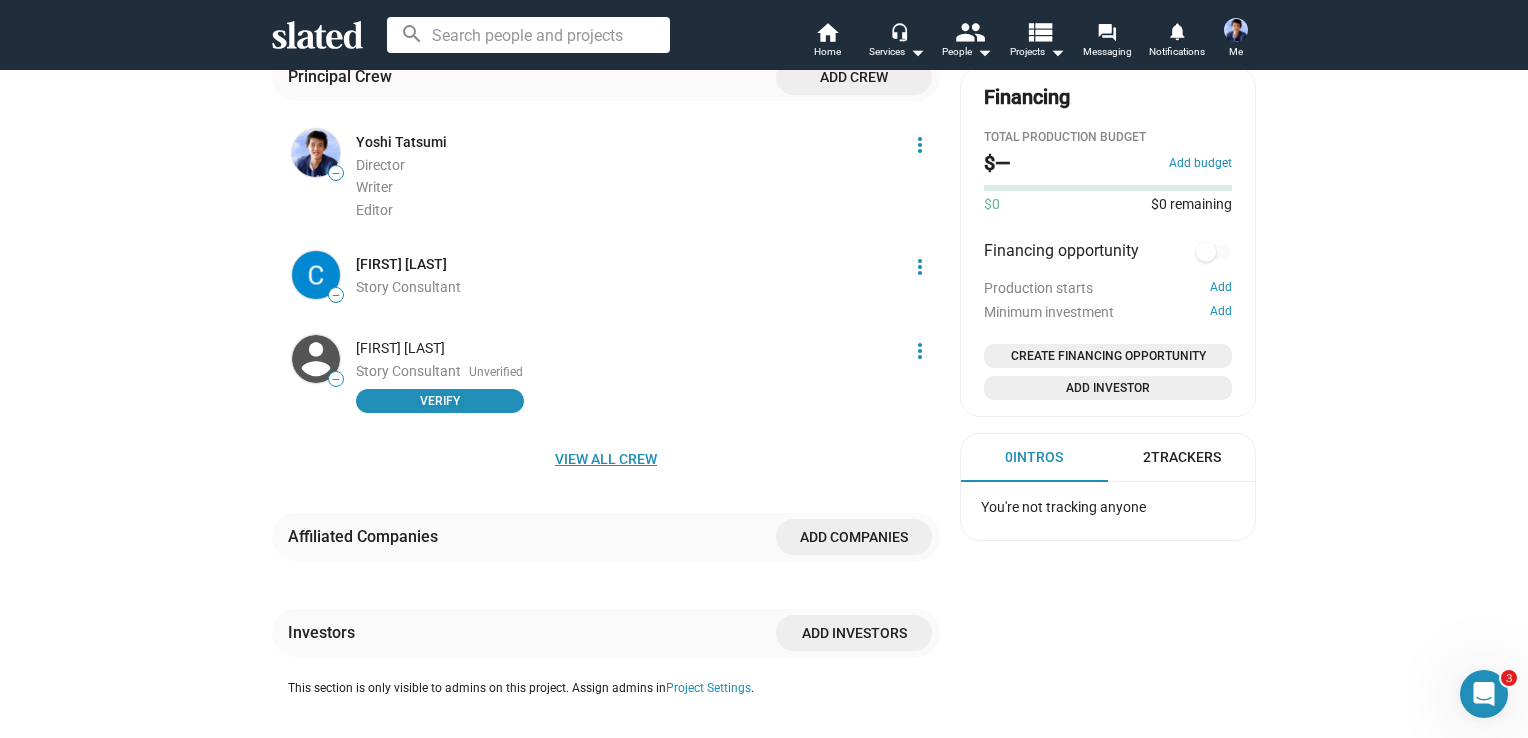 click on "View all crew" 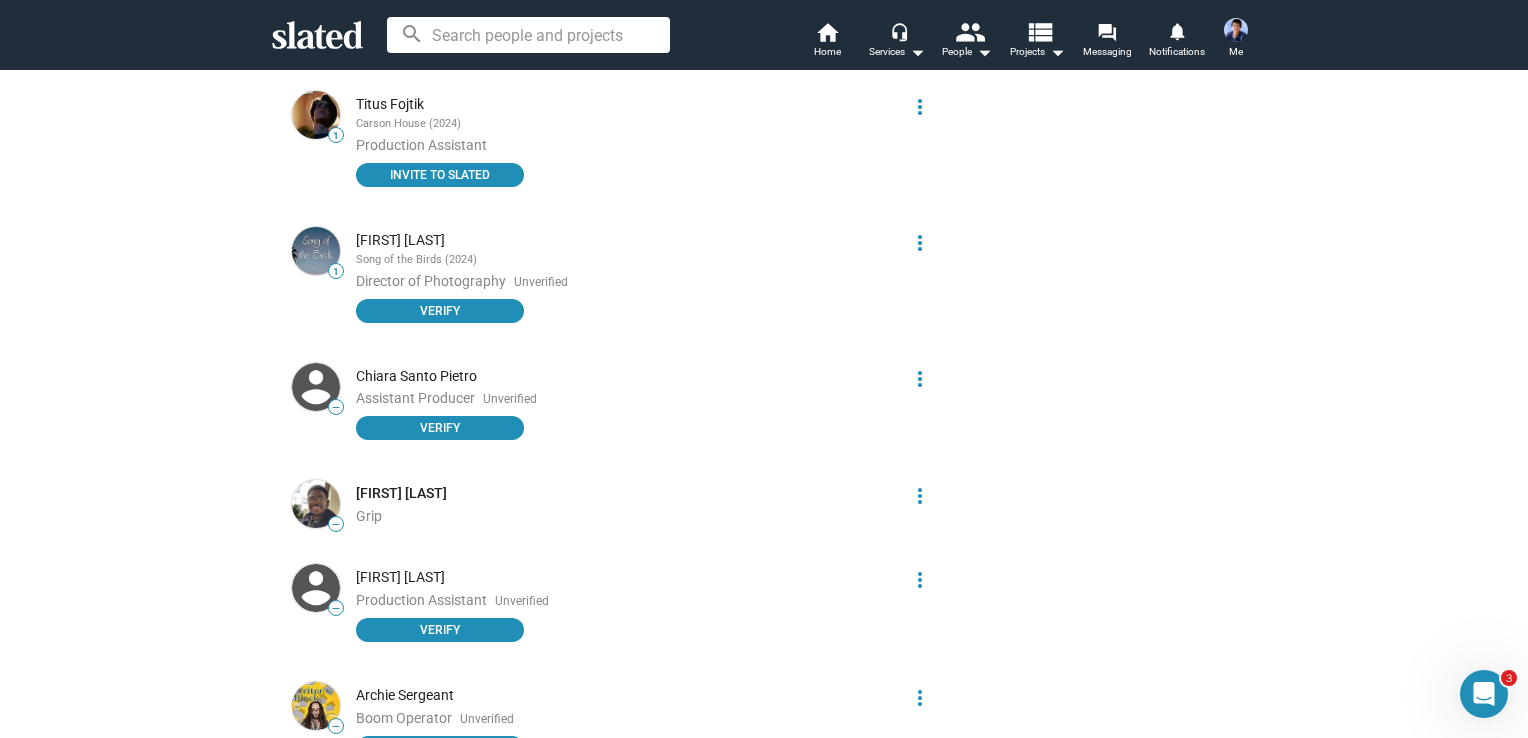 scroll, scrollTop: 1600, scrollLeft: 0, axis: vertical 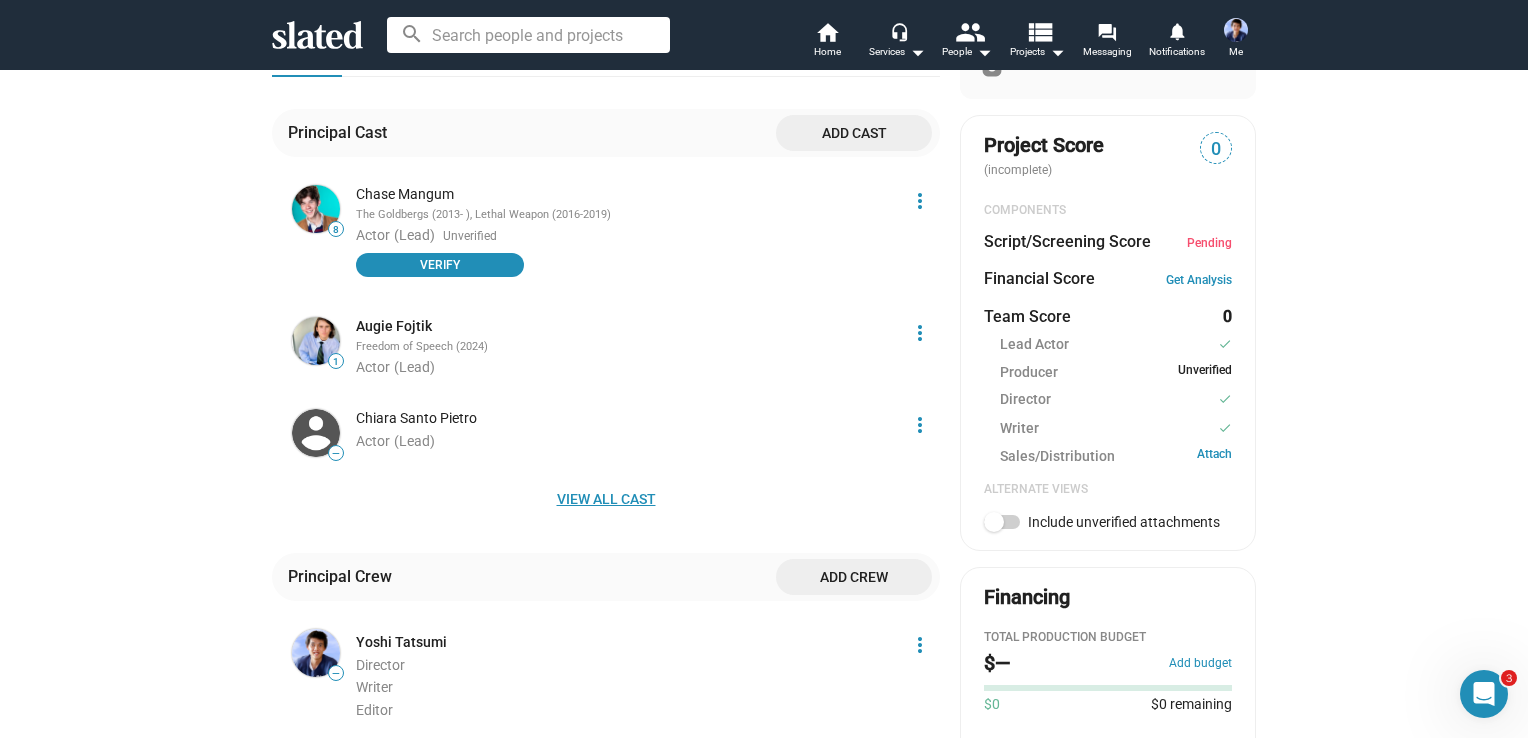 click on "View all cast" 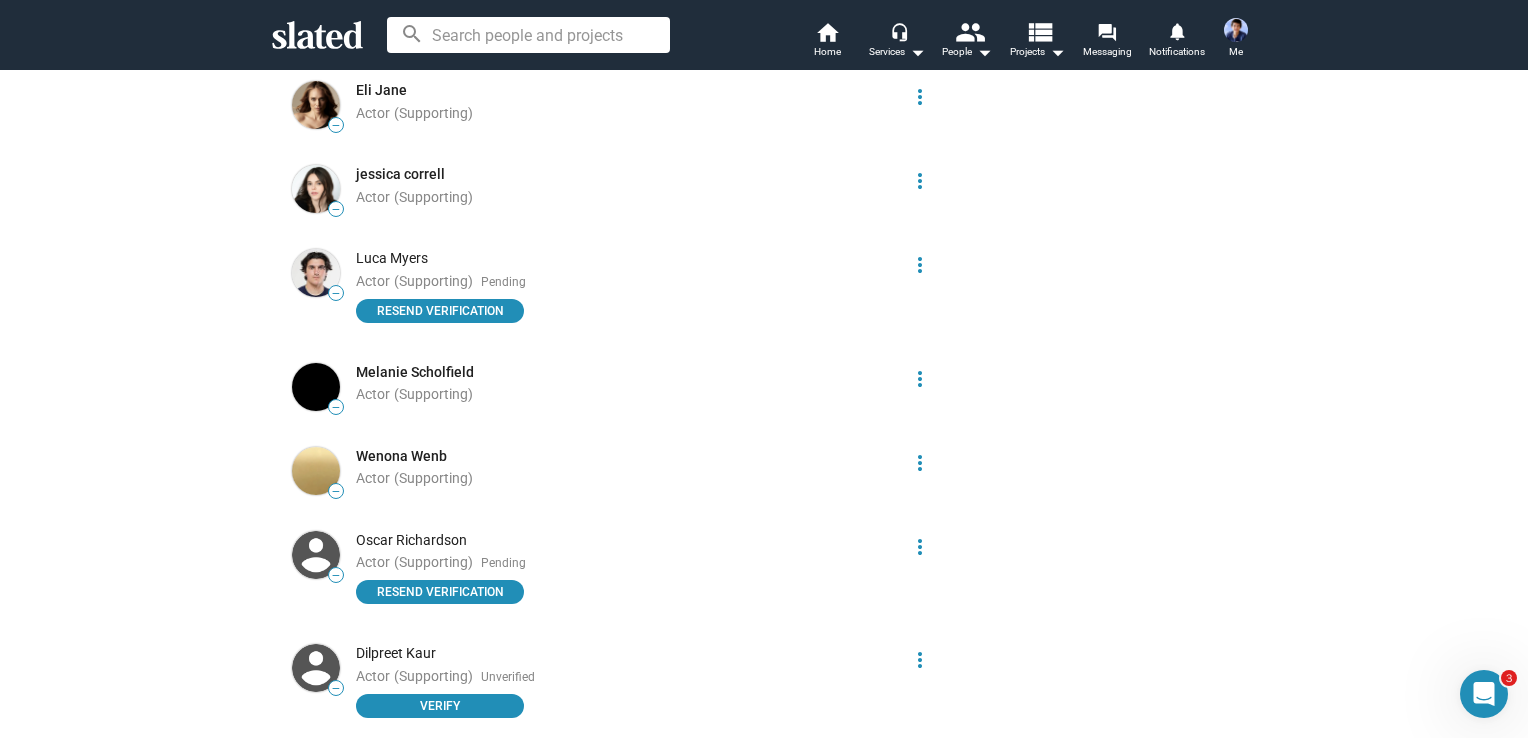 scroll, scrollTop: 2300, scrollLeft: 0, axis: vertical 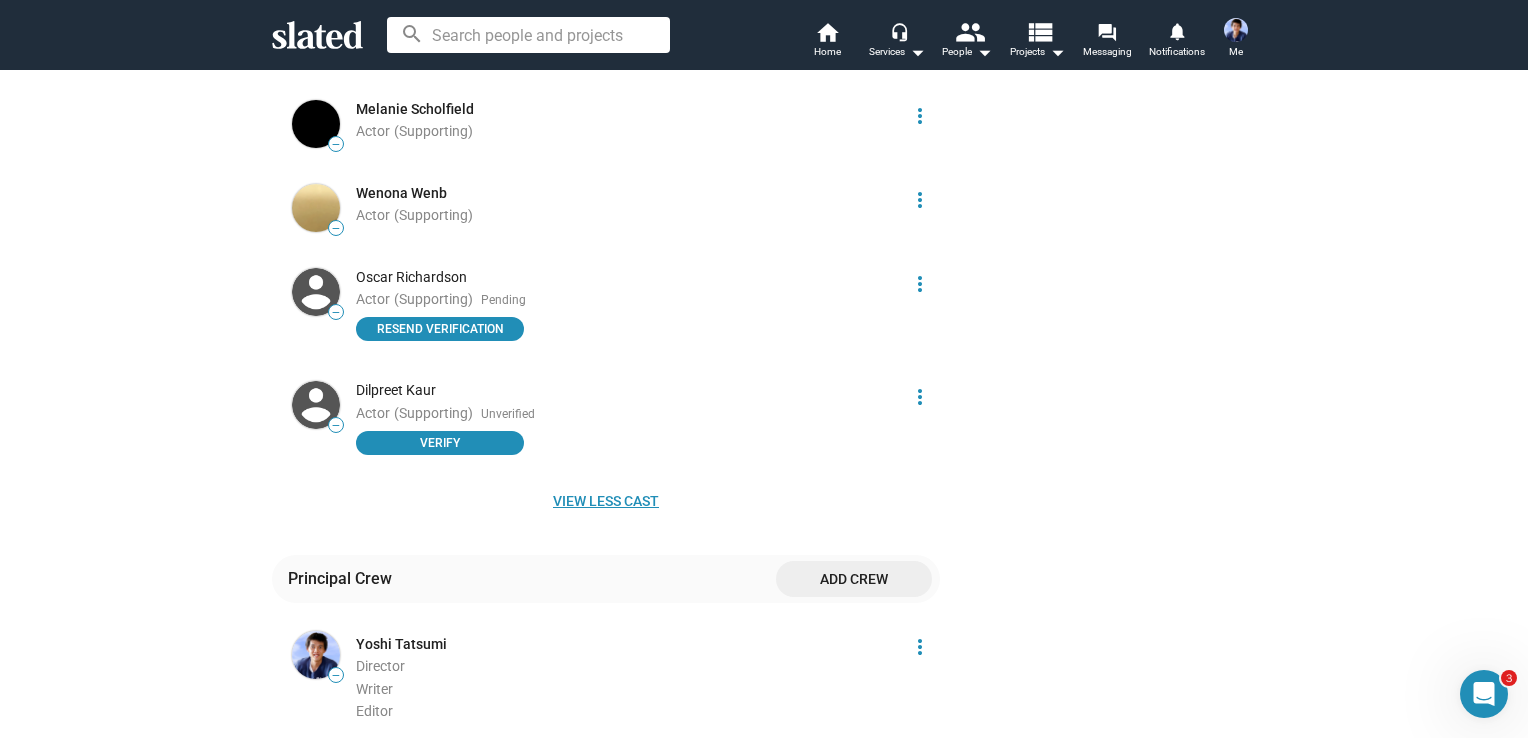 click on "View less cast" 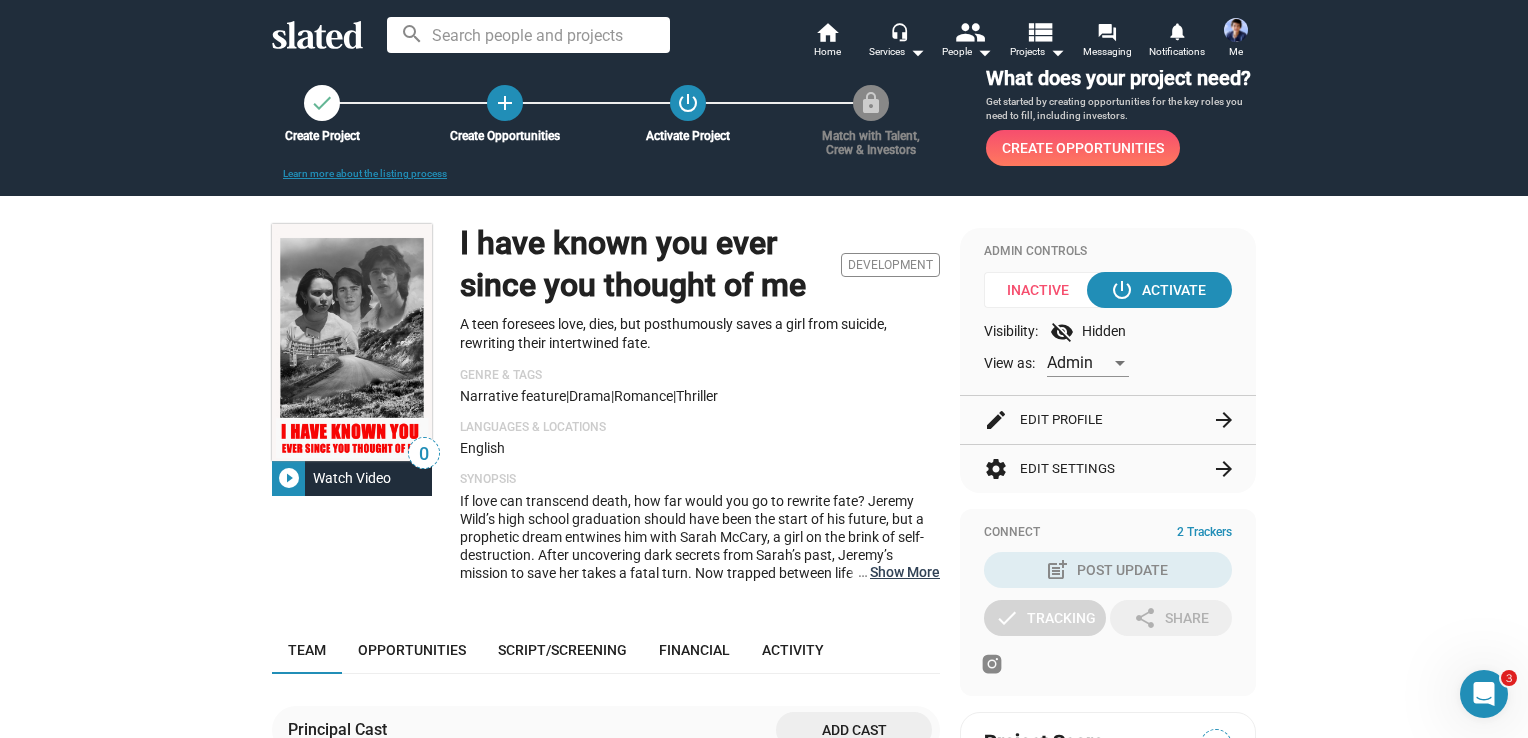 scroll, scrollTop: 100, scrollLeft: 0, axis: vertical 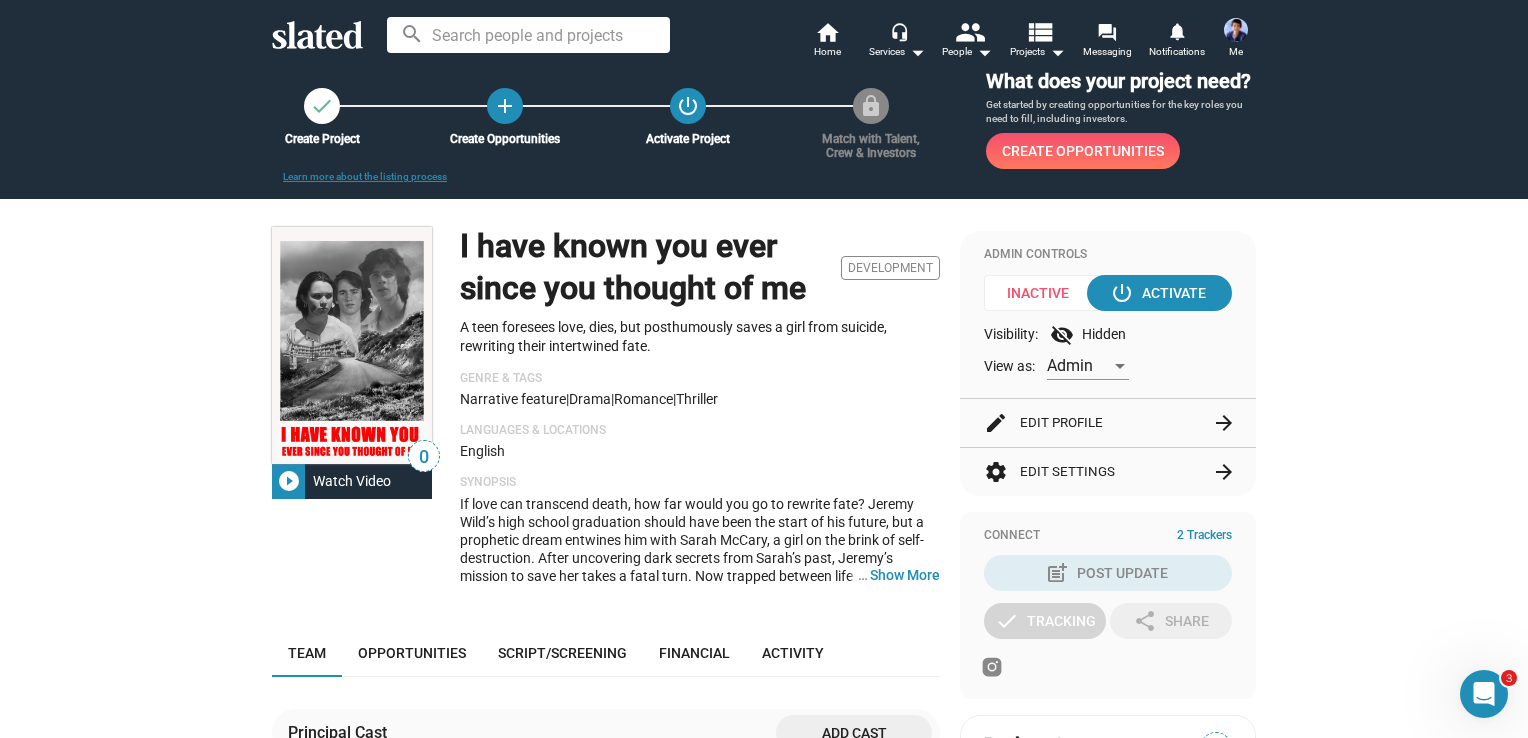 click on "Admin" at bounding box center (1079, 366) 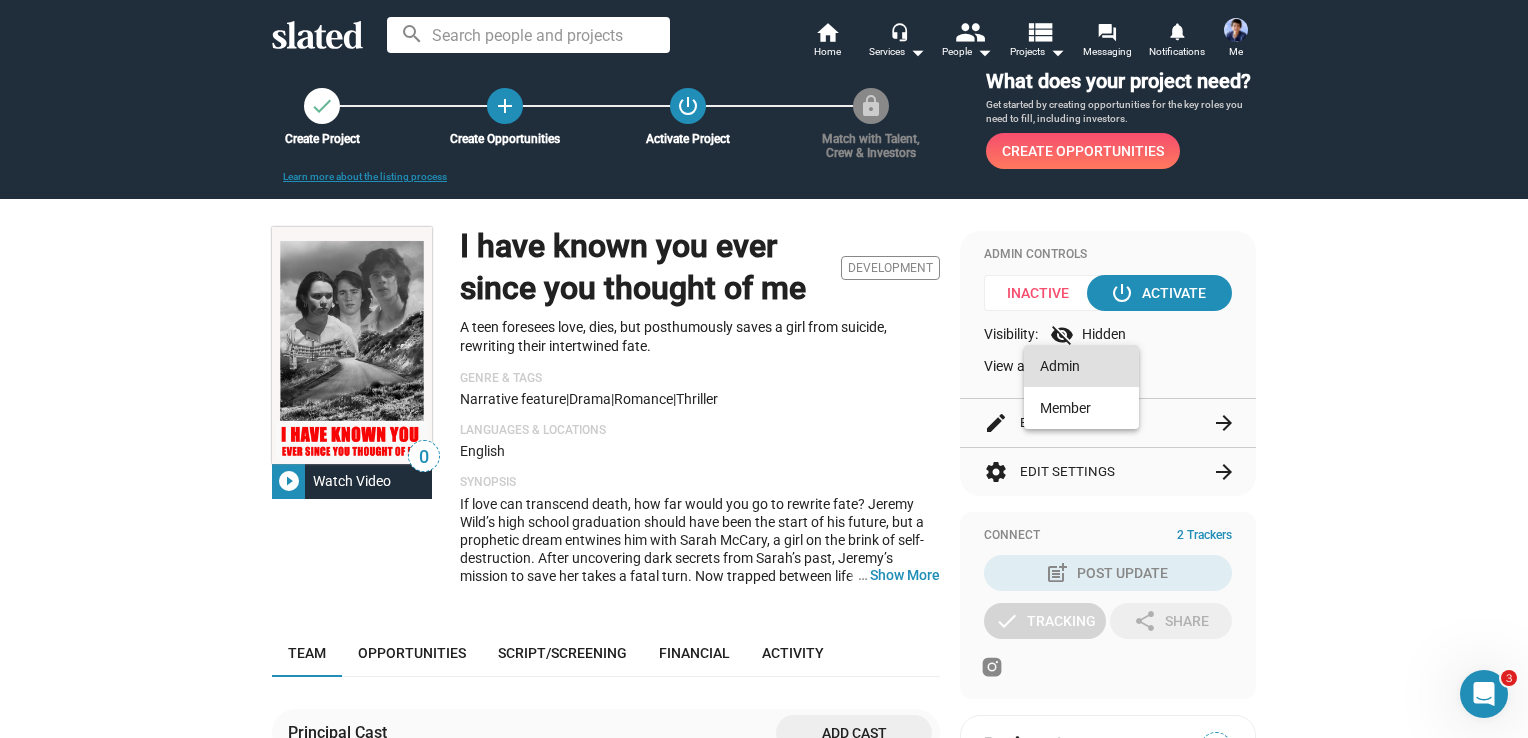 click on "Admin" at bounding box center (1081, 366) 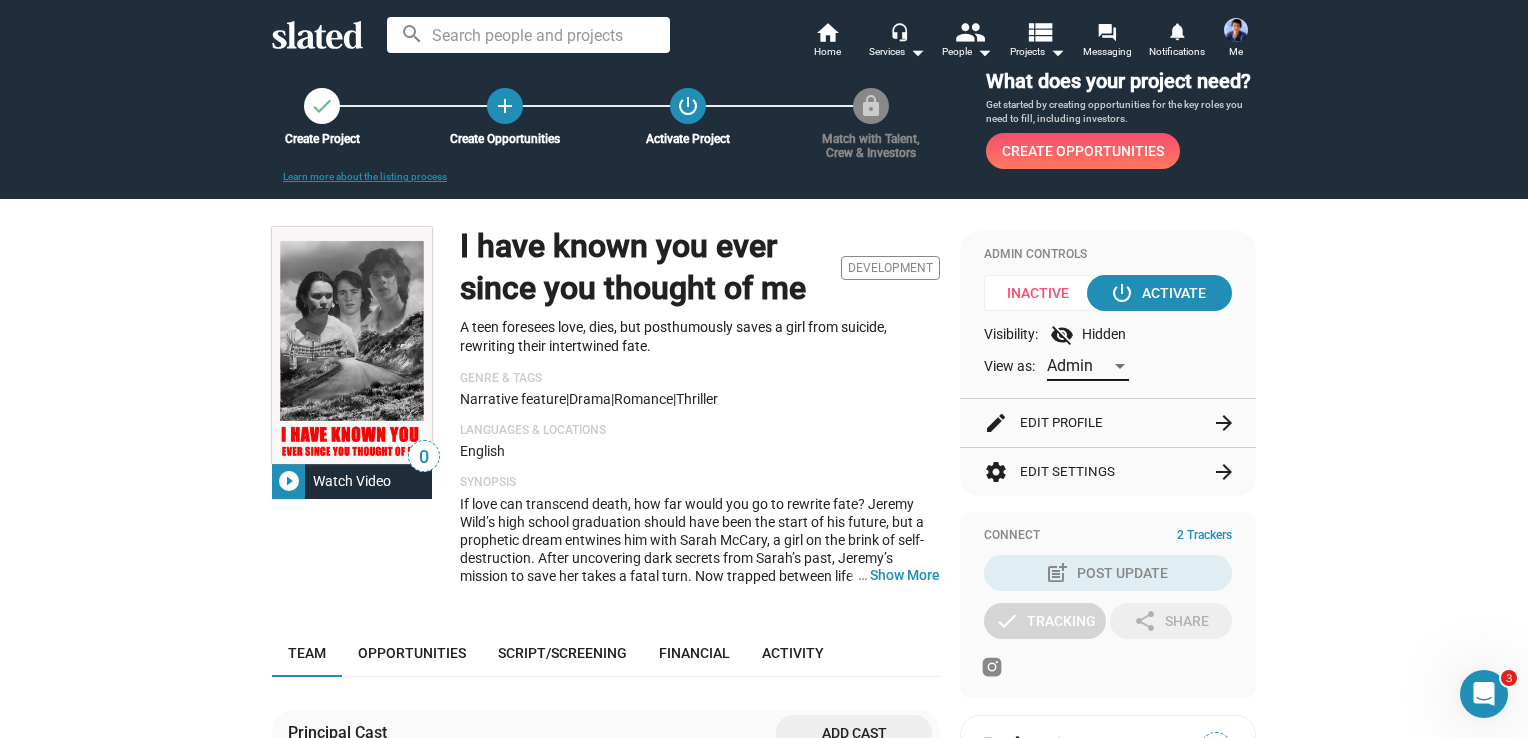 click on "Narrative feature   |  Drama  |  Romance  |  Thriller" 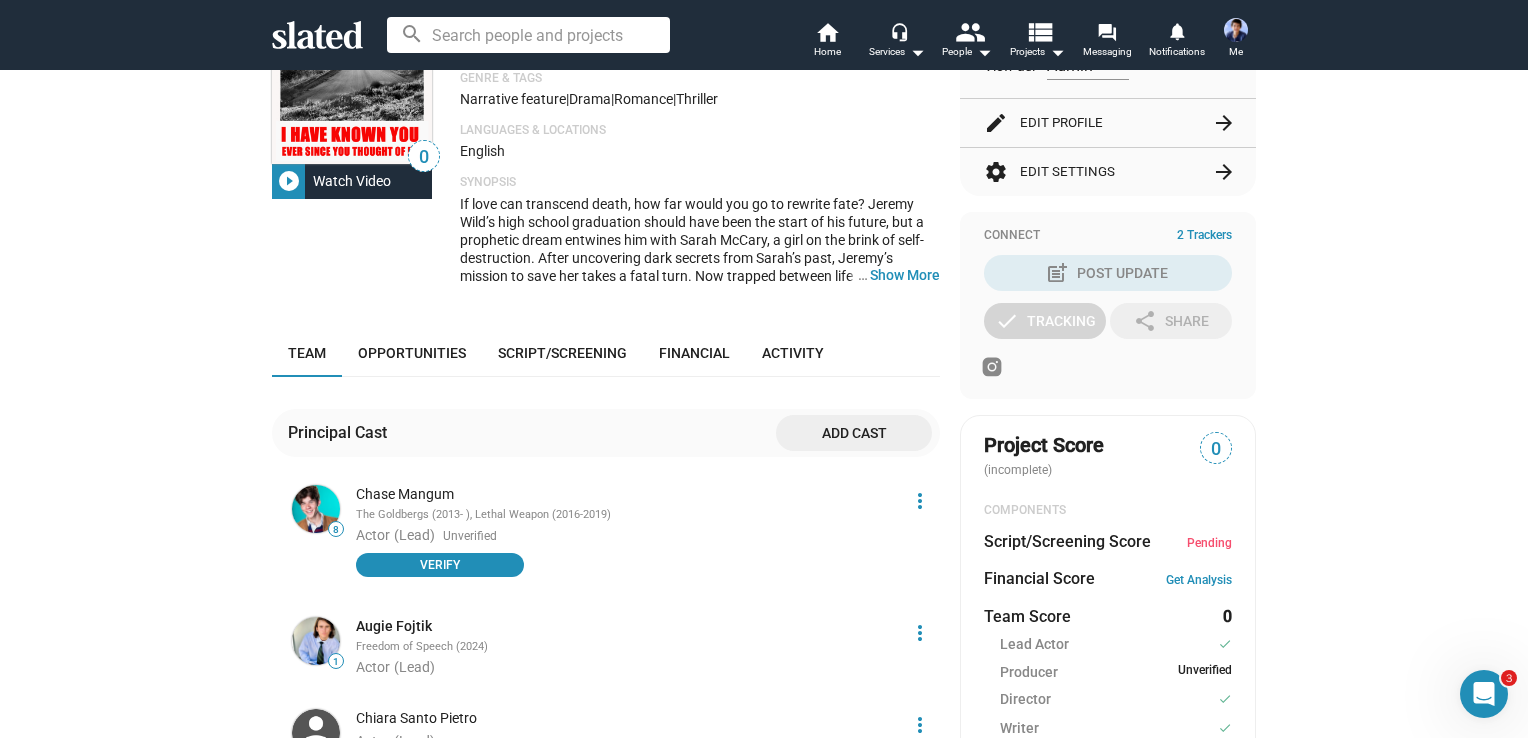 scroll, scrollTop: 0, scrollLeft: 0, axis: both 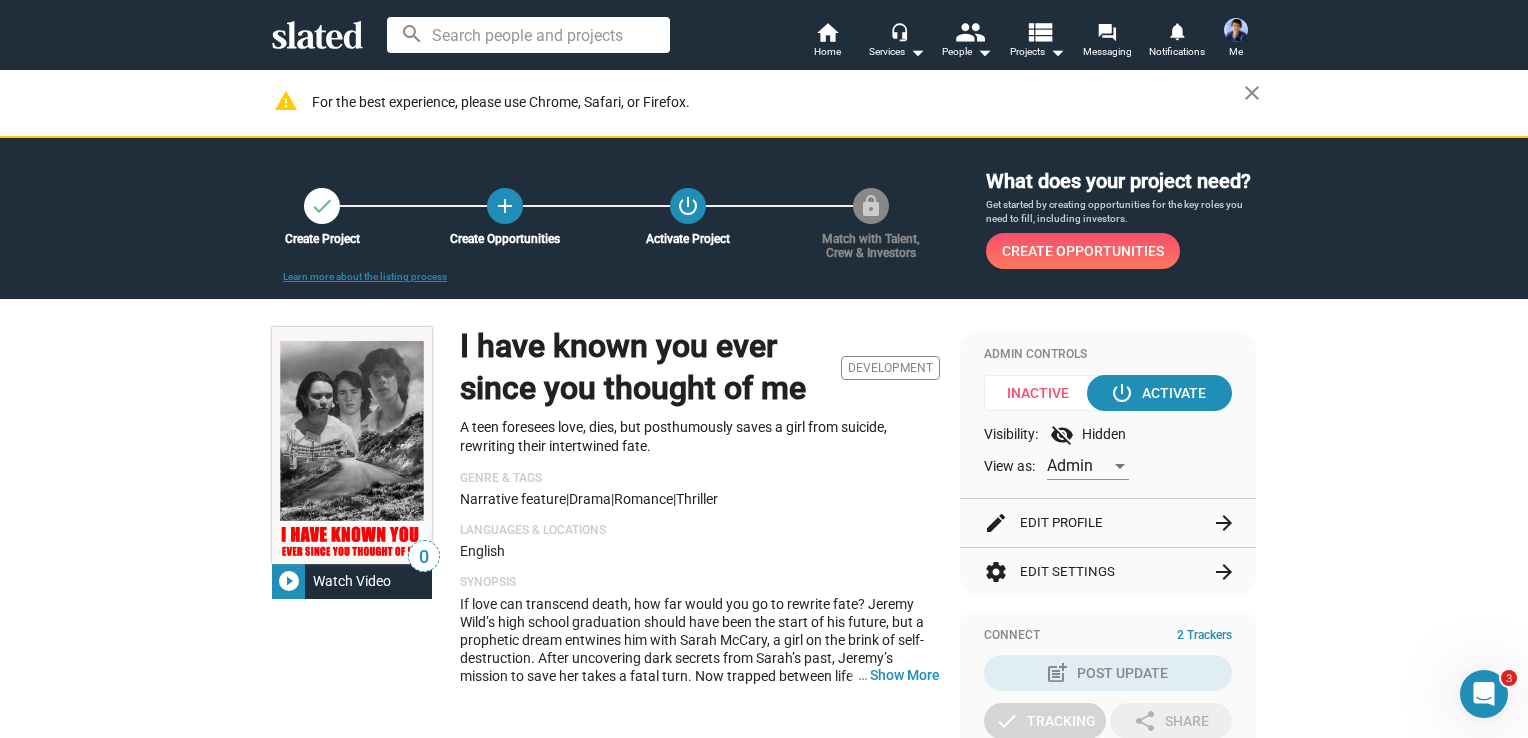 click on "Admin" at bounding box center [1079, 466] 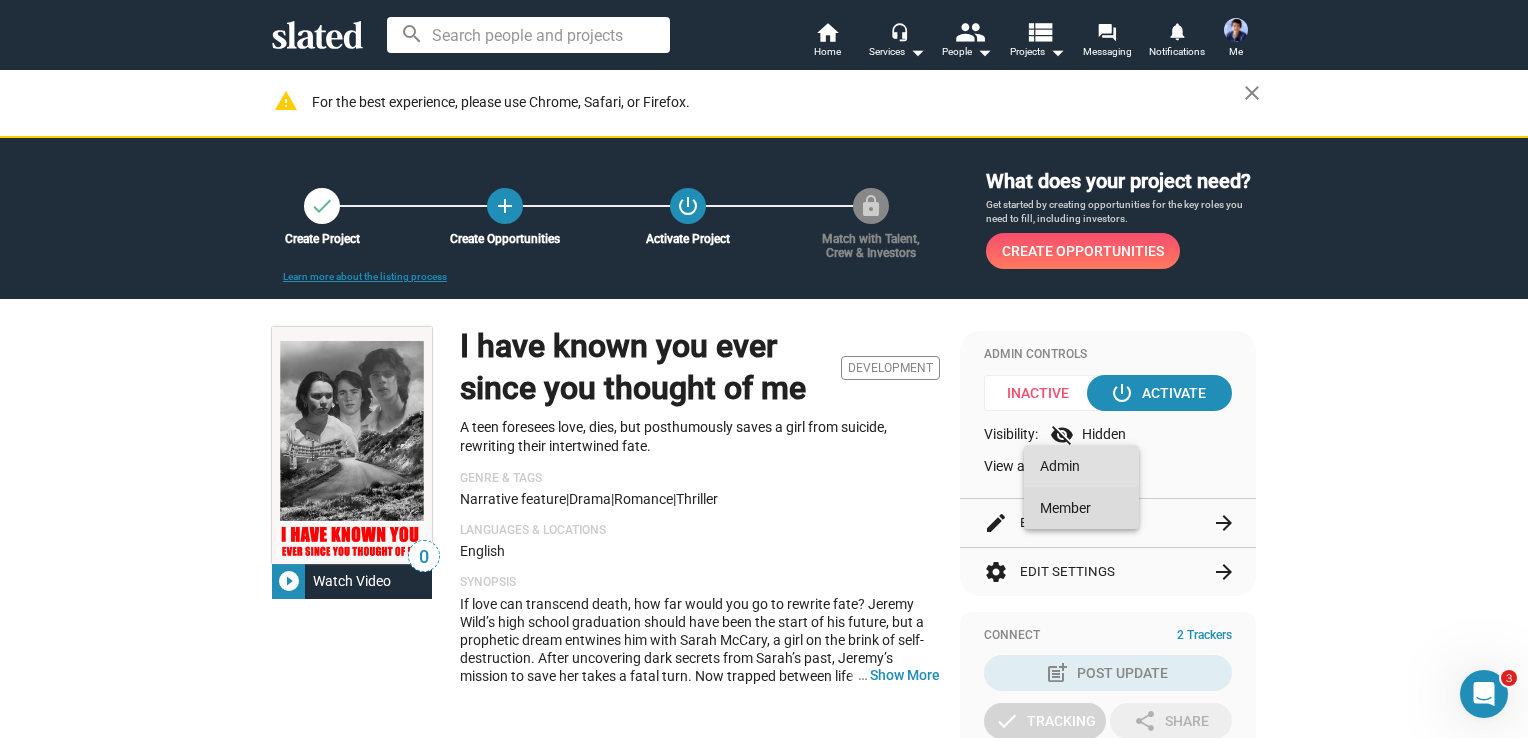click on "Member" at bounding box center (1081, 508) 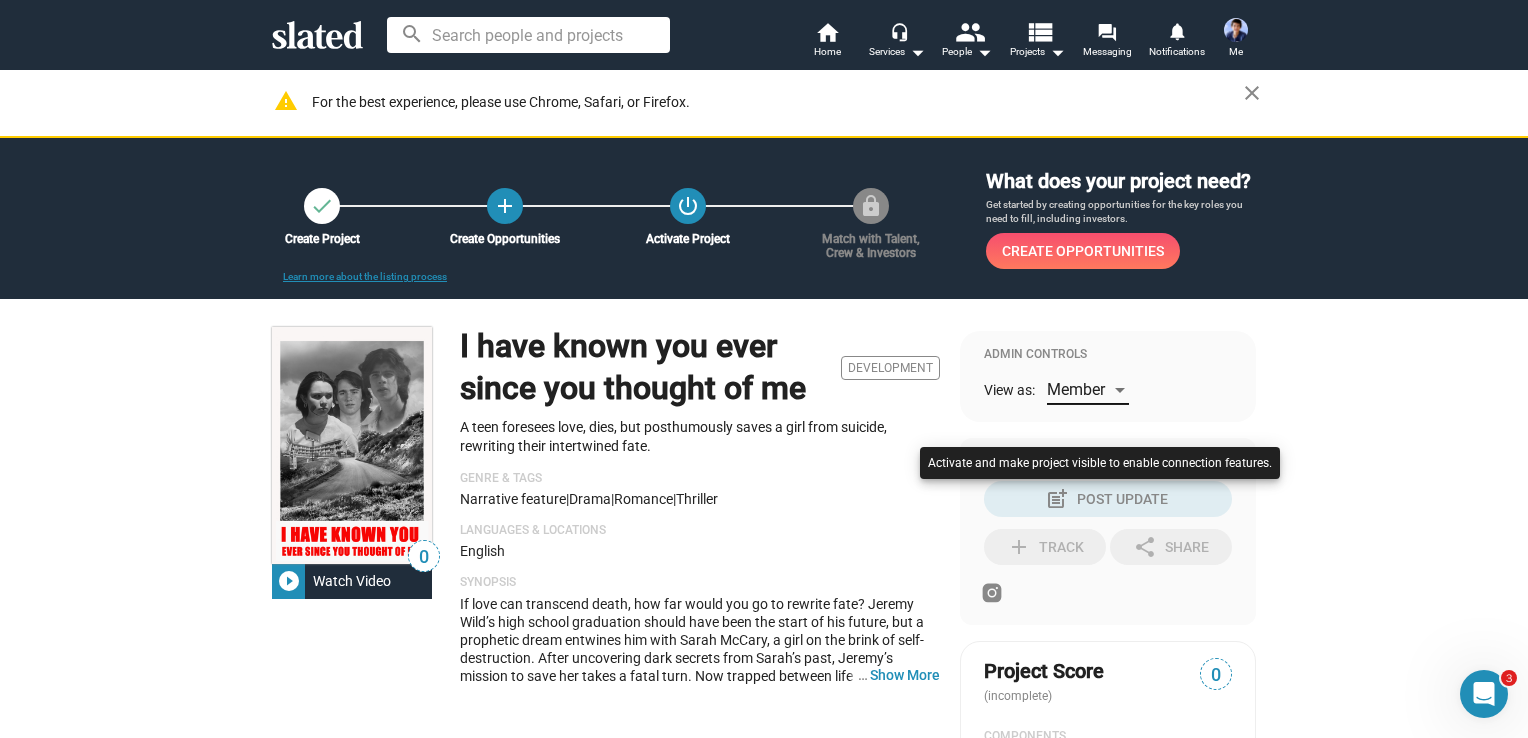 click at bounding box center (764, 369) 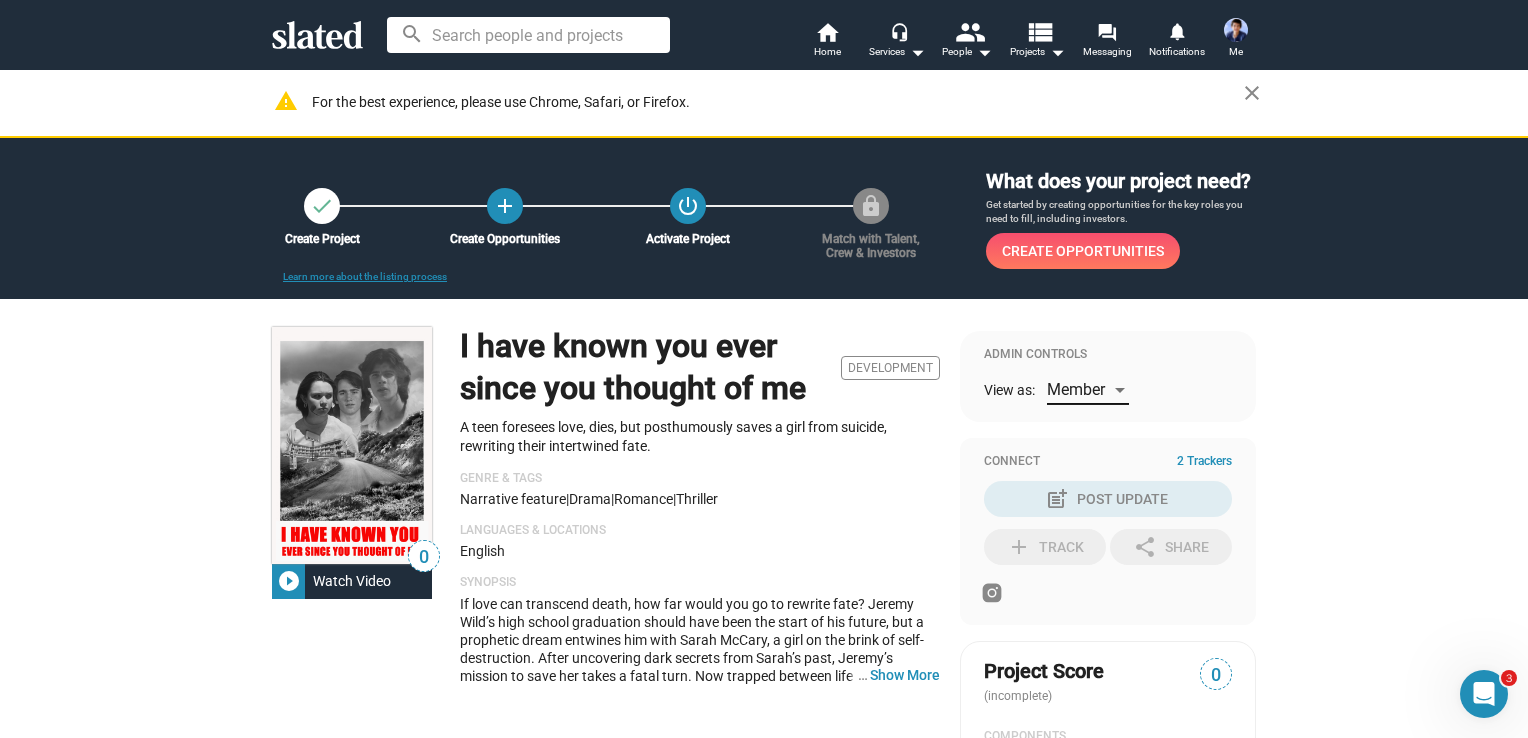click on "Member" at bounding box center [1088, 390] 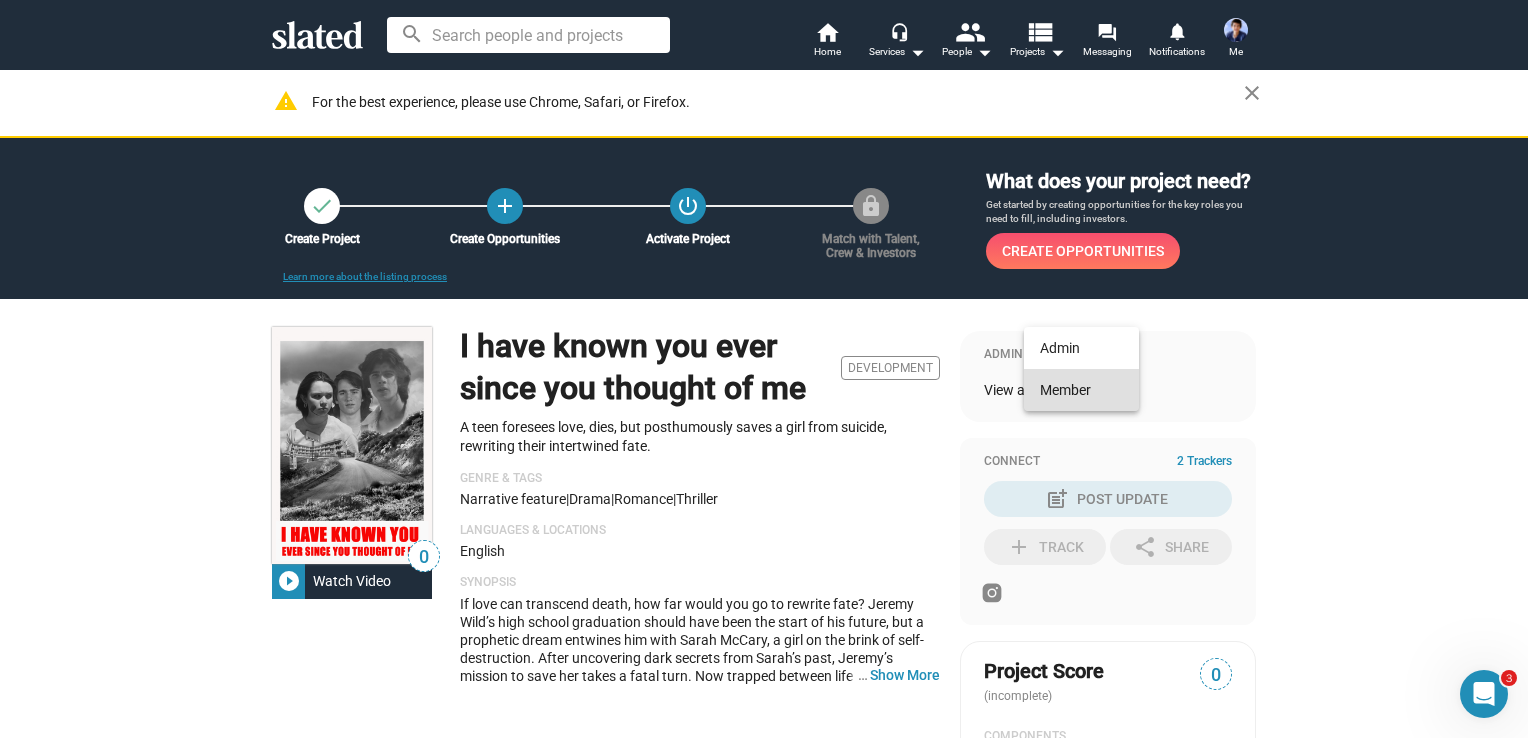 click at bounding box center (764, 369) 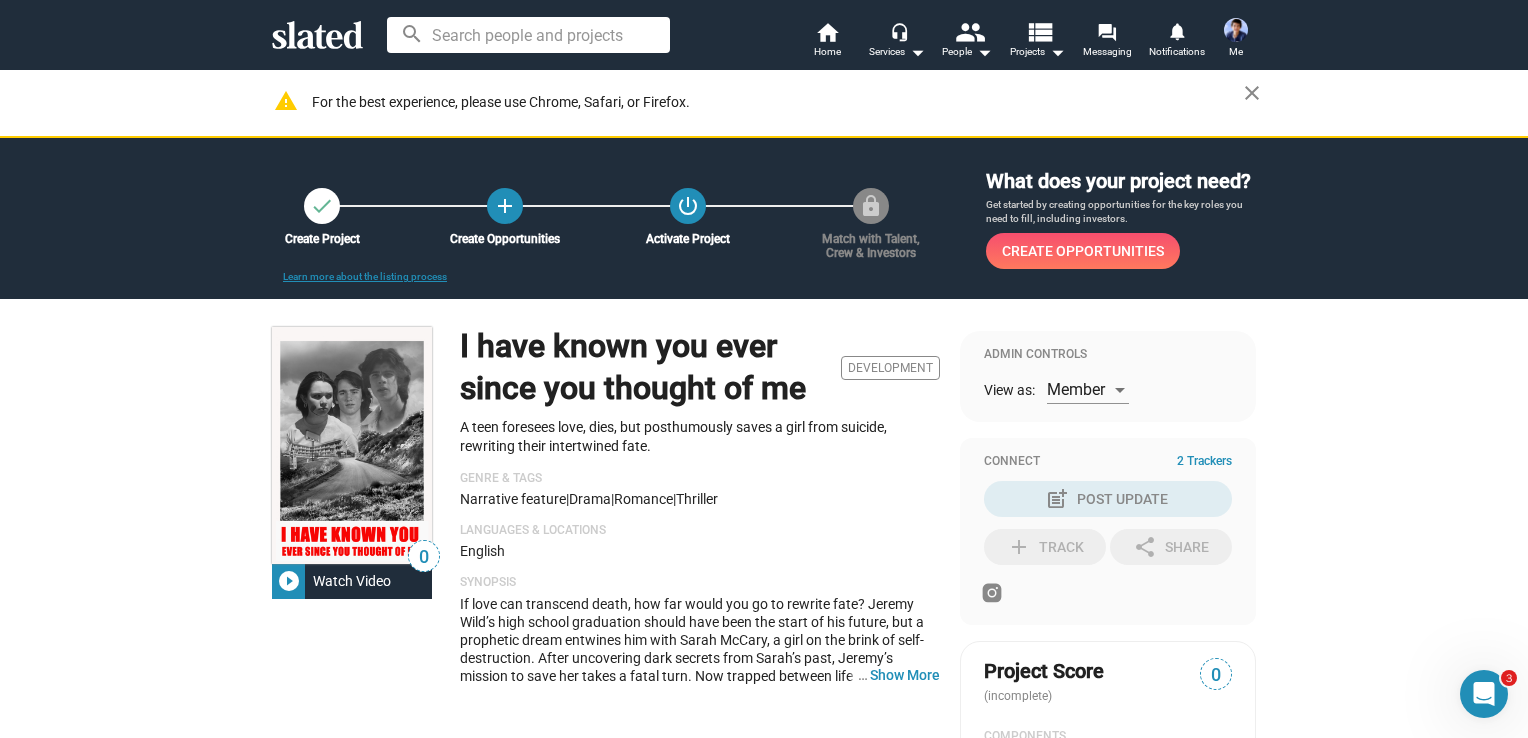 click at bounding box center [1120, 390] 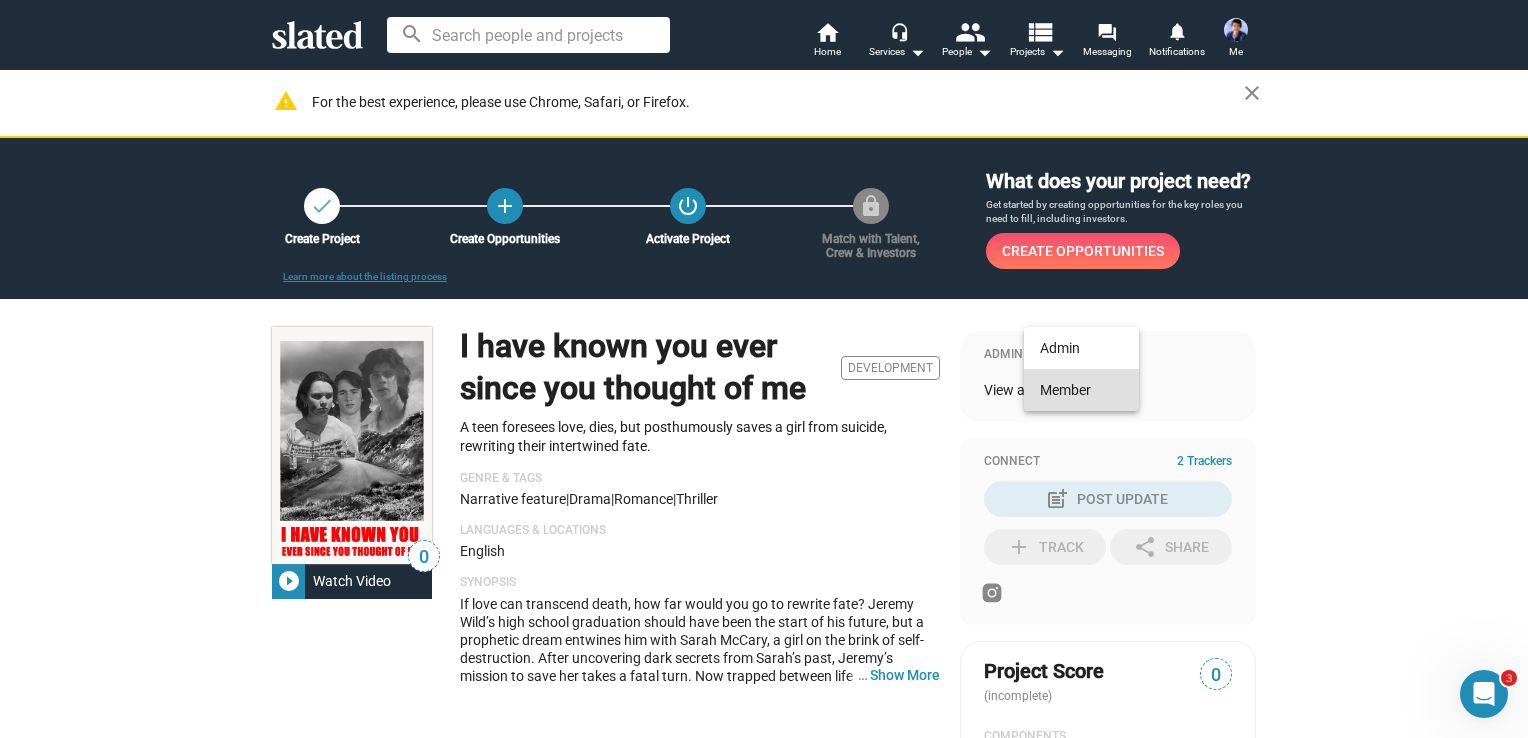 click at bounding box center (764, 369) 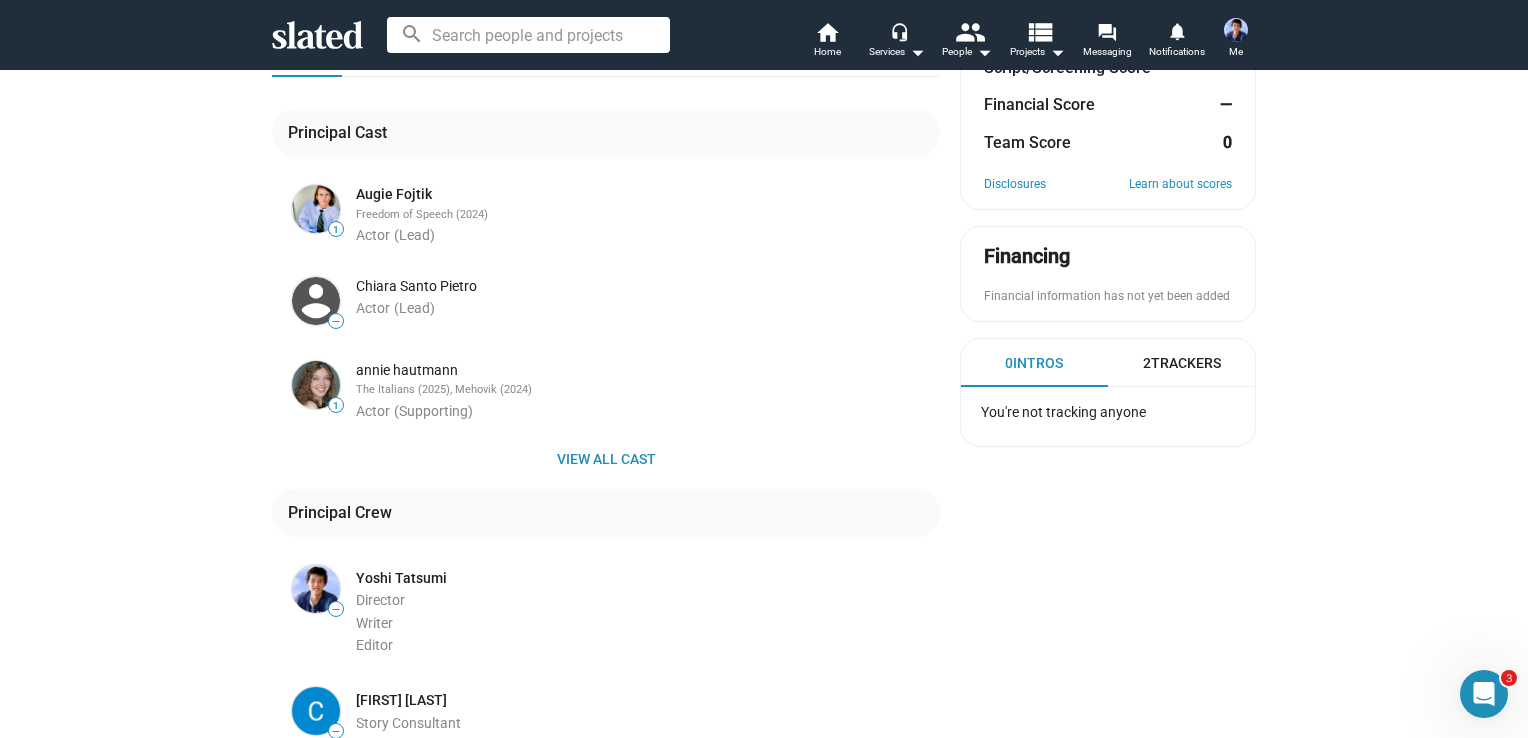scroll, scrollTop: 600, scrollLeft: 0, axis: vertical 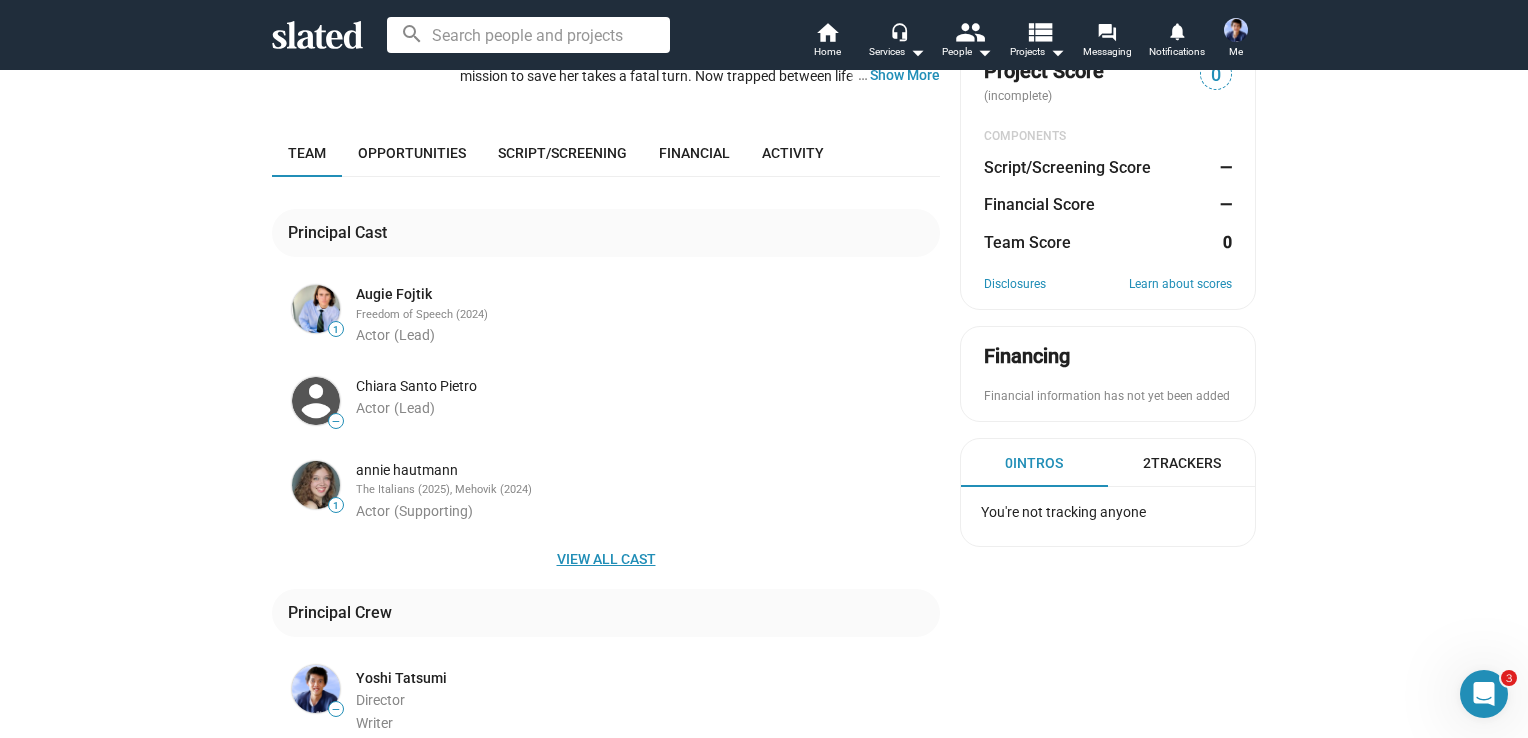 click on "View all cast" 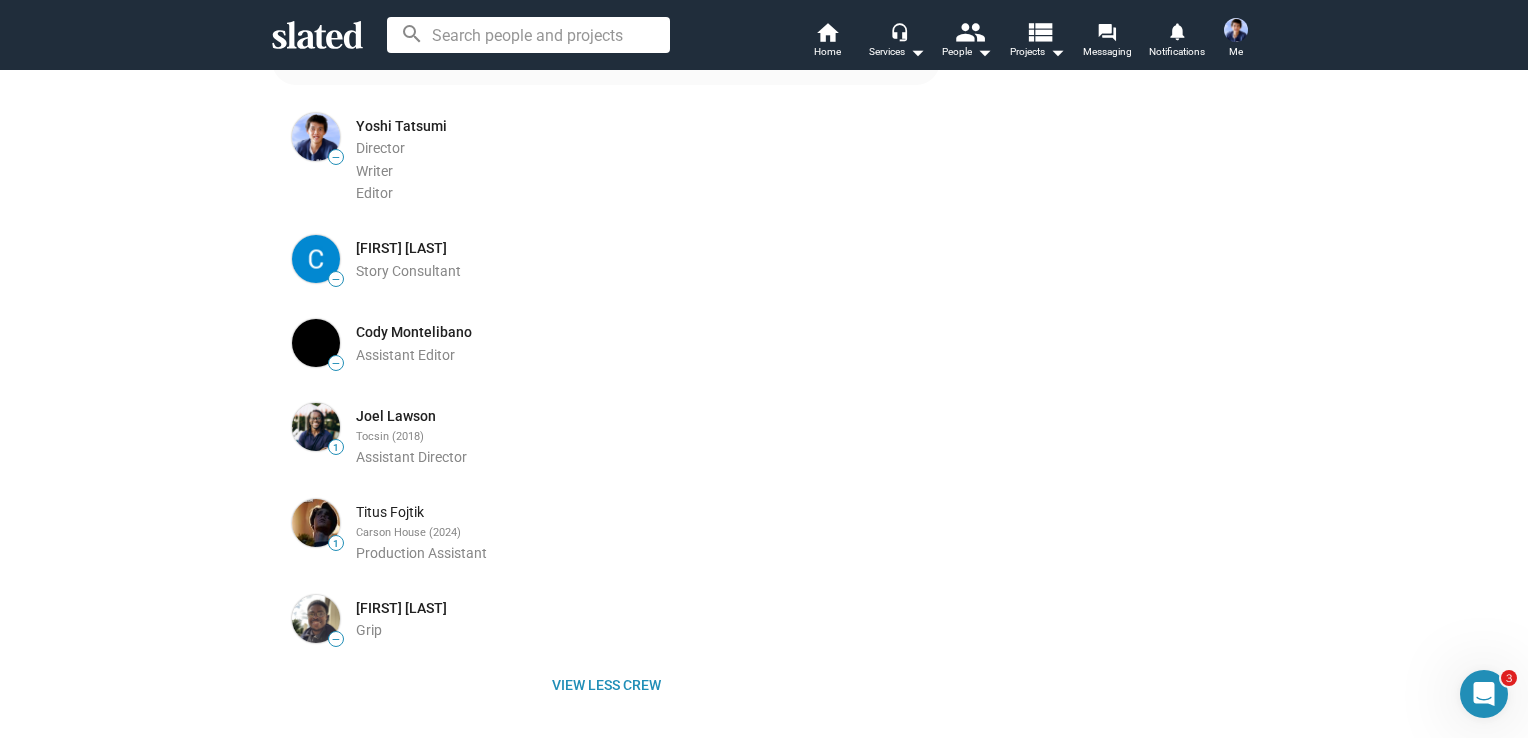 scroll, scrollTop: 1500, scrollLeft: 0, axis: vertical 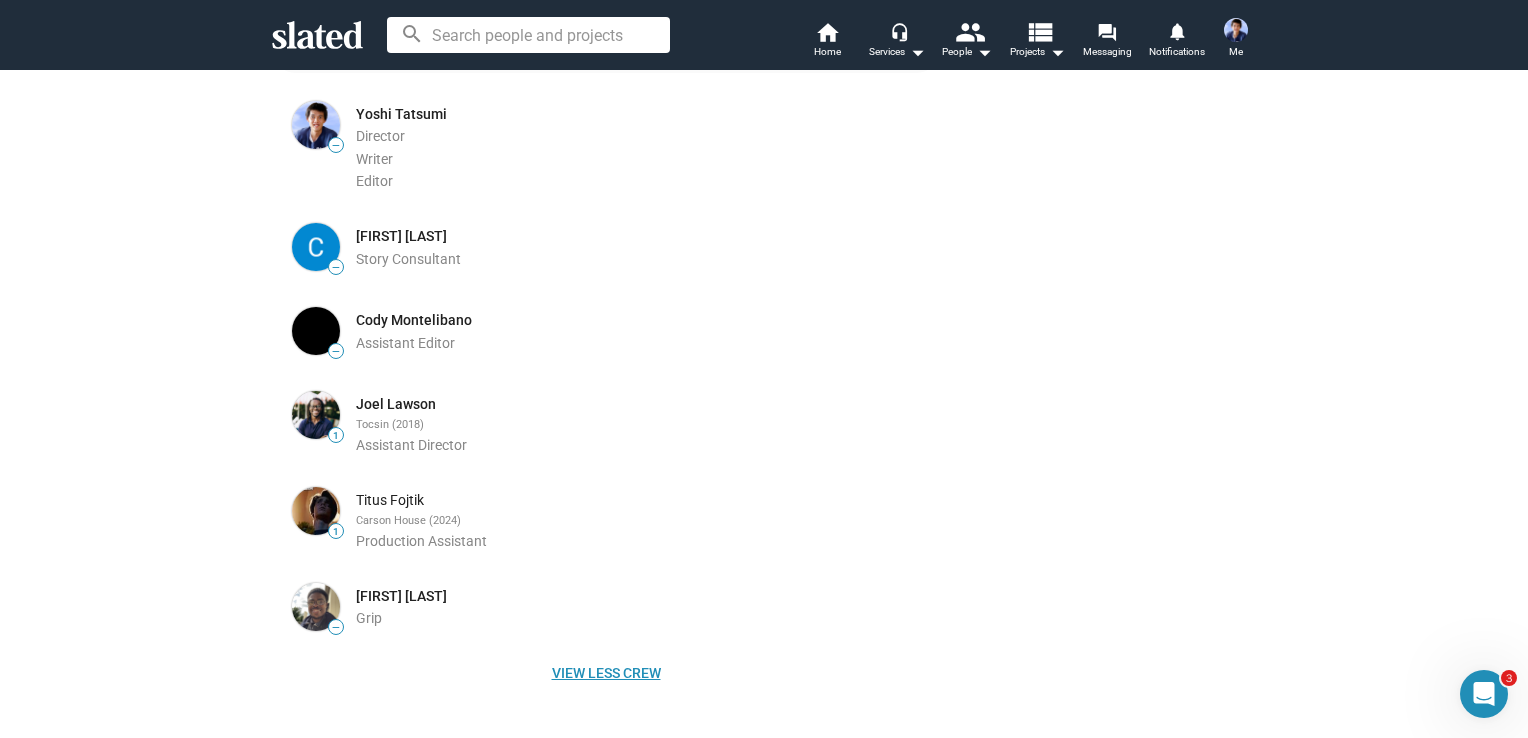 click on "View less crew" 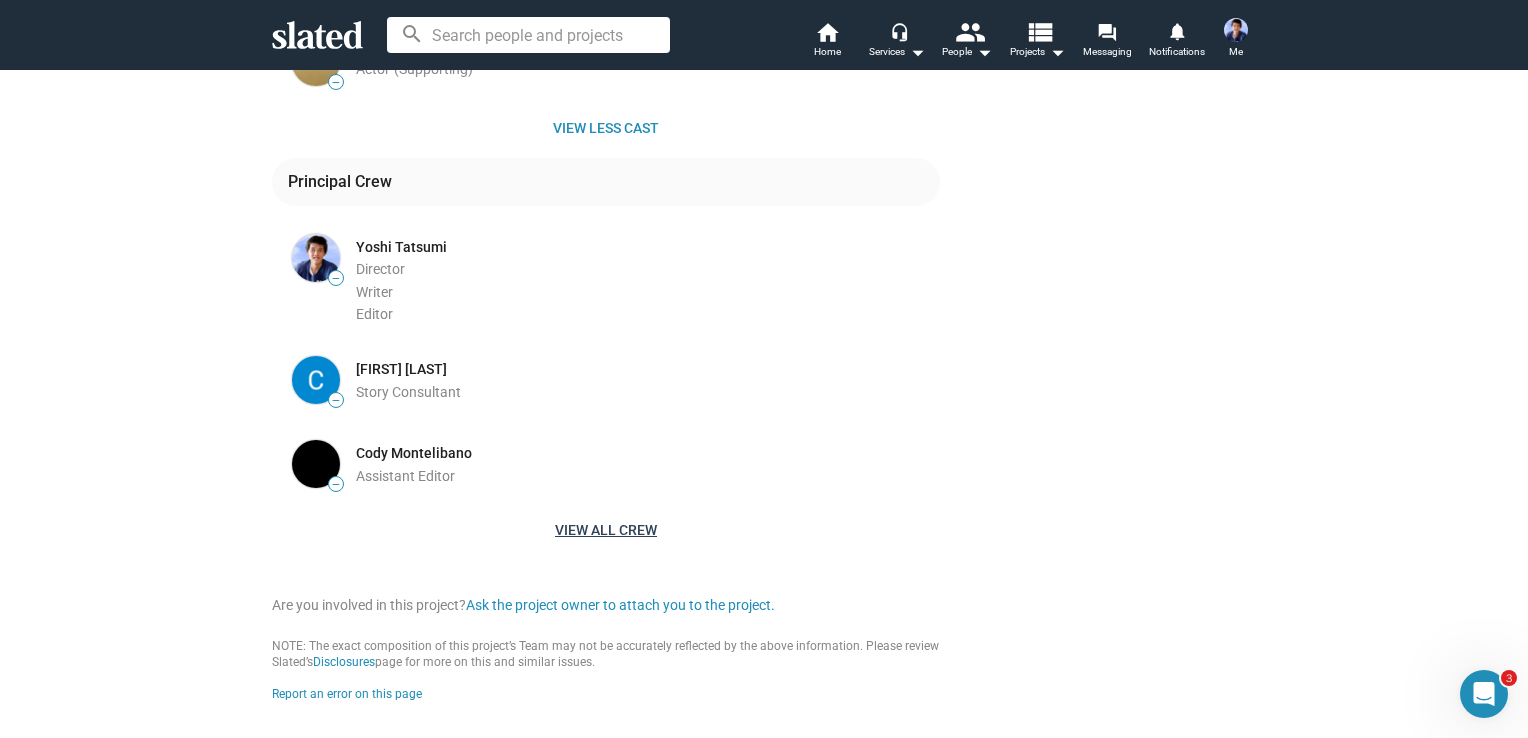 scroll, scrollTop: 1400, scrollLeft: 0, axis: vertical 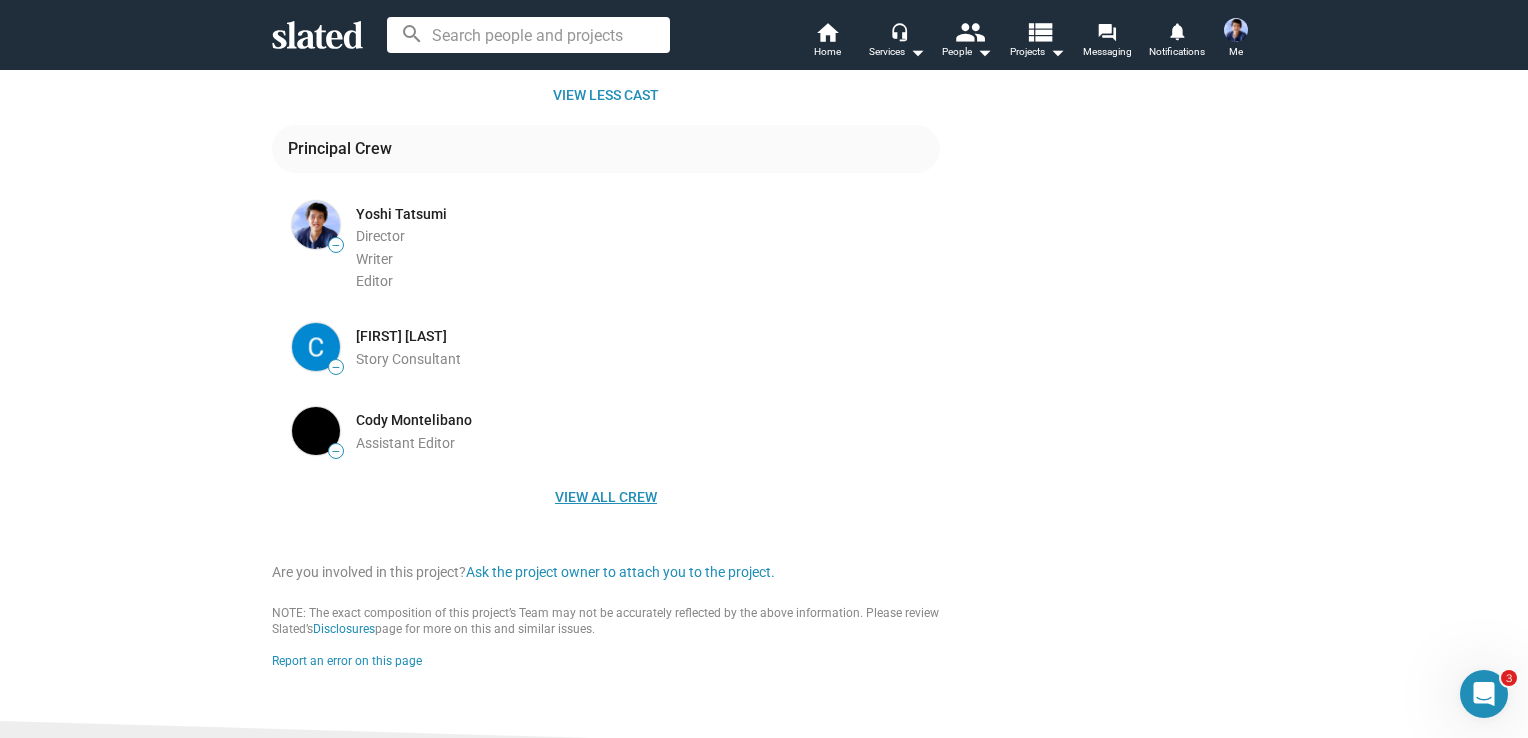 click on "View all crew" 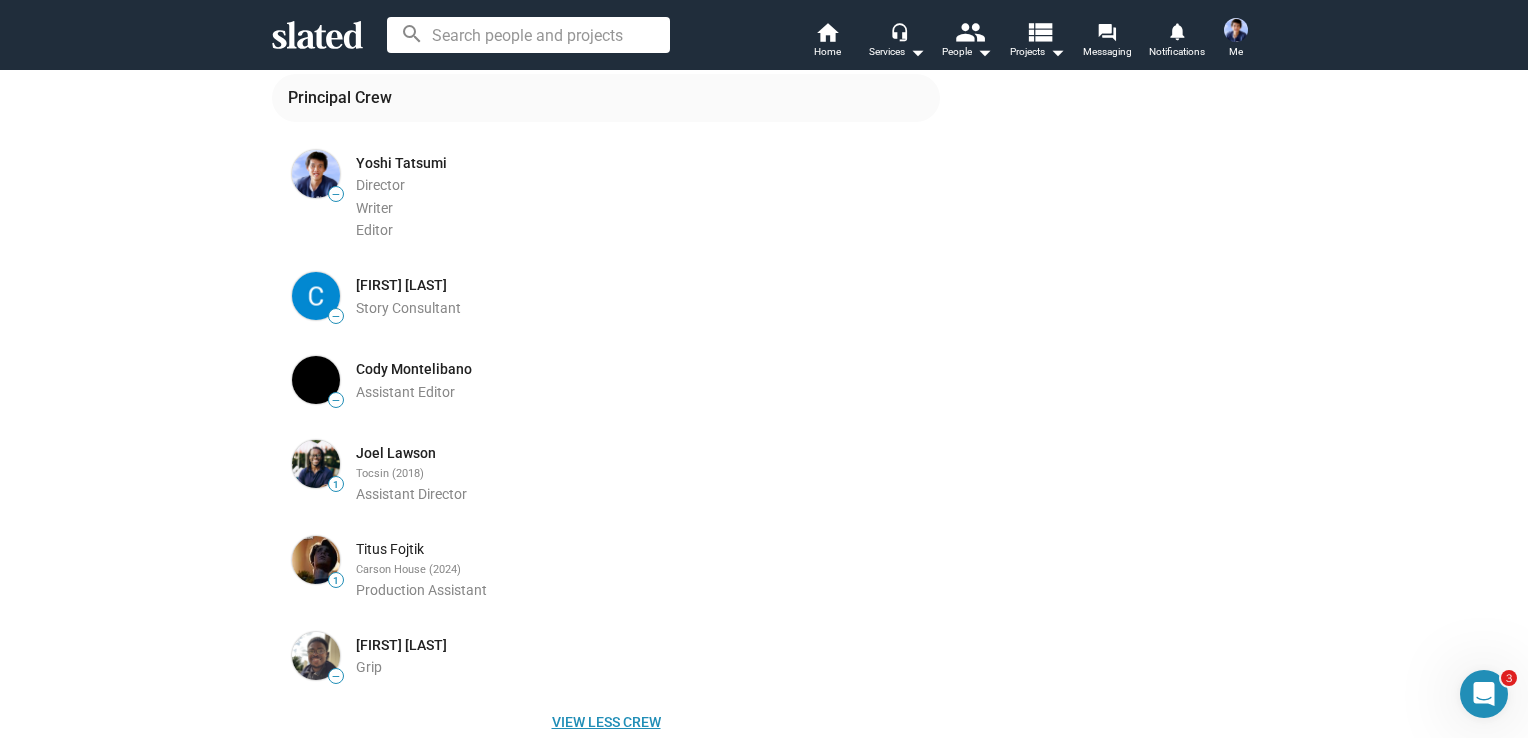 scroll, scrollTop: 1700, scrollLeft: 0, axis: vertical 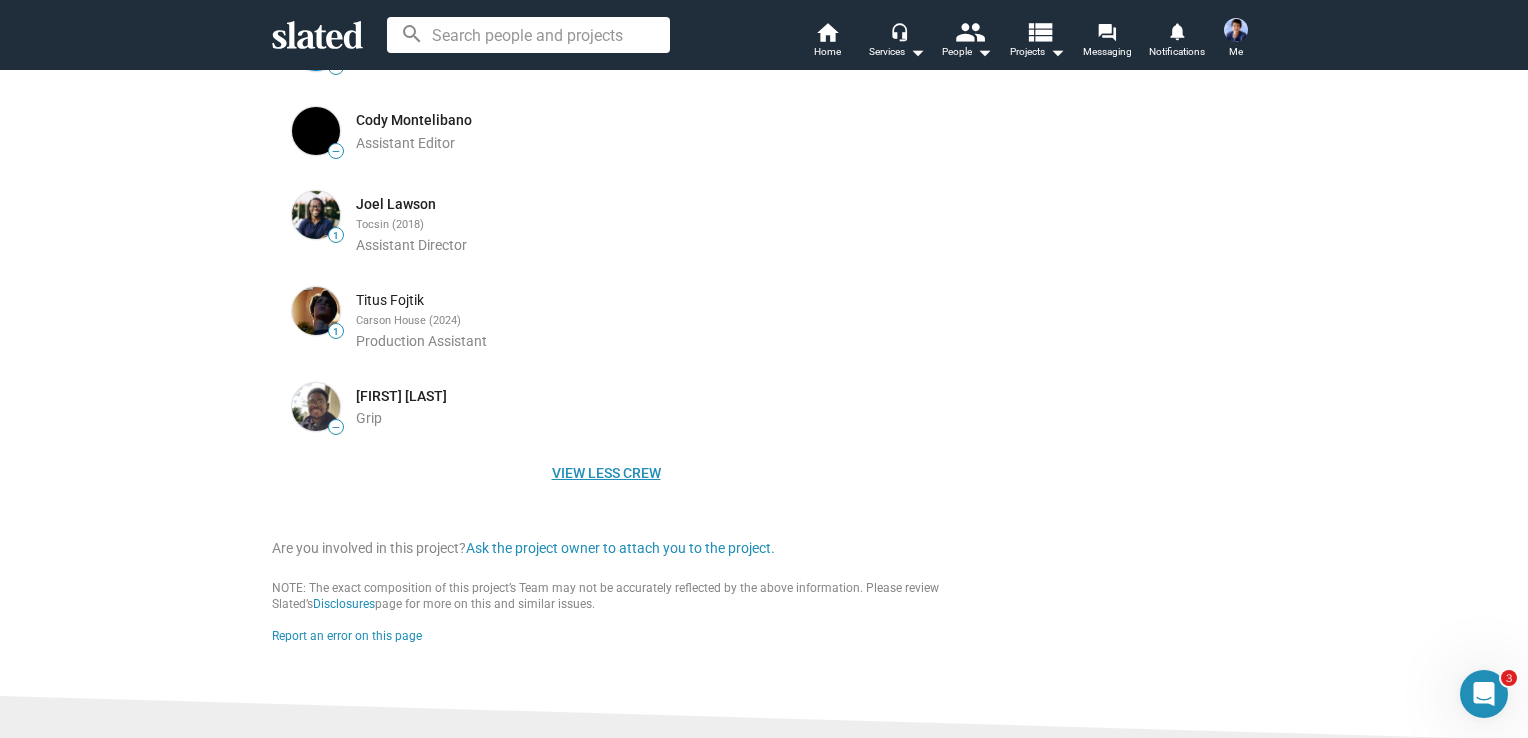 click on "View less crew" 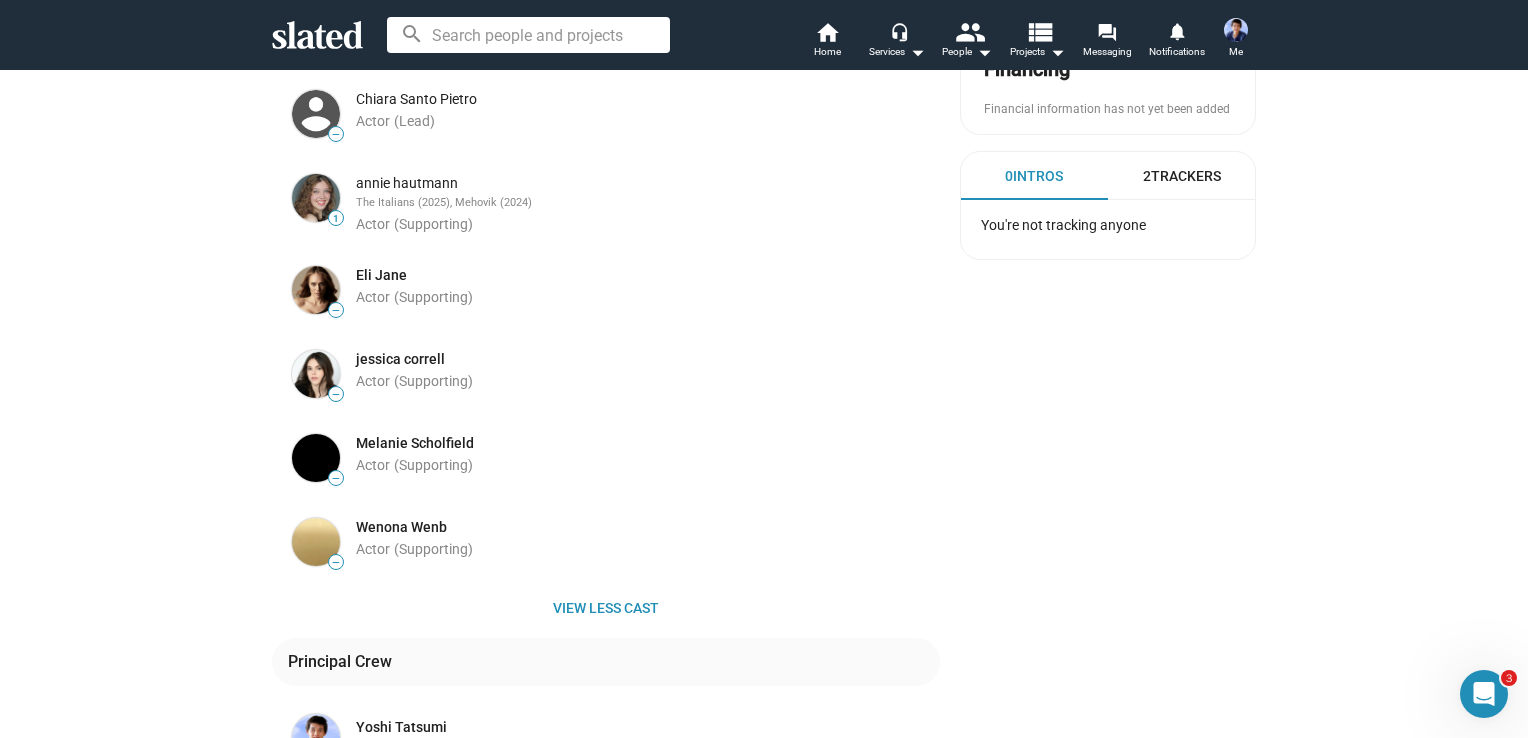scroll, scrollTop: 1200, scrollLeft: 0, axis: vertical 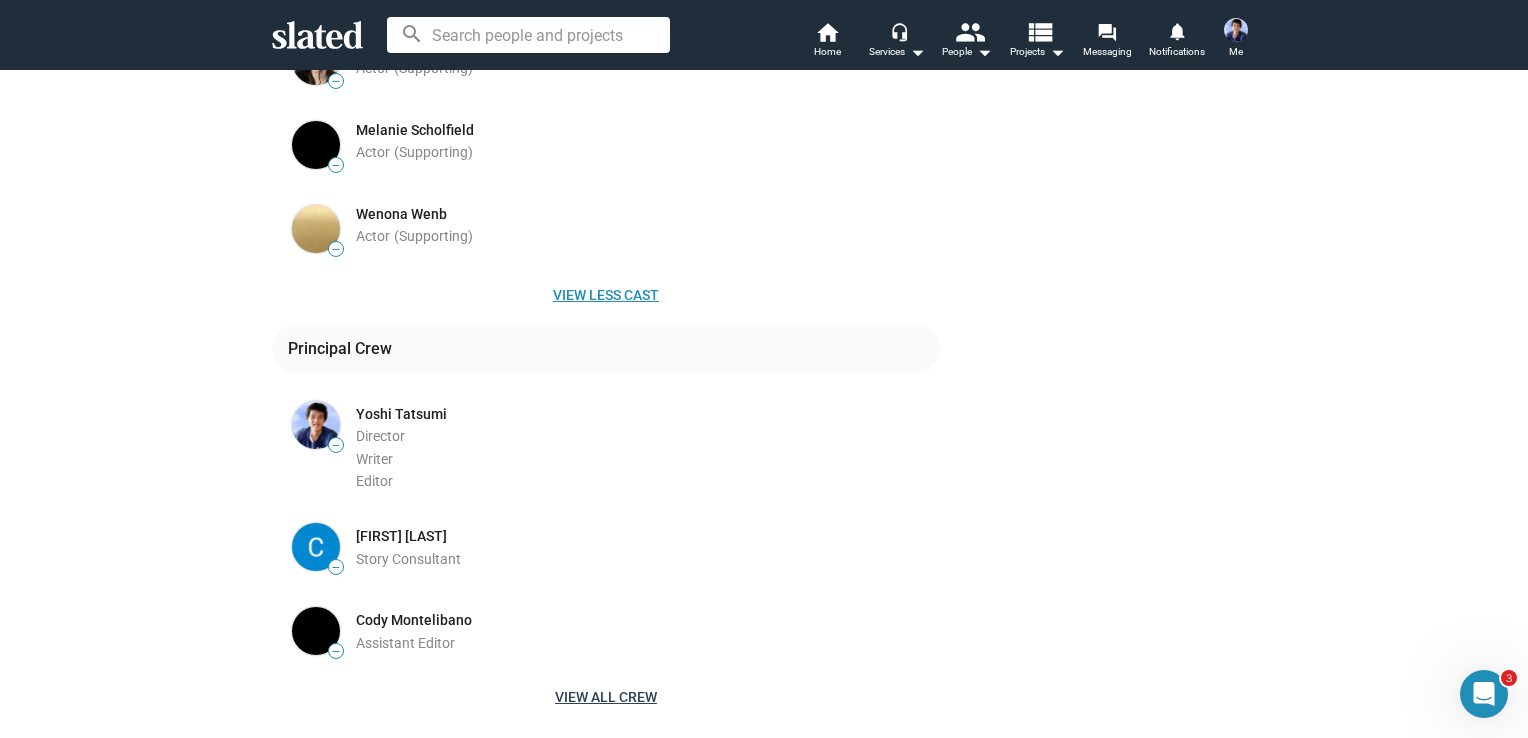 click on "View less cast" 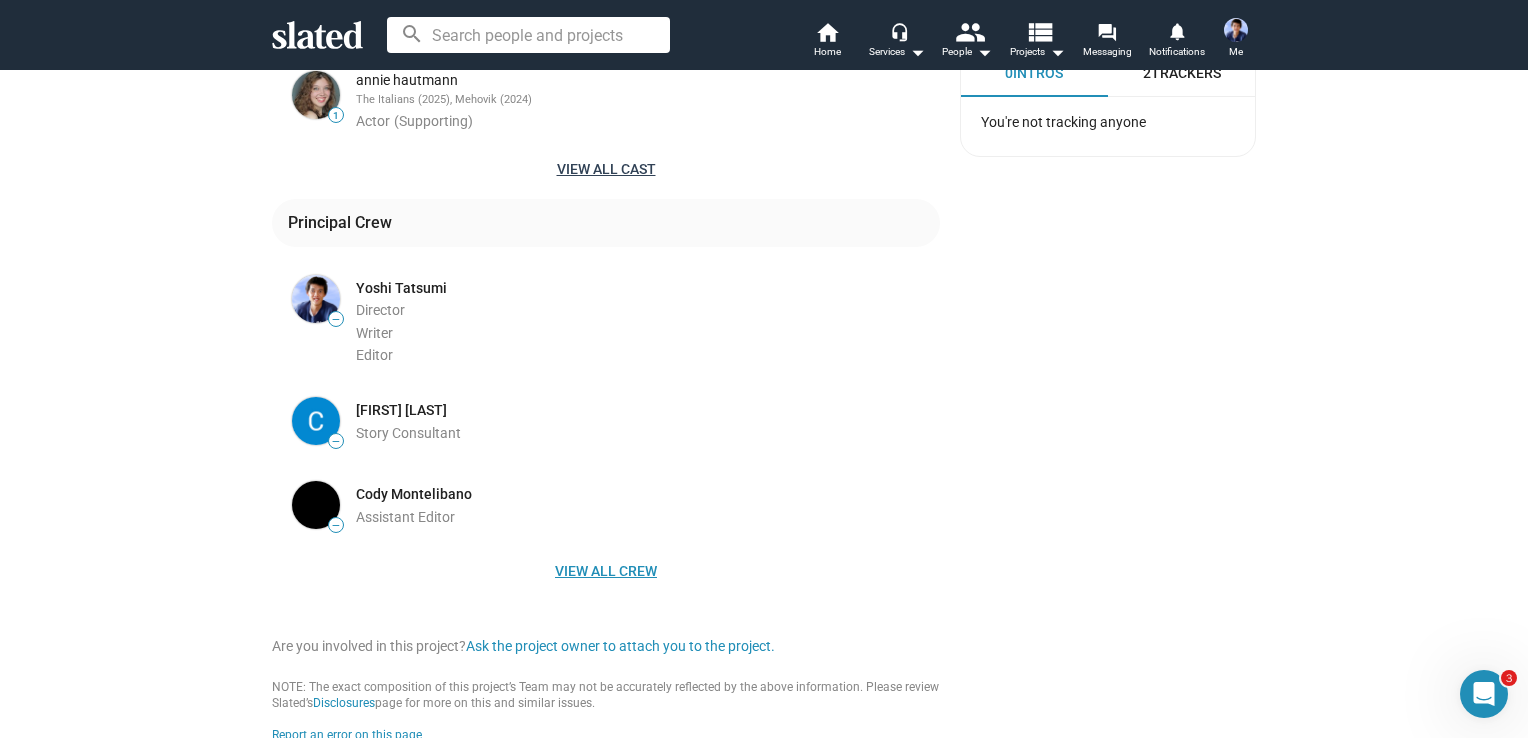 scroll, scrollTop: 1000, scrollLeft: 0, axis: vertical 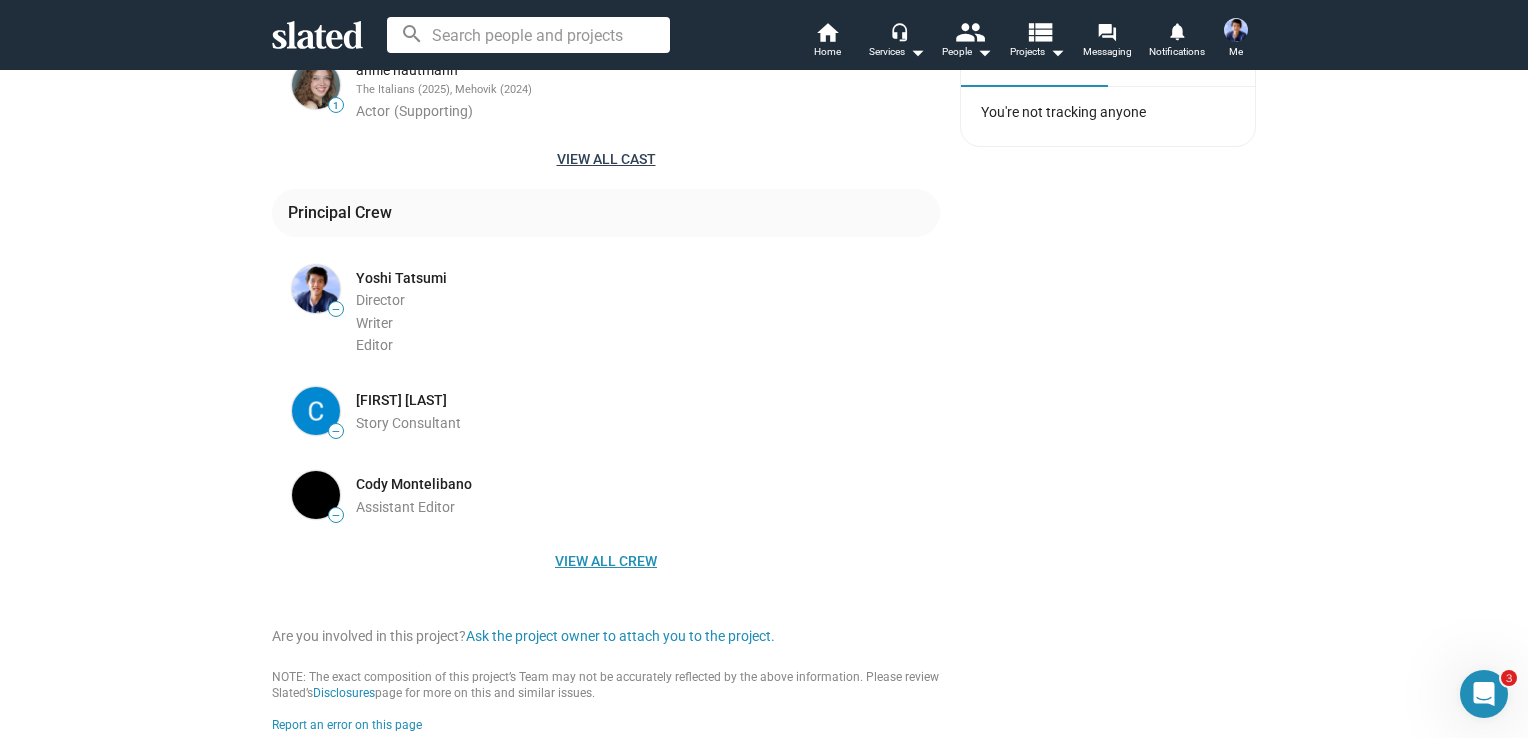 click on "View all crew" 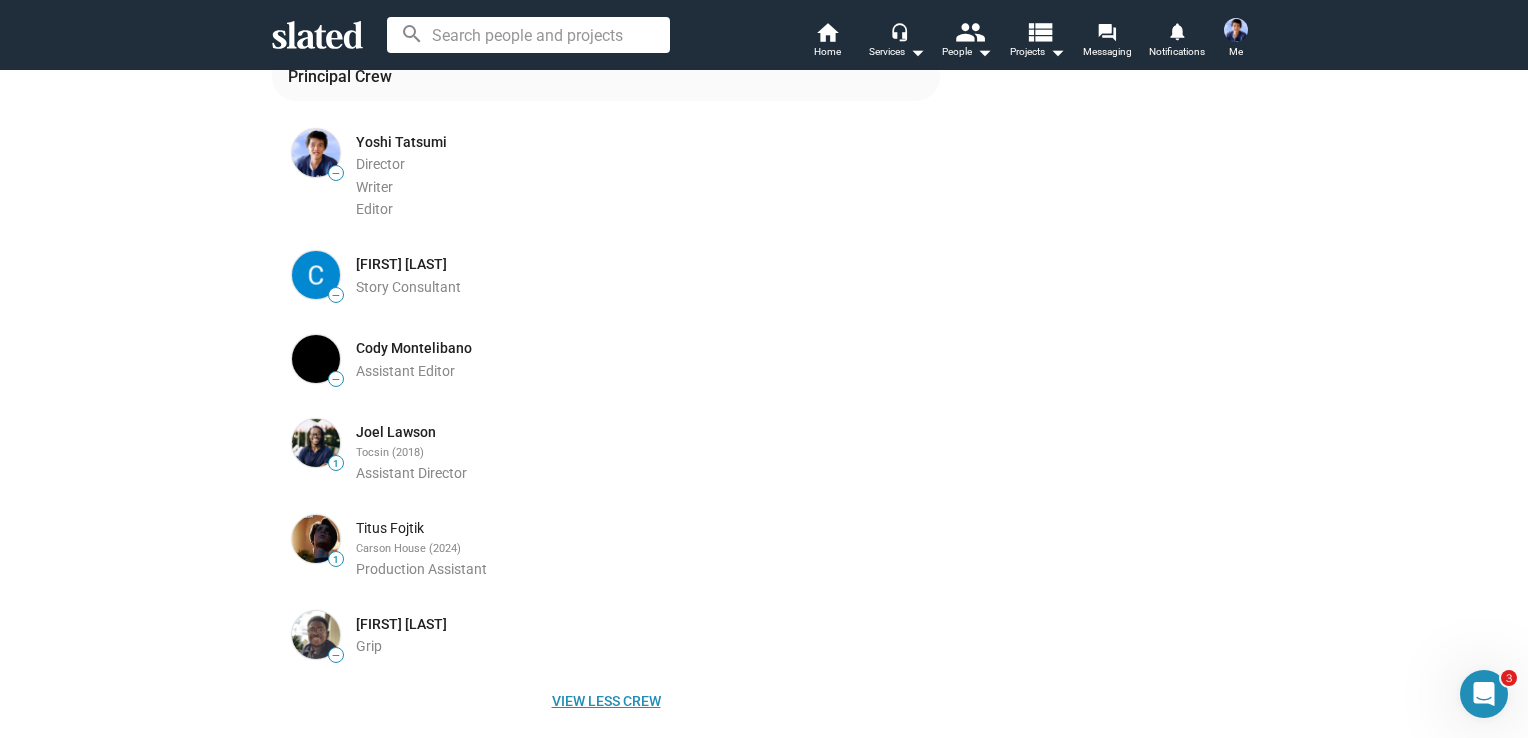 scroll, scrollTop: 1200, scrollLeft: 0, axis: vertical 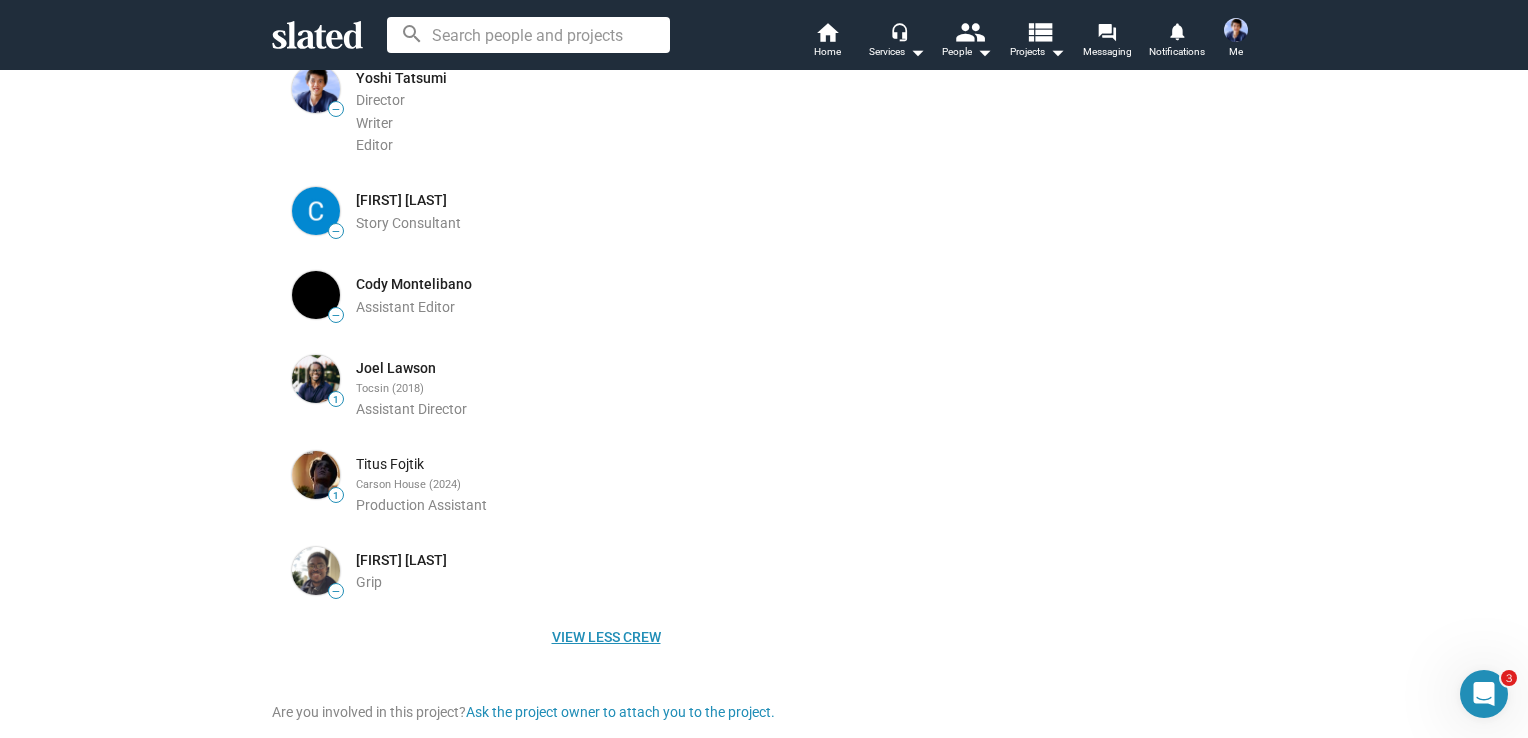 click on "View less crew" 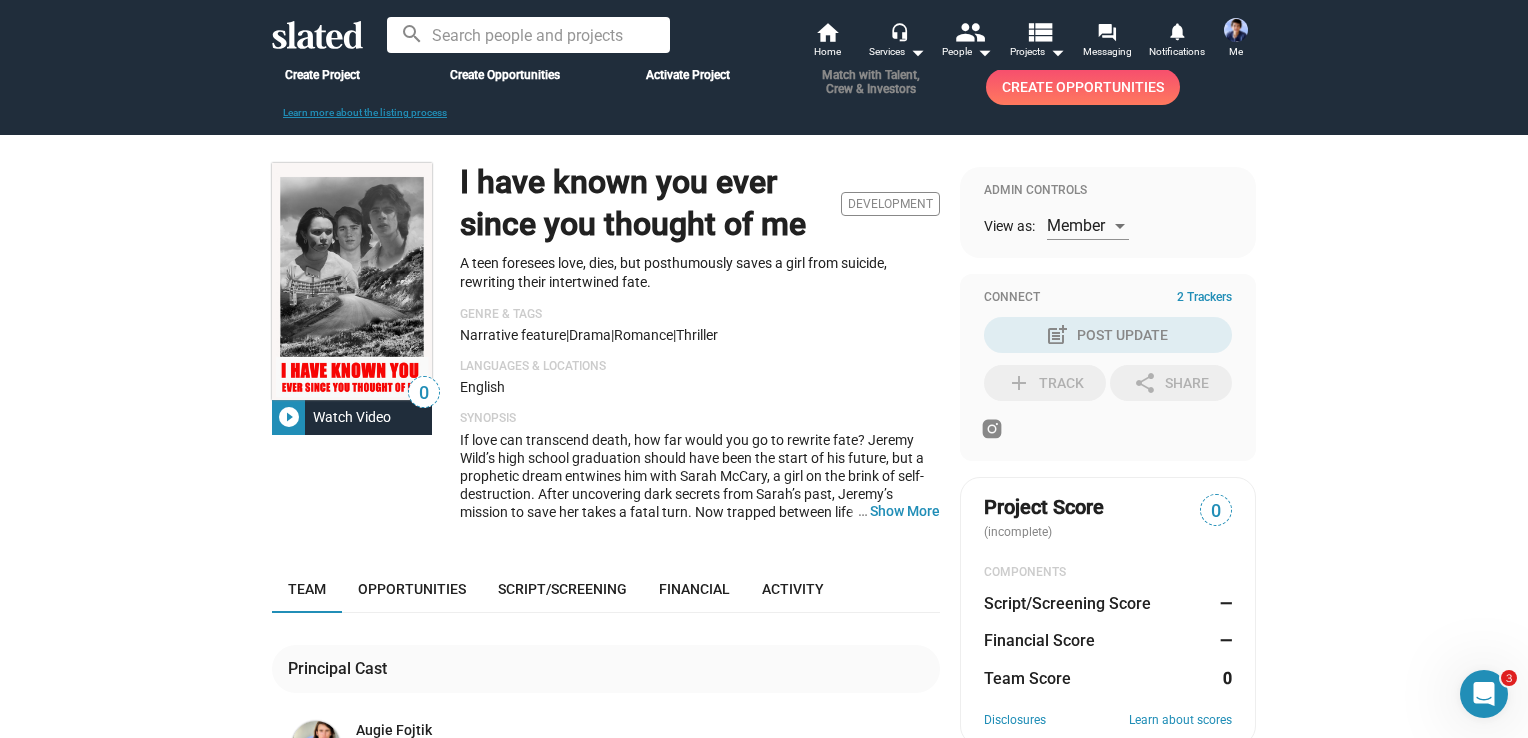 scroll, scrollTop: 500, scrollLeft: 0, axis: vertical 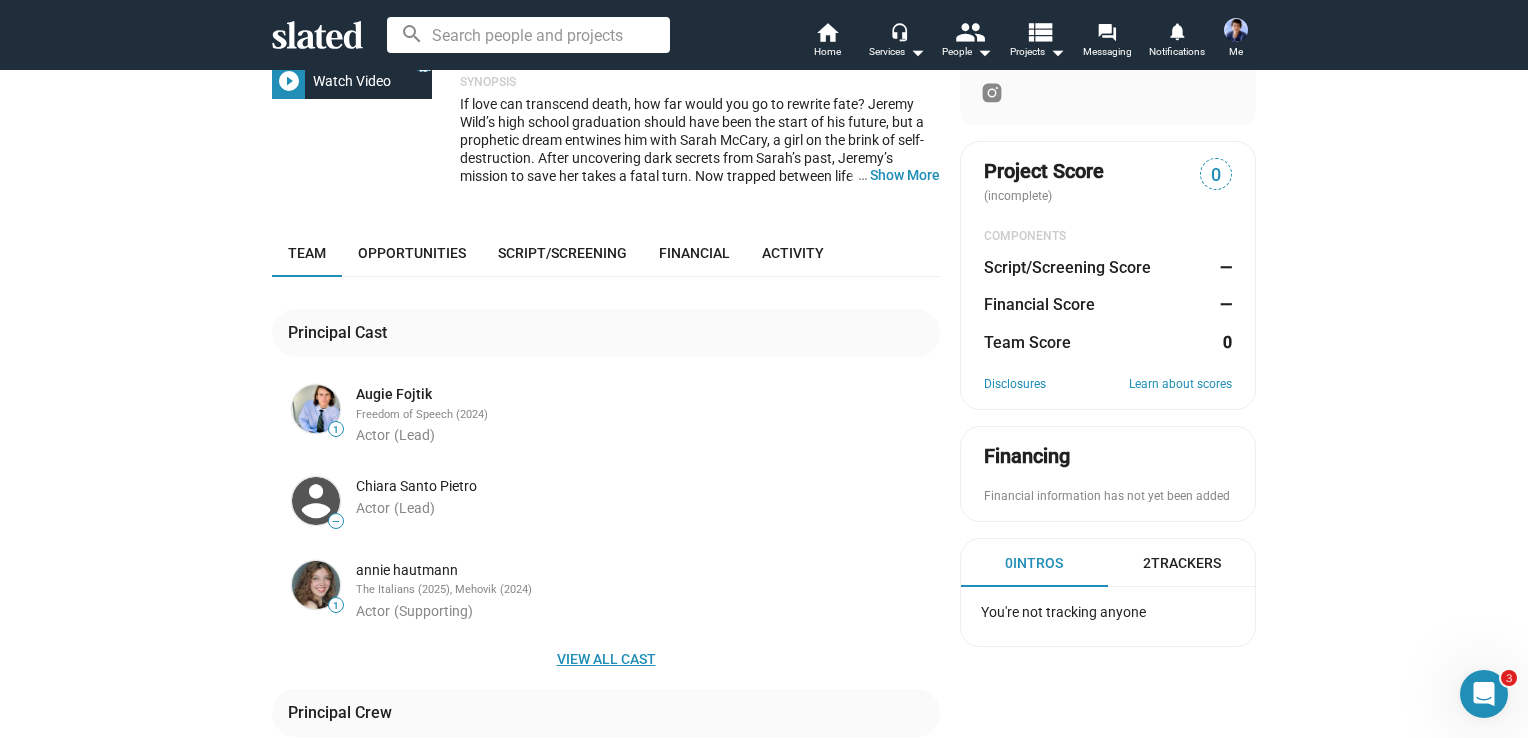 click on "View all cast" 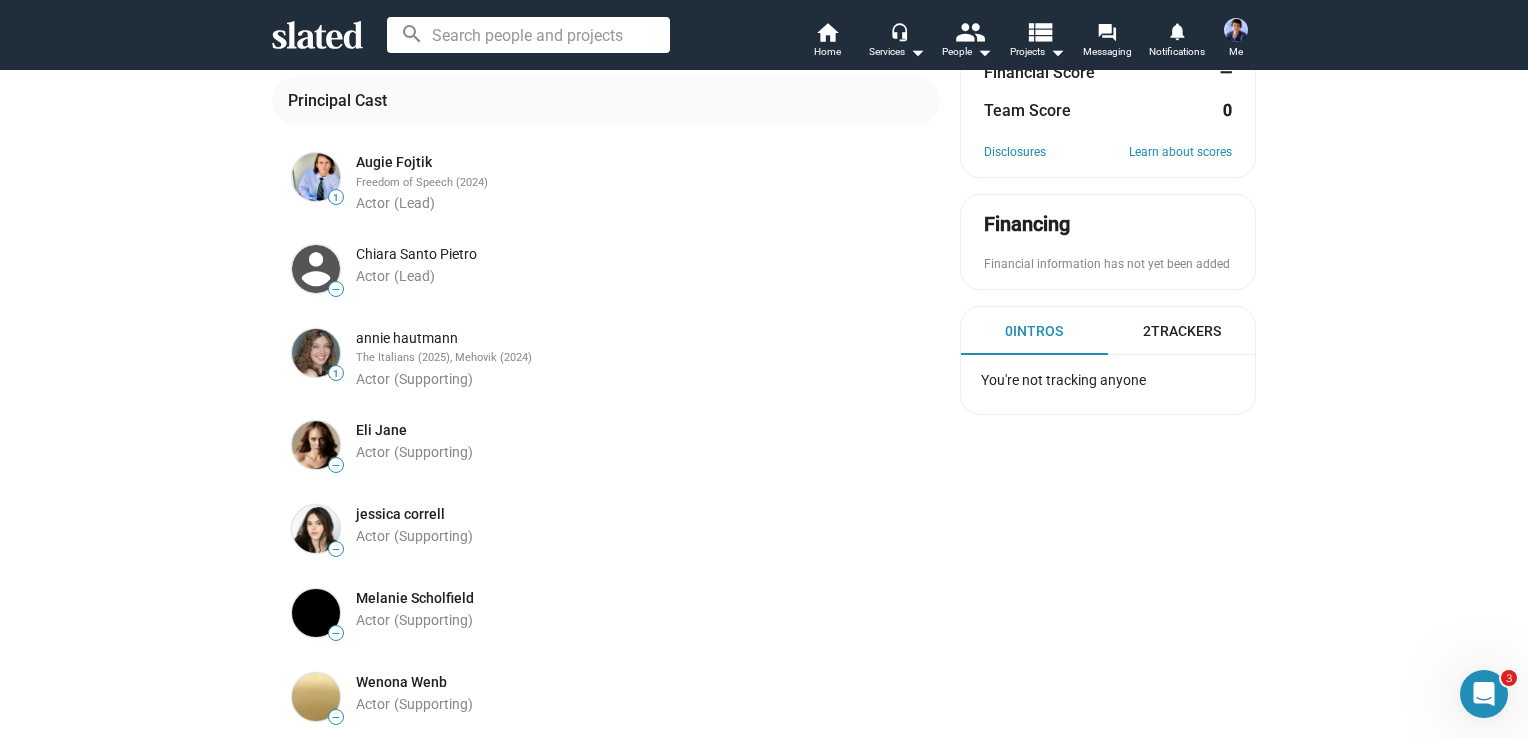 scroll, scrollTop: 800, scrollLeft: 0, axis: vertical 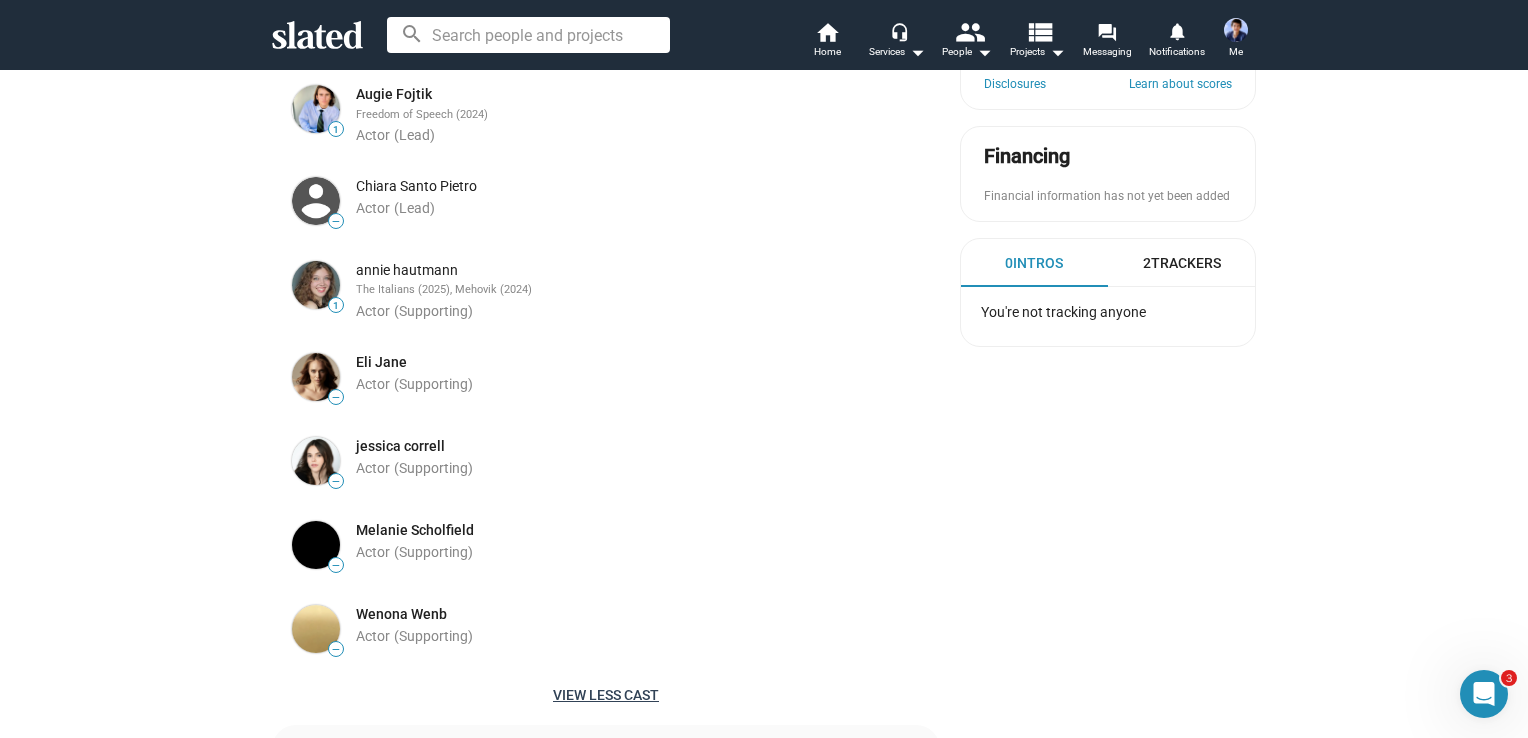 click on "View less cast" 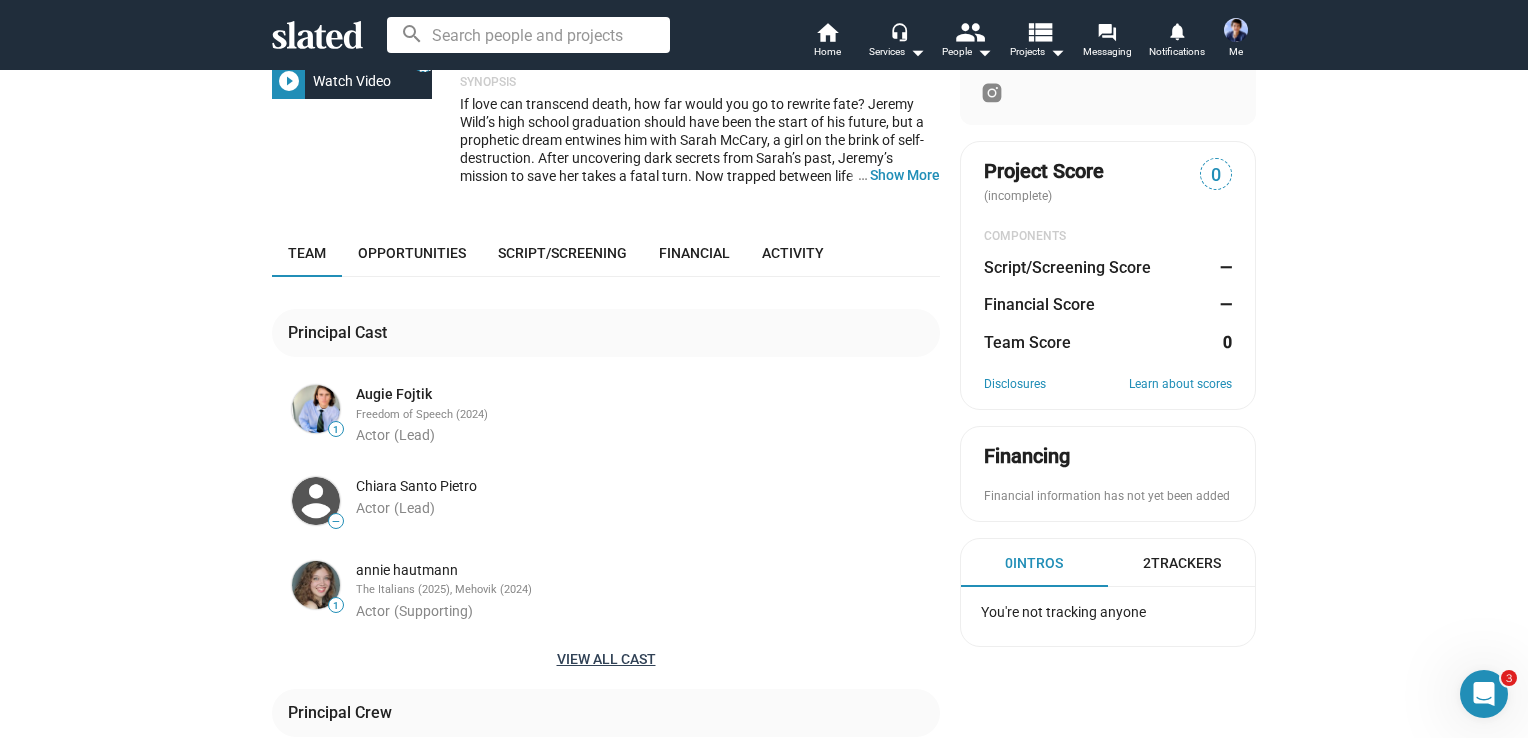 scroll, scrollTop: 100, scrollLeft: 0, axis: vertical 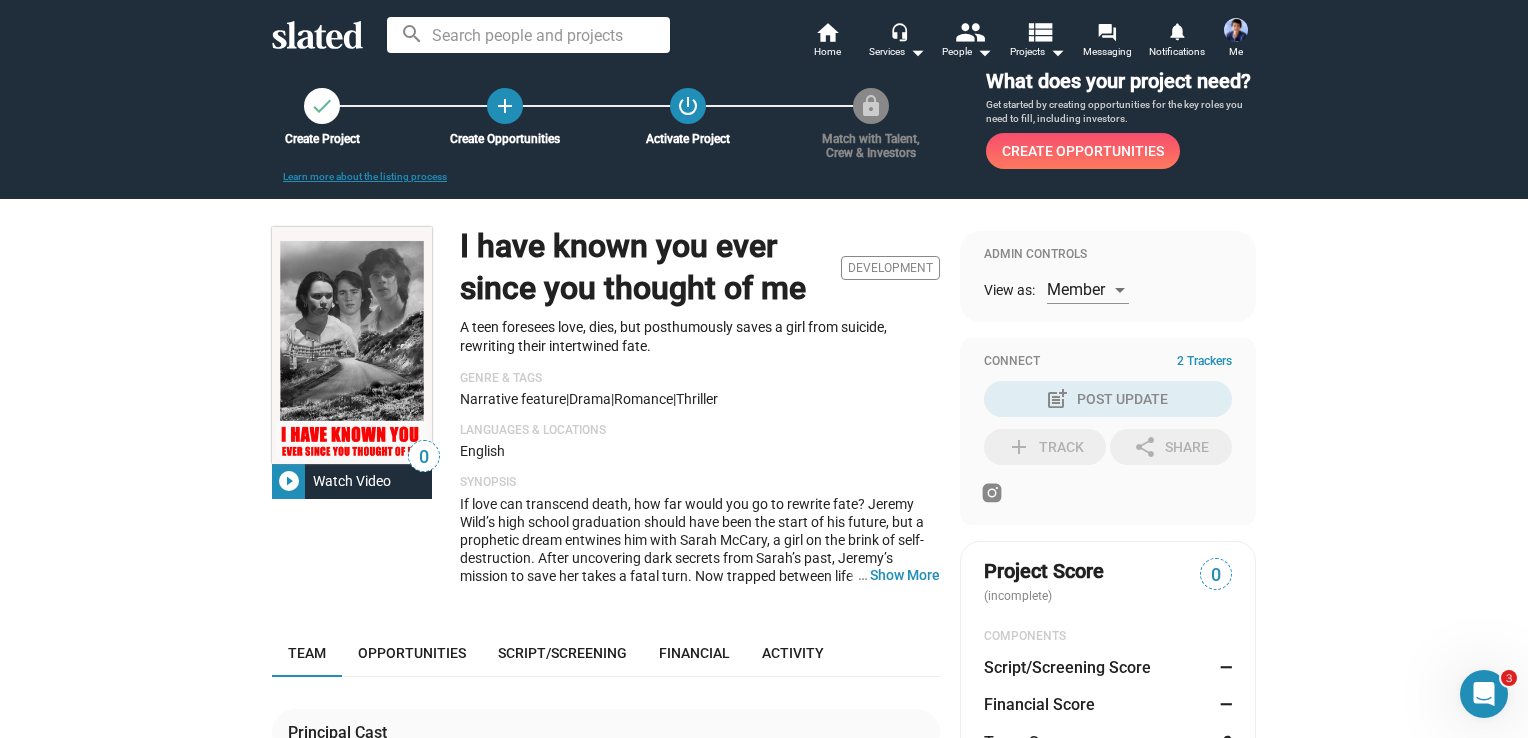 click on "Member" at bounding box center (1076, 289) 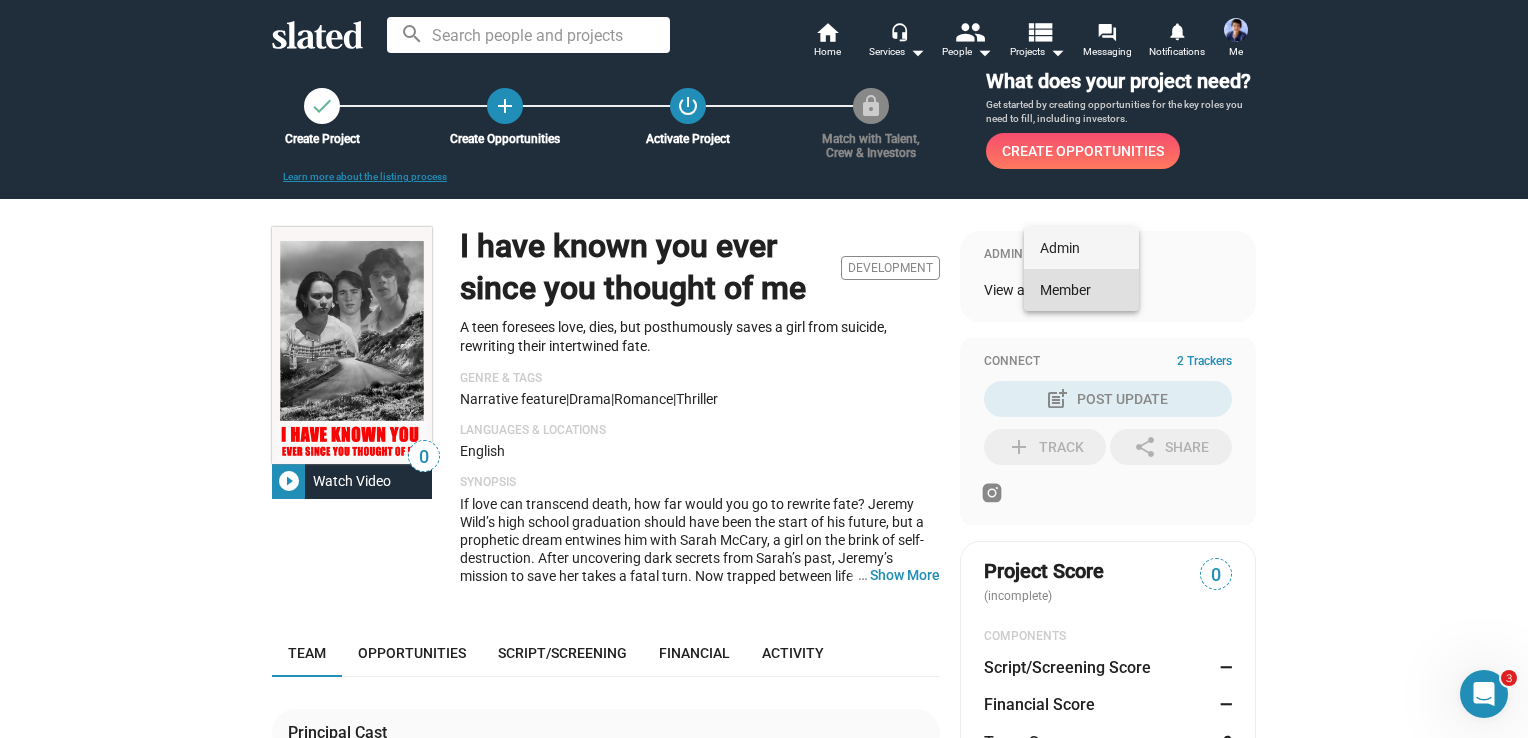 click on "Admin" at bounding box center (1081, 248) 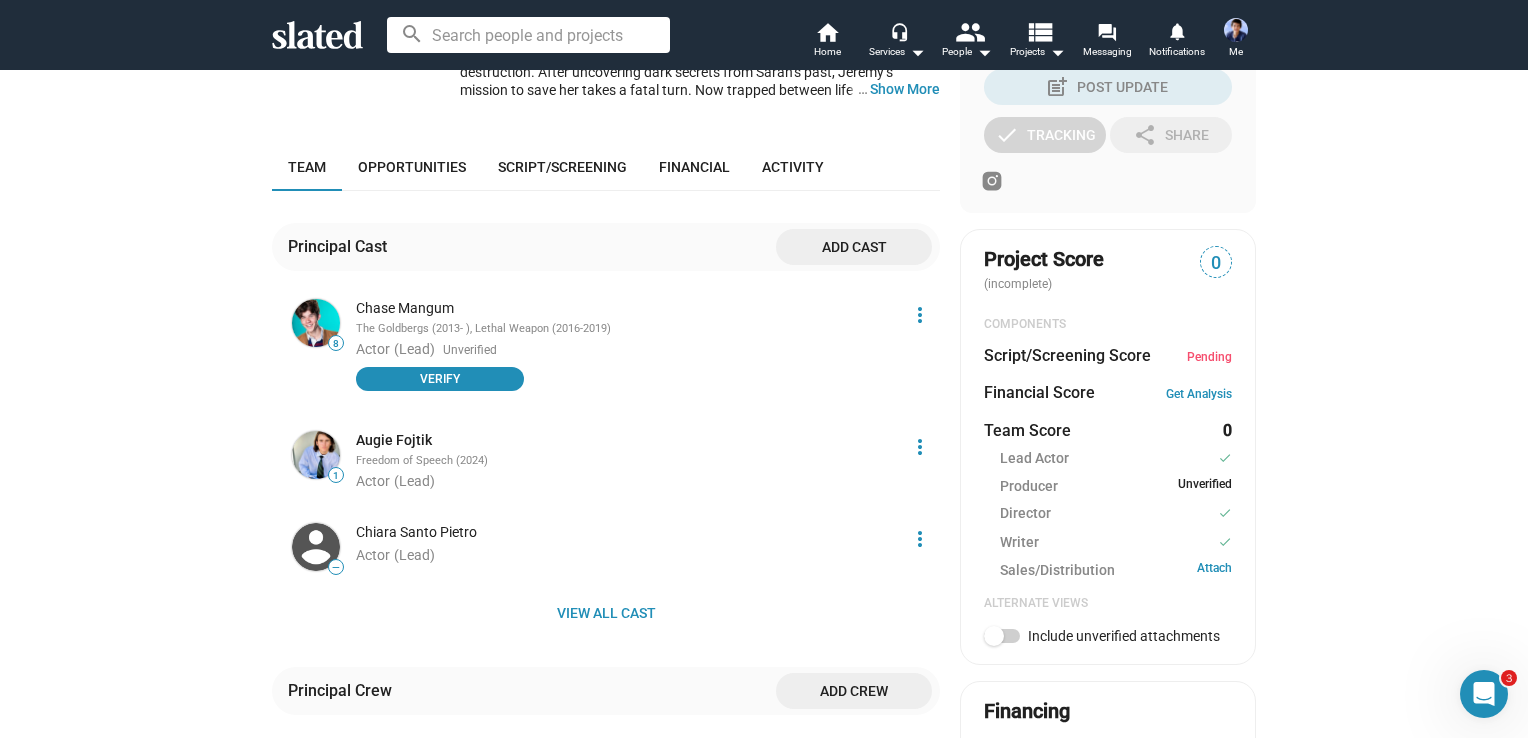 scroll, scrollTop: 600, scrollLeft: 0, axis: vertical 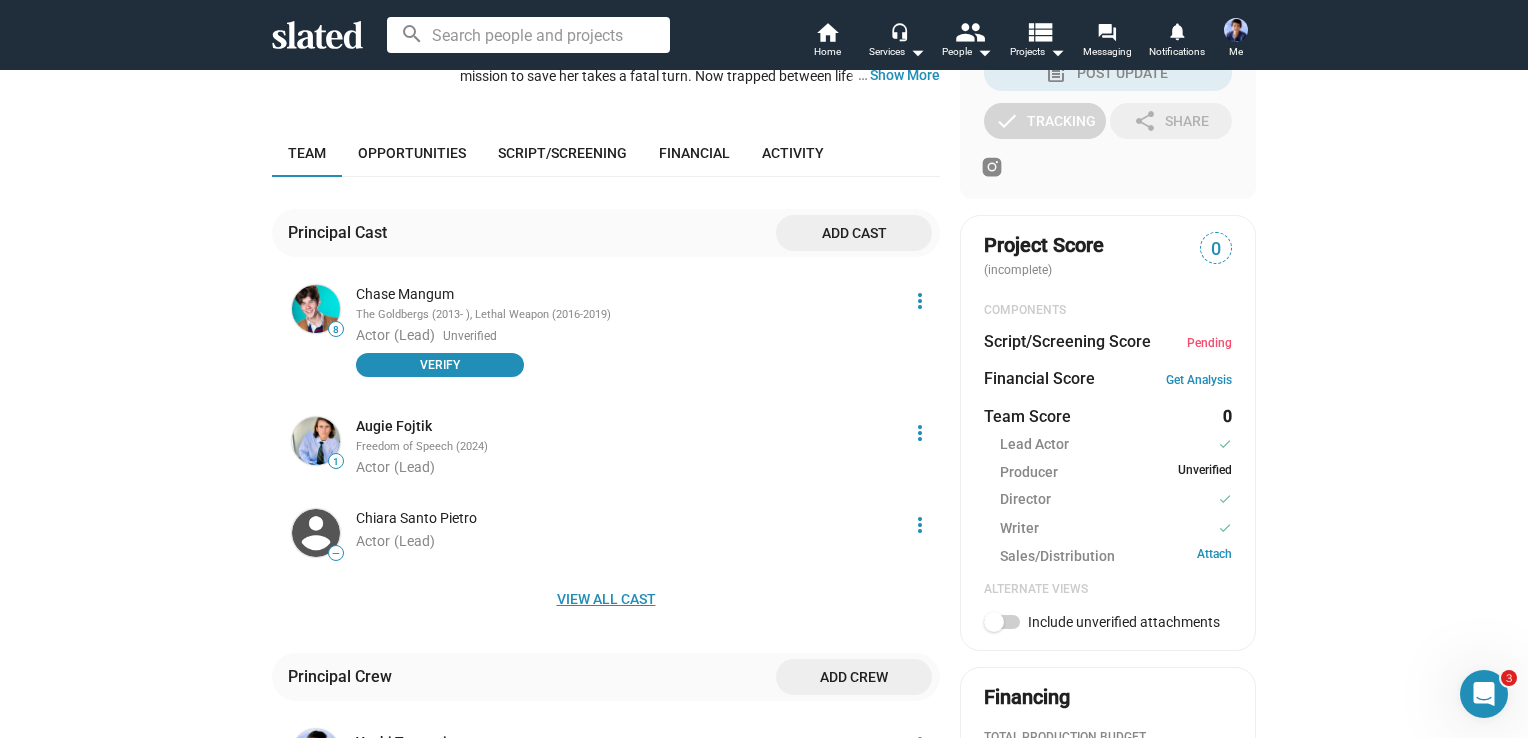 click on "View all cast" 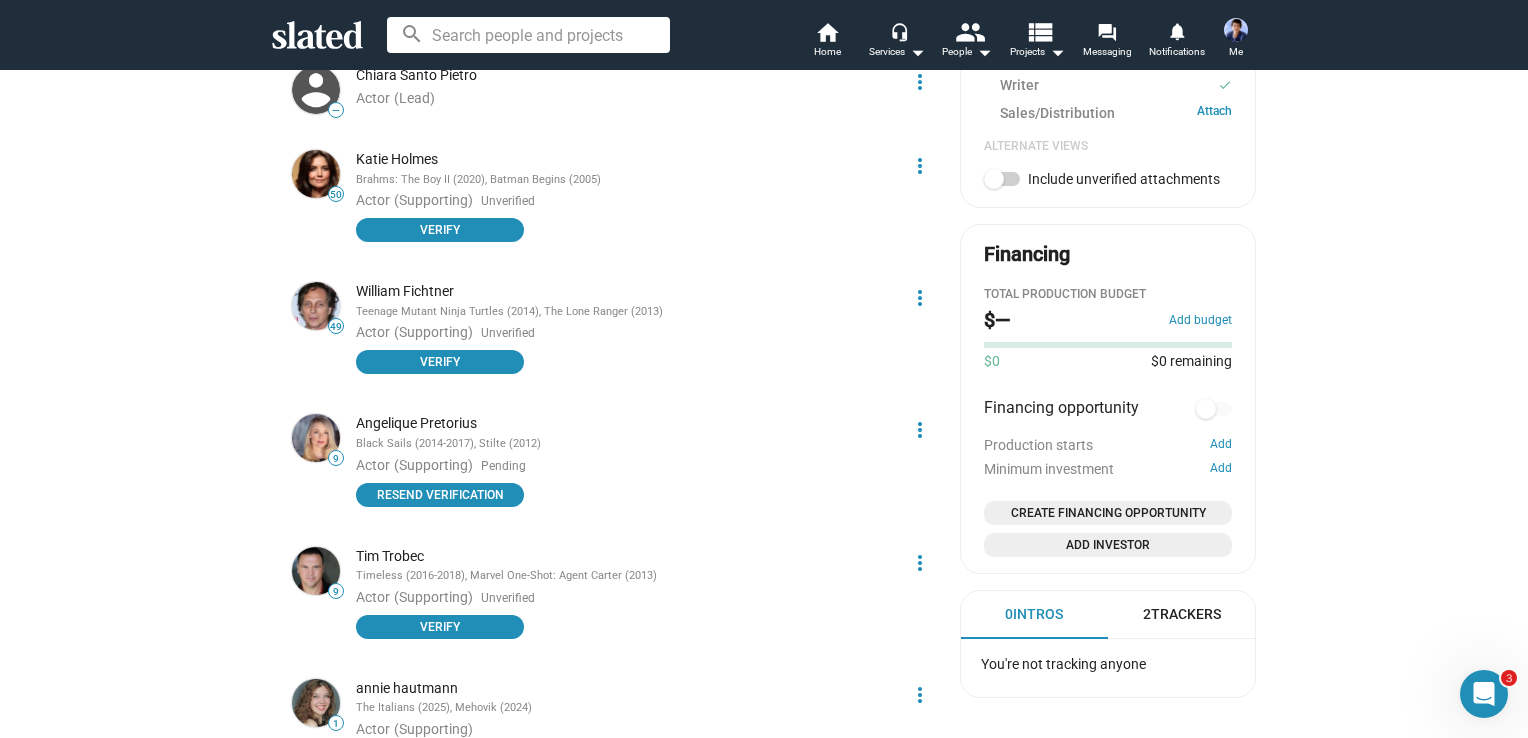 scroll, scrollTop: 1300, scrollLeft: 0, axis: vertical 